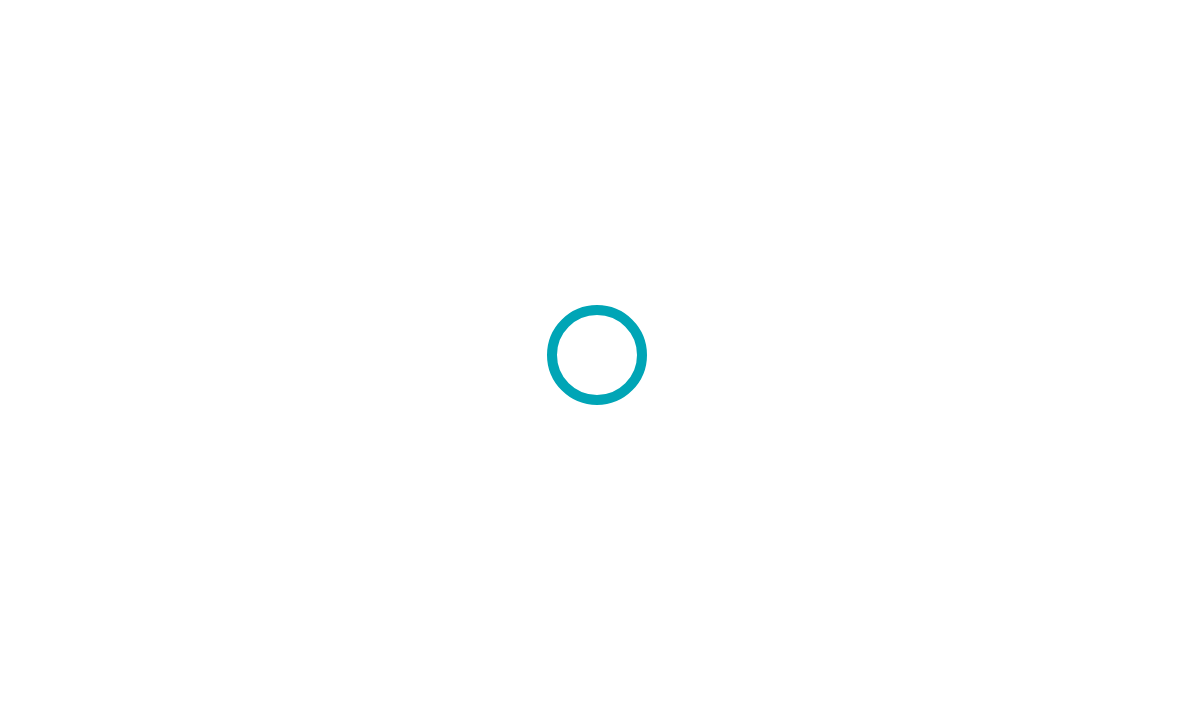 scroll, scrollTop: 0, scrollLeft: 0, axis: both 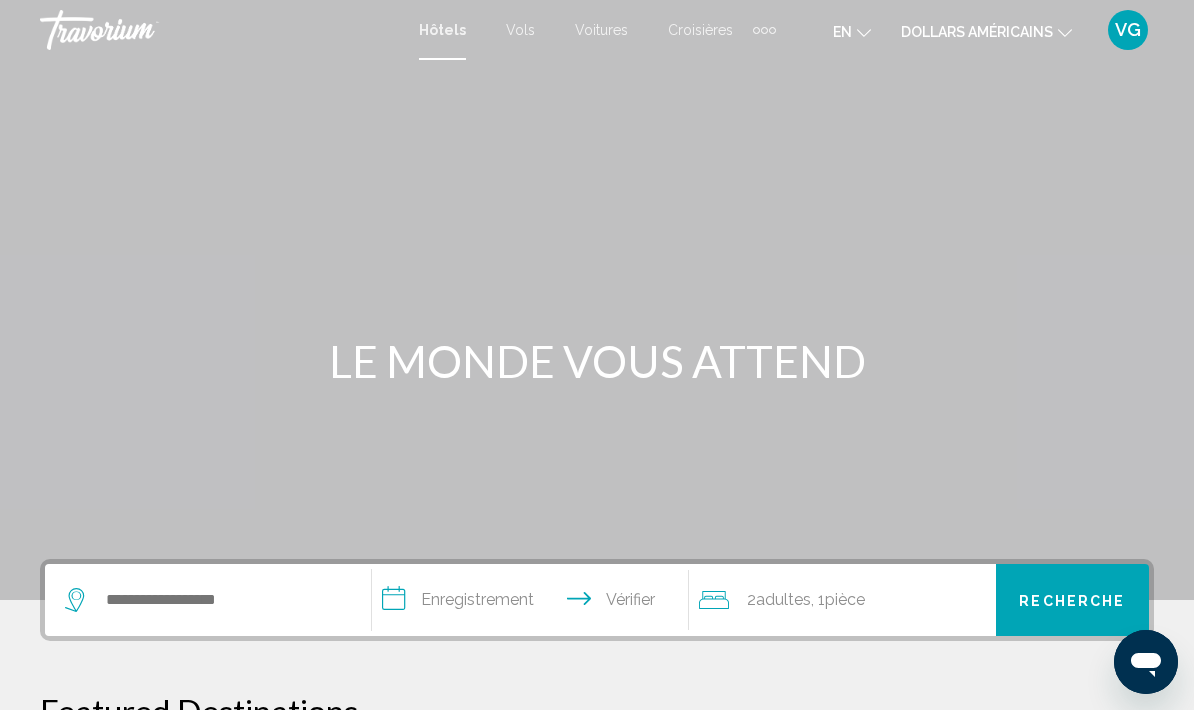 click on "dollars américains
USD ($) MXN (Mexique$) CAD ($ CA) GBP (£) EUR (€) AUD (A$) NZD (NZ$) CNY (CN¥)" 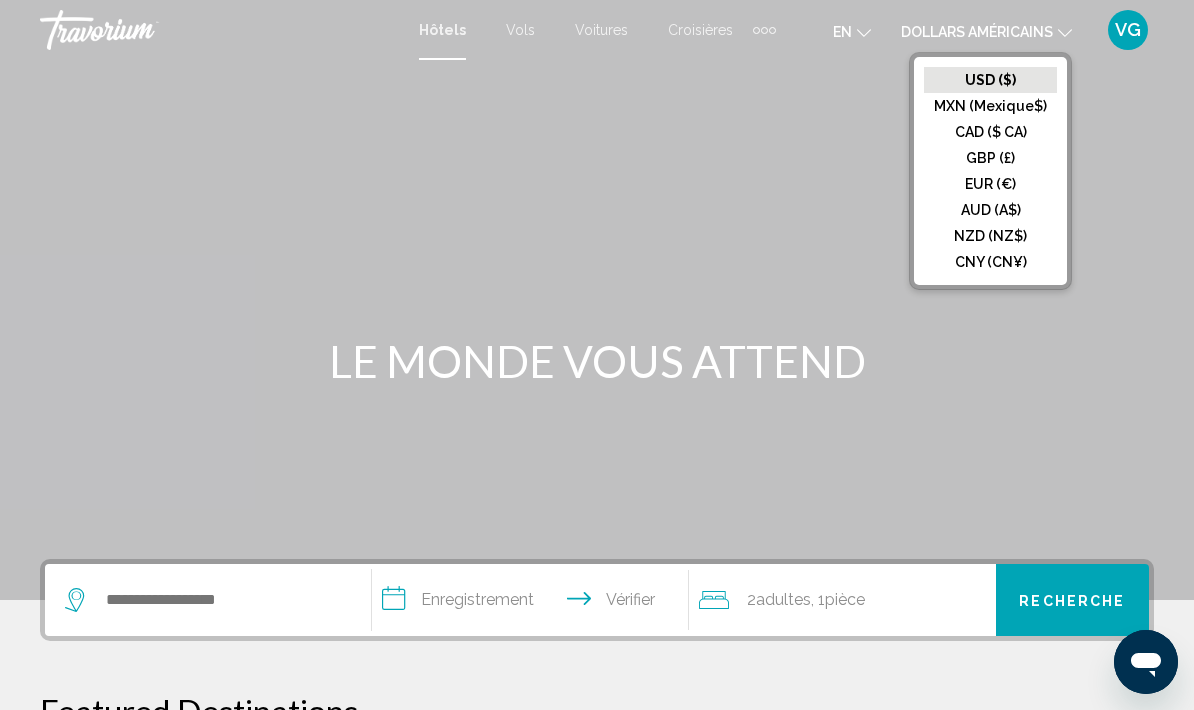 click on "EUR (€)" 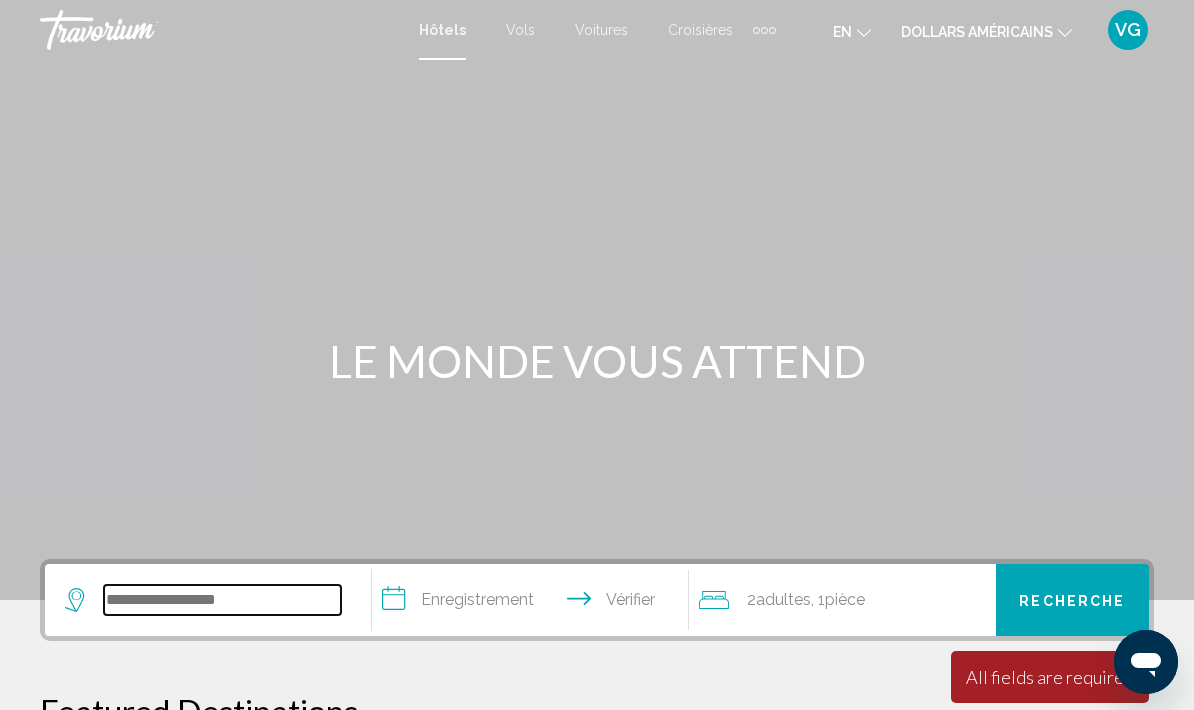 click at bounding box center (222, 600) 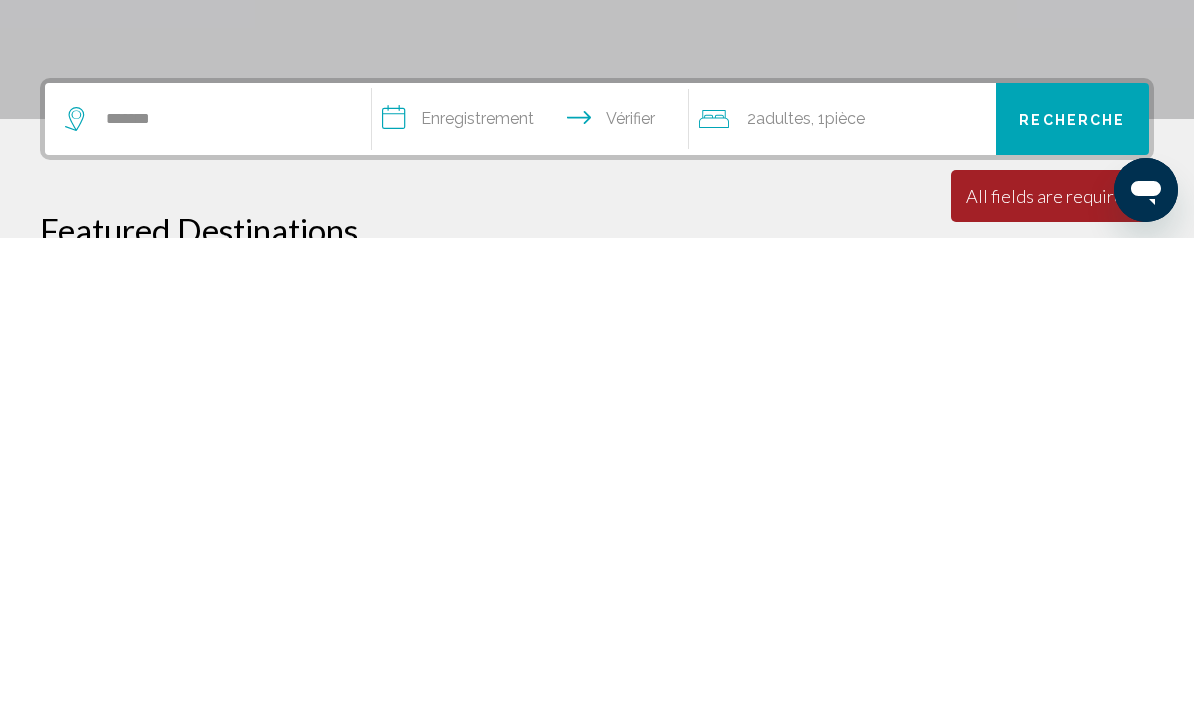 scroll, scrollTop: 481, scrollLeft: 0, axis: vertical 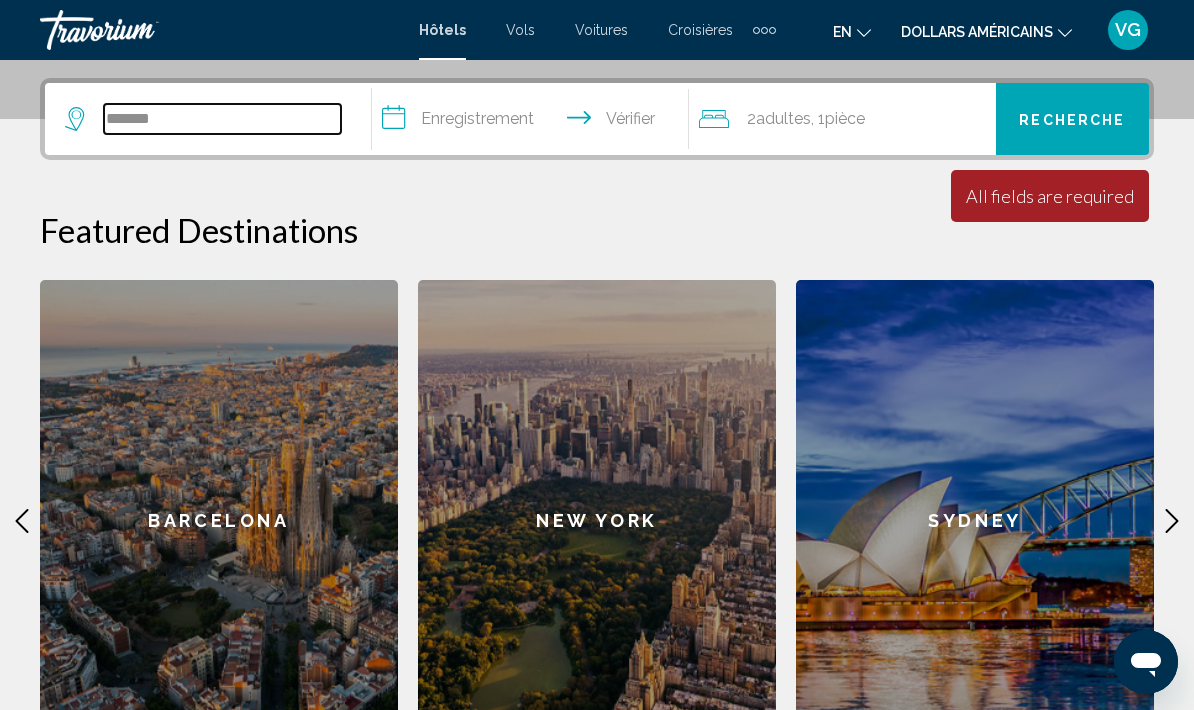 type on "*******" 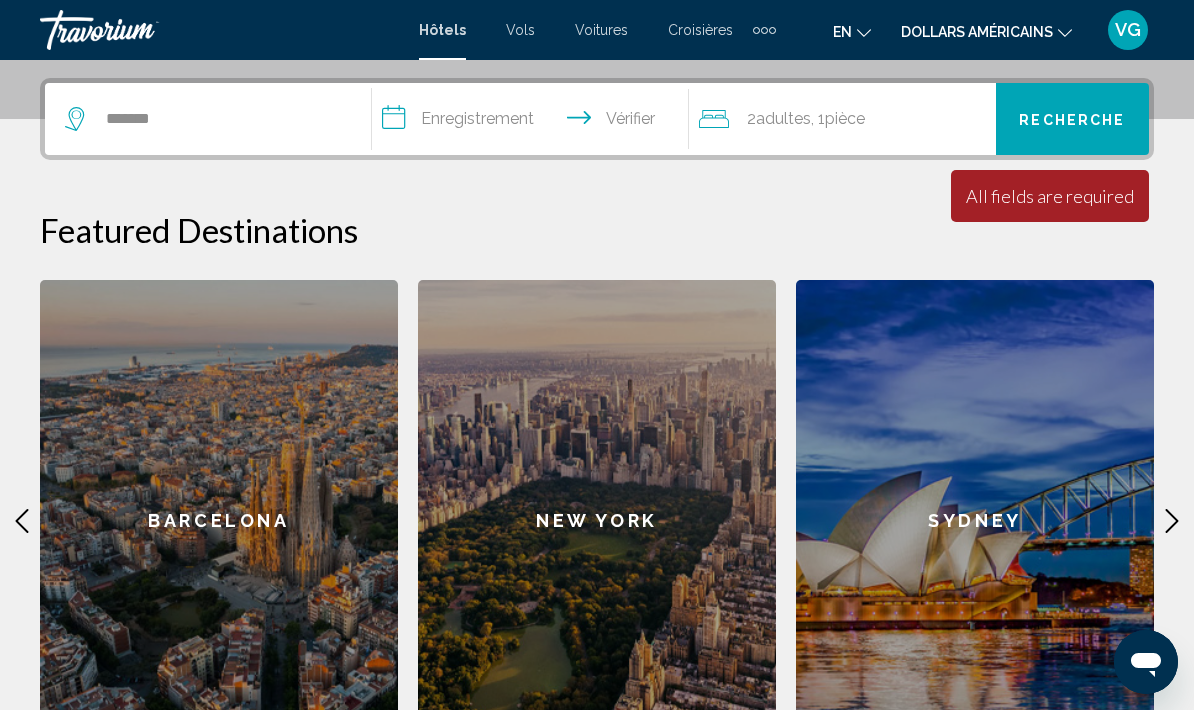 click on "**********" at bounding box center [534, 122] 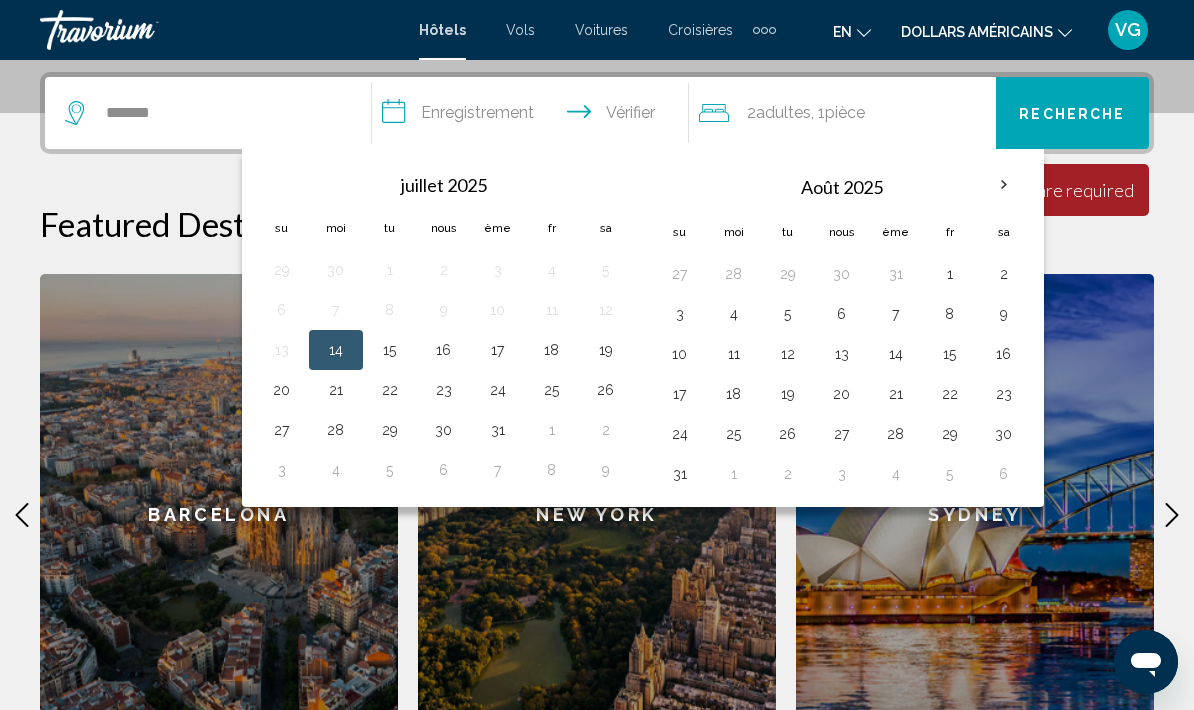 scroll, scrollTop: 493, scrollLeft: 0, axis: vertical 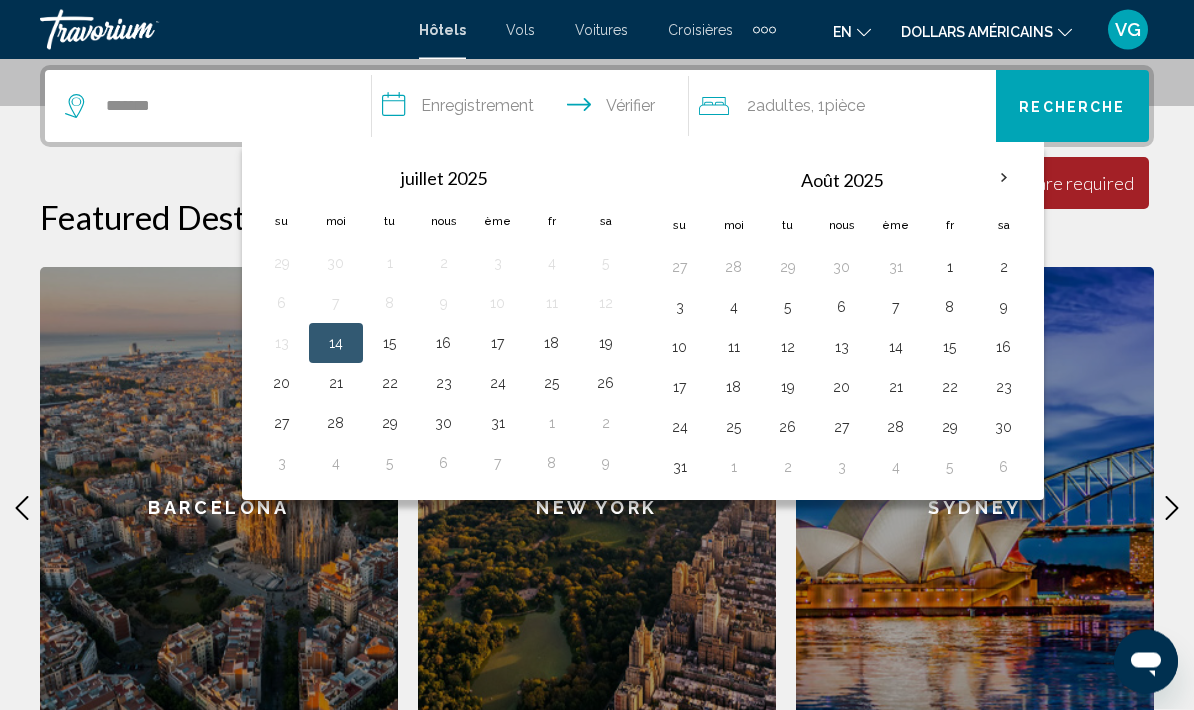 click at bounding box center [1004, 179] 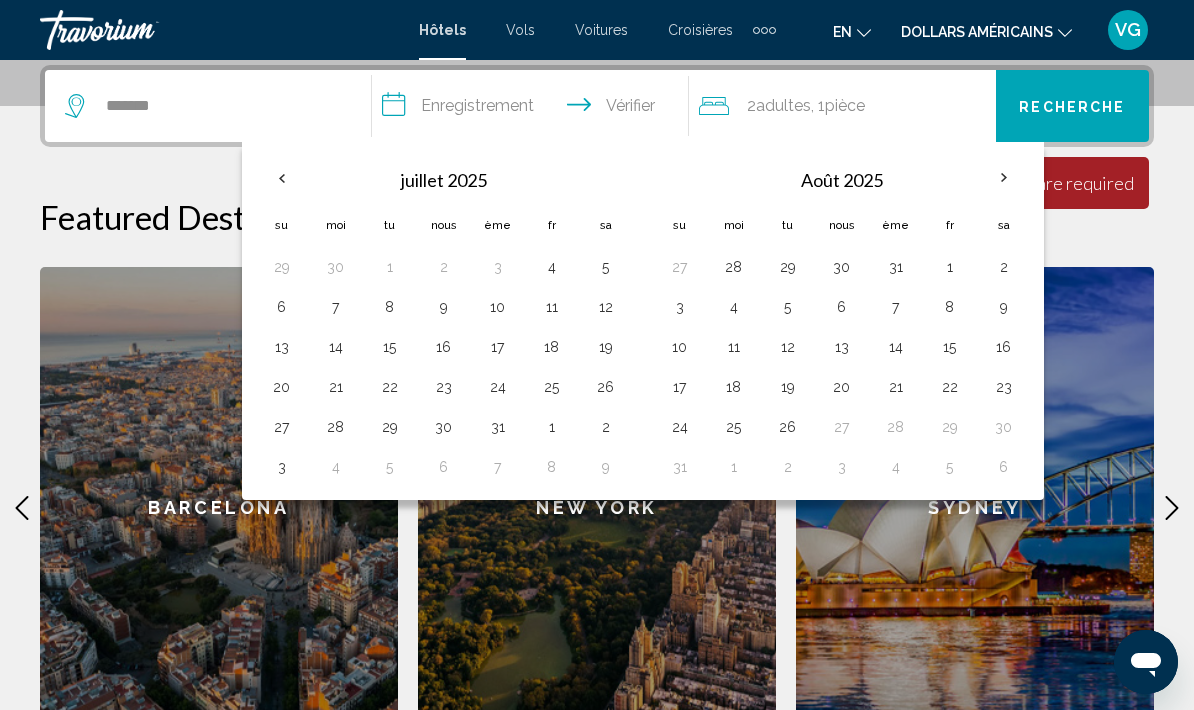 click at bounding box center (1004, 178) 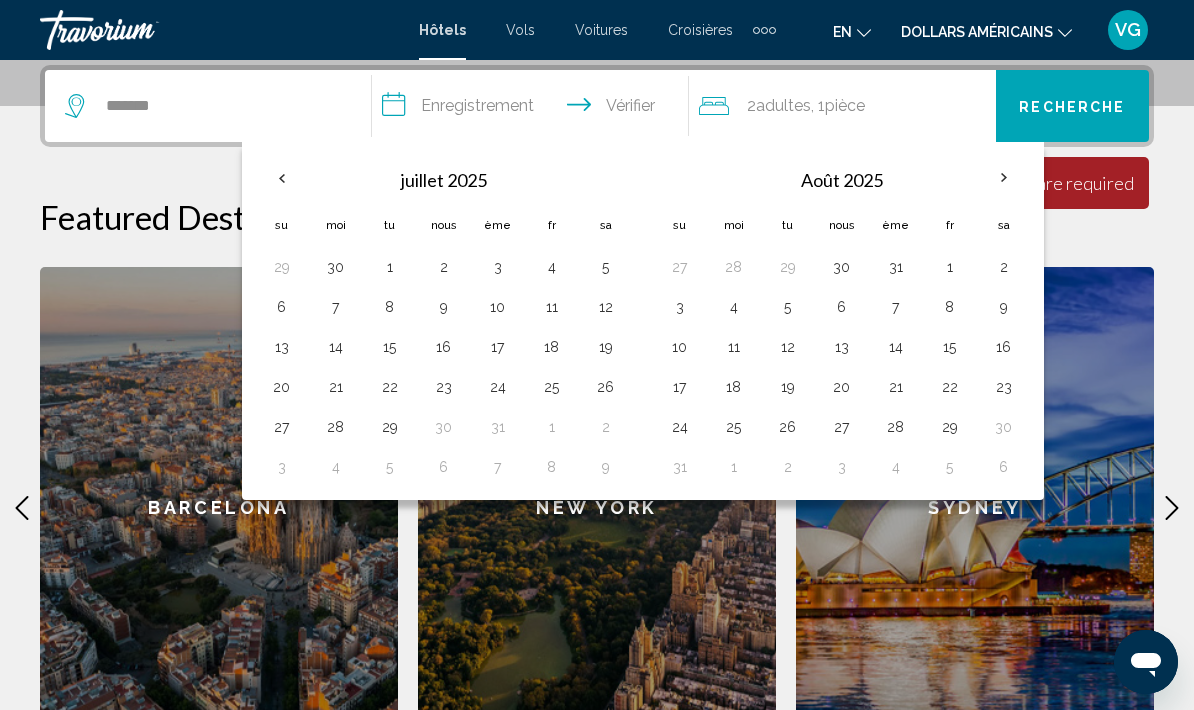 click at bounding box center (1004, 178) 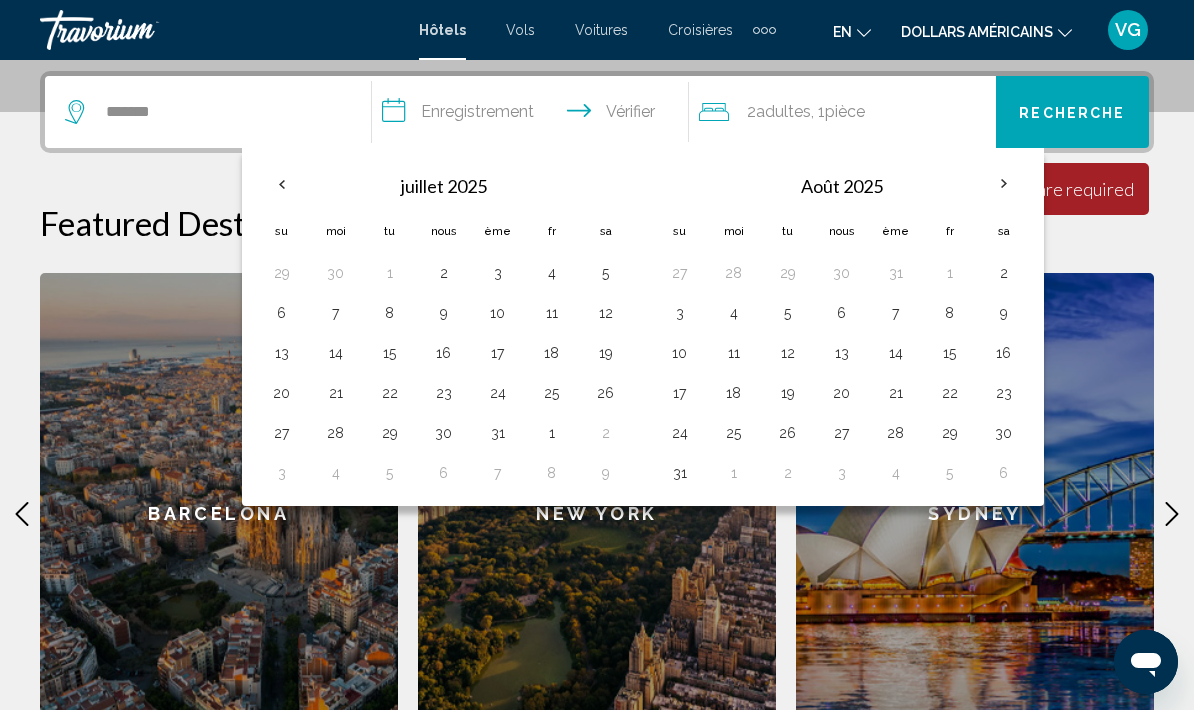 scroll, scrollTop: 474, scrollLeft: 0, axis: vertical 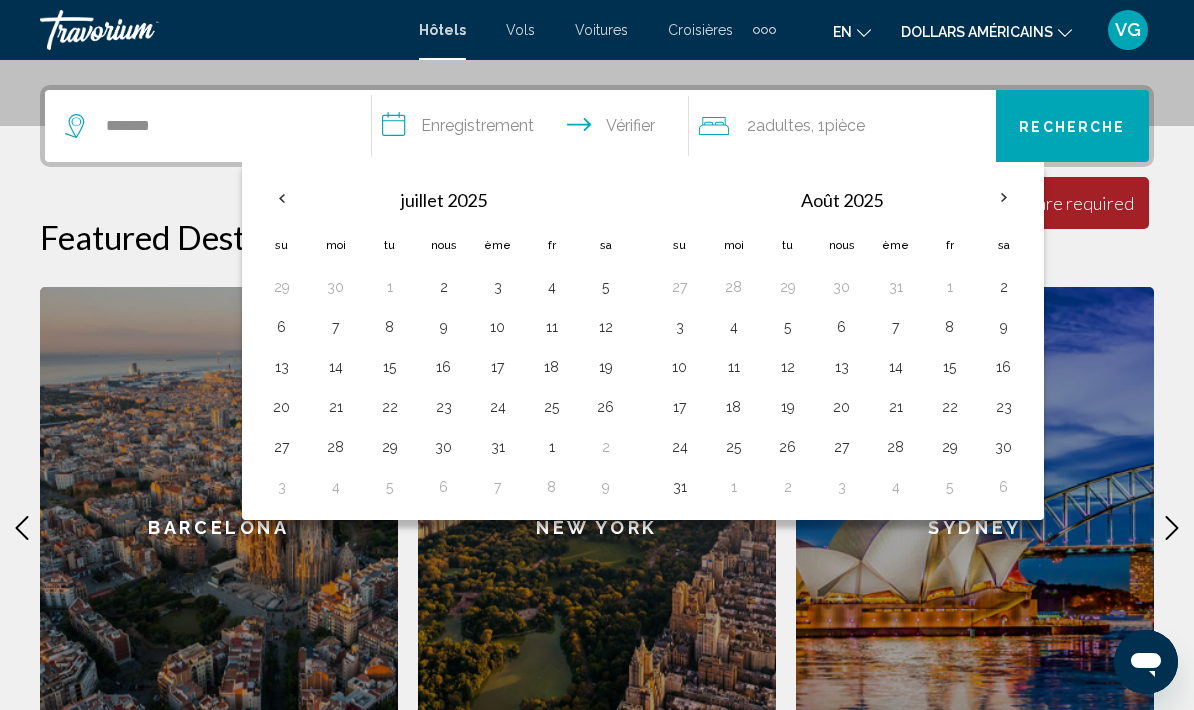 click at bounding box center [1004, 198] 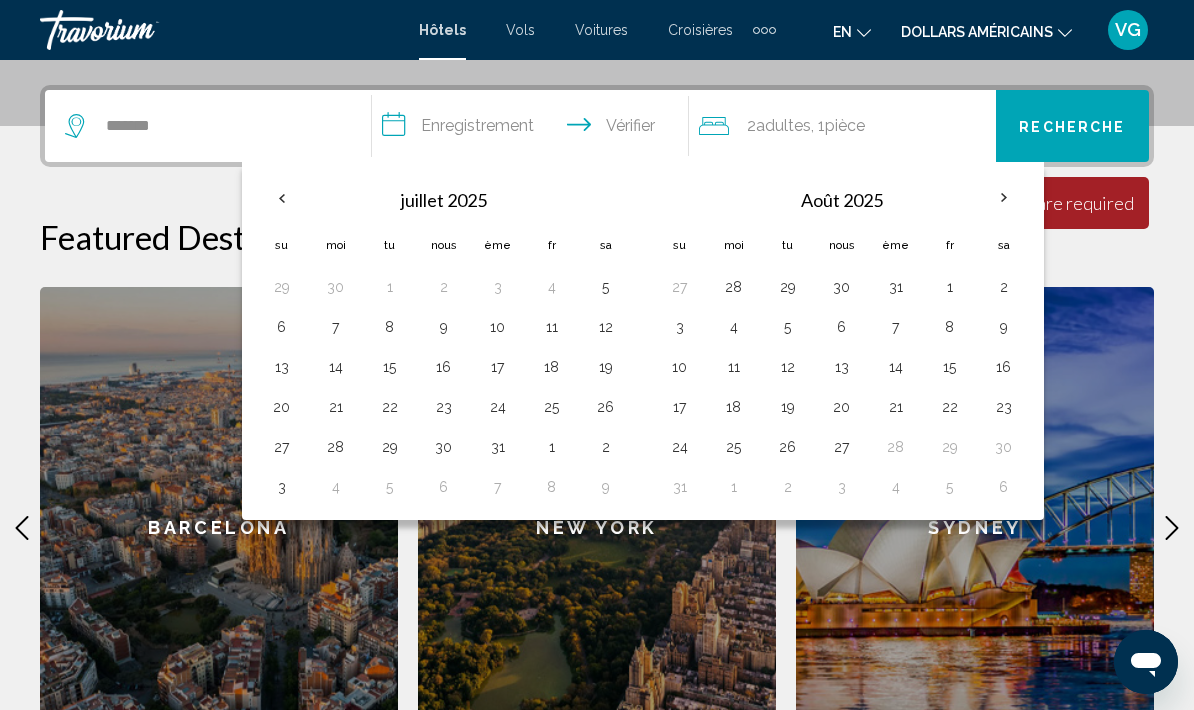 click at bounding box center (282, 198) 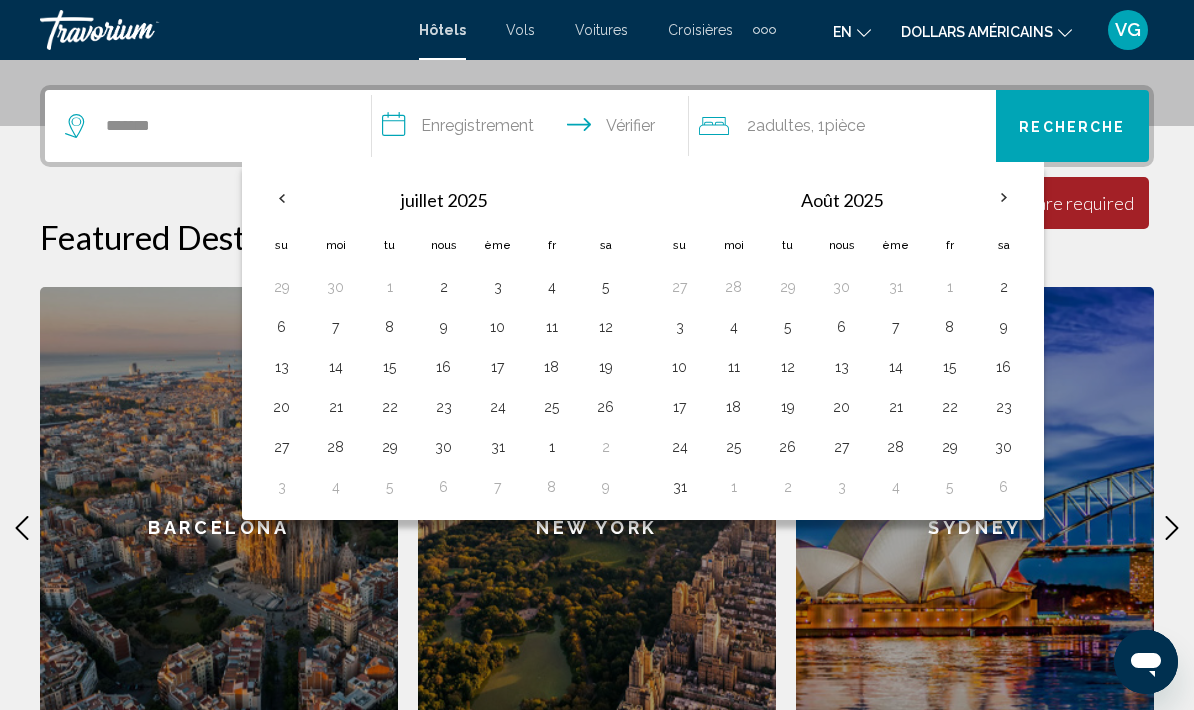 click at bounding box center (1004, 198) 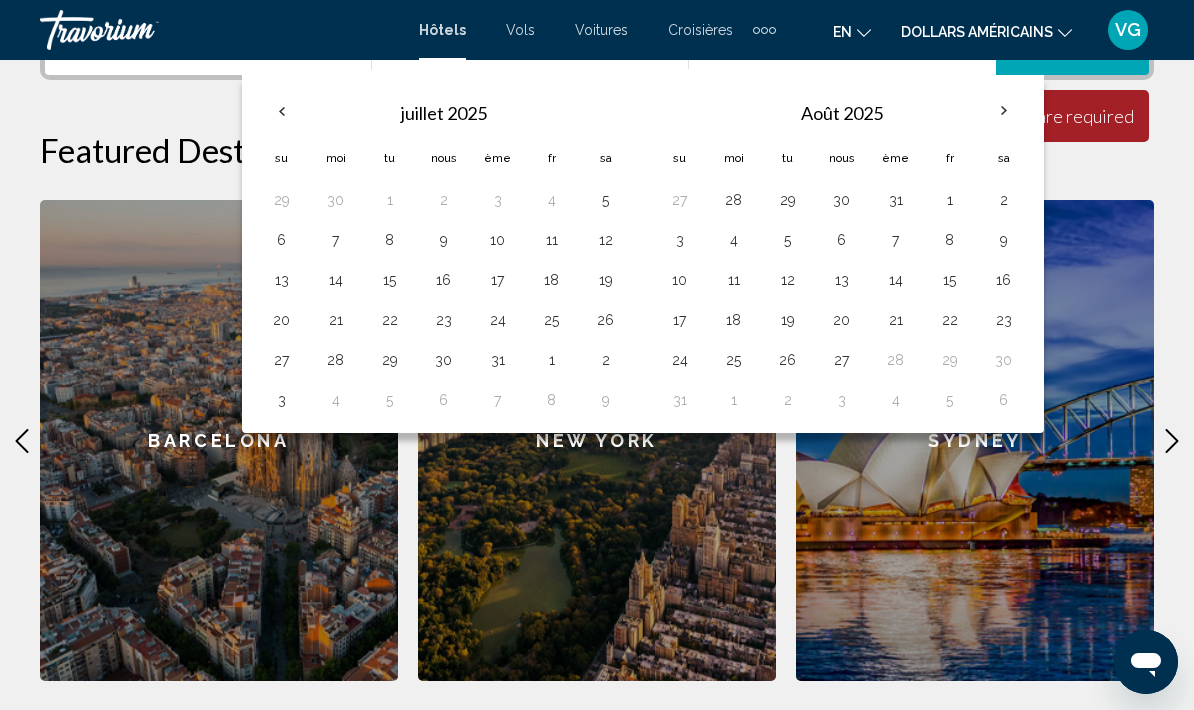 scroll, scrollTop: 431, scrollLeft: 0, axis: vertical 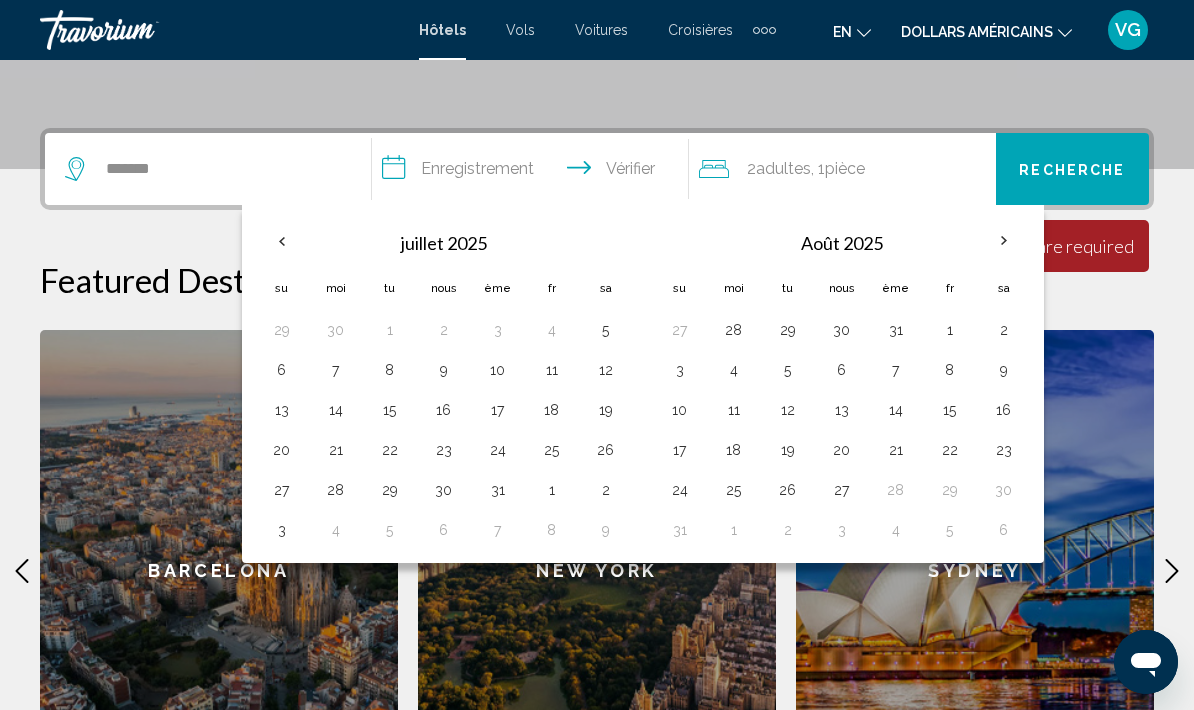 click at bounding box center [1004, 241] 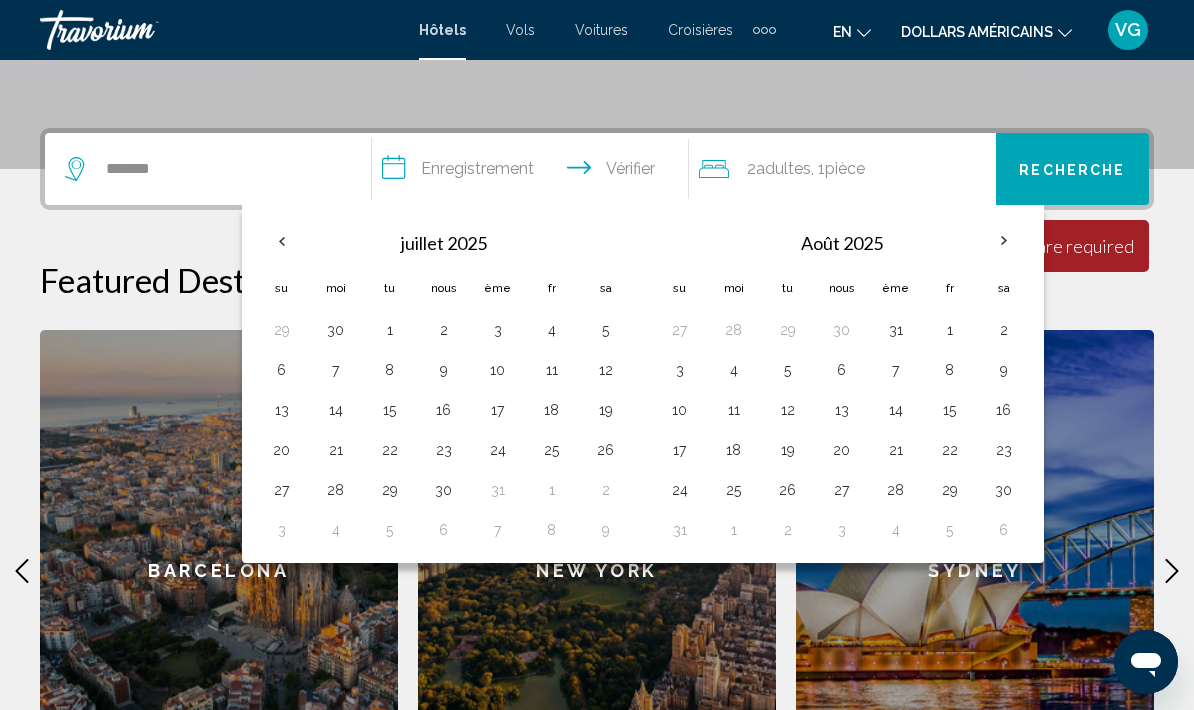 click at bounding box center (1004, 241) 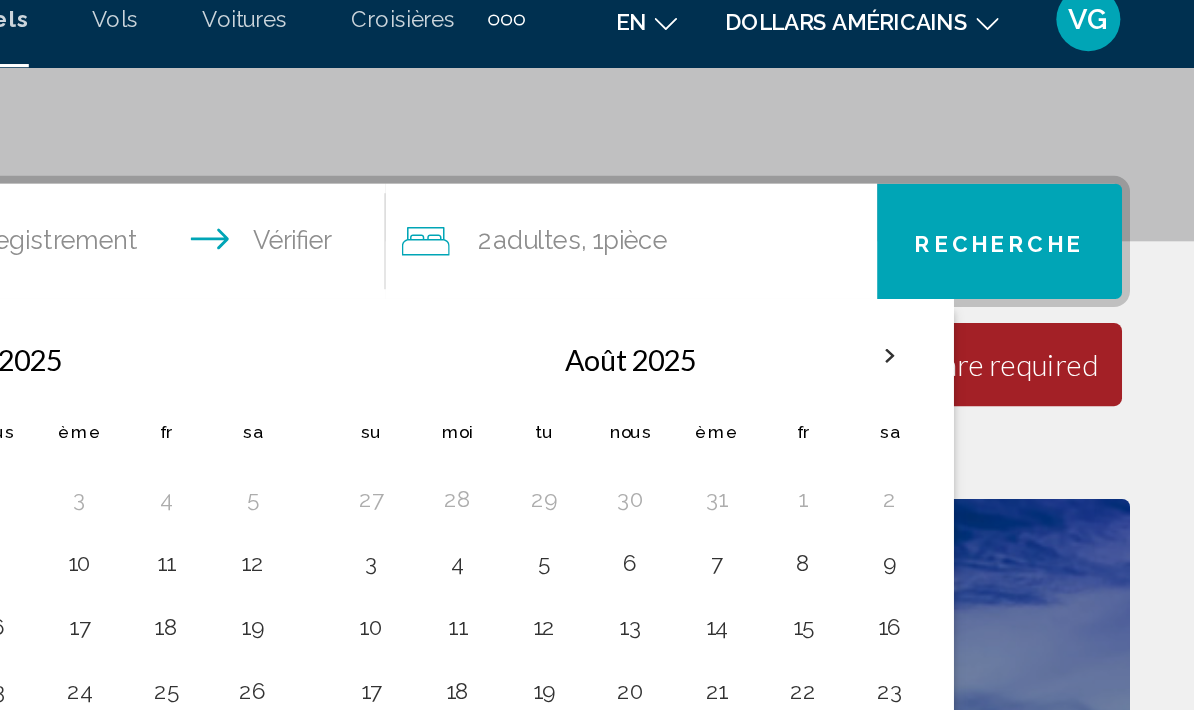 click at bounding box center [1004, 241] 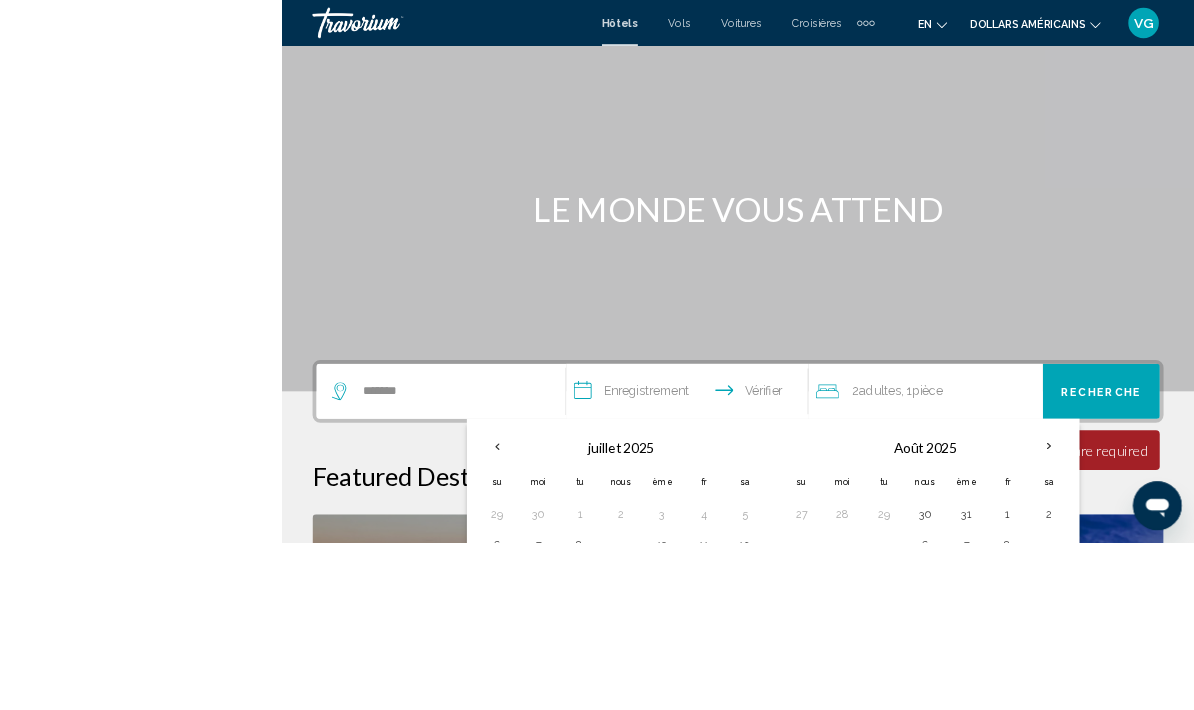 scroll, scrollTop: 352, scrollLeft: 0, axis: vertical 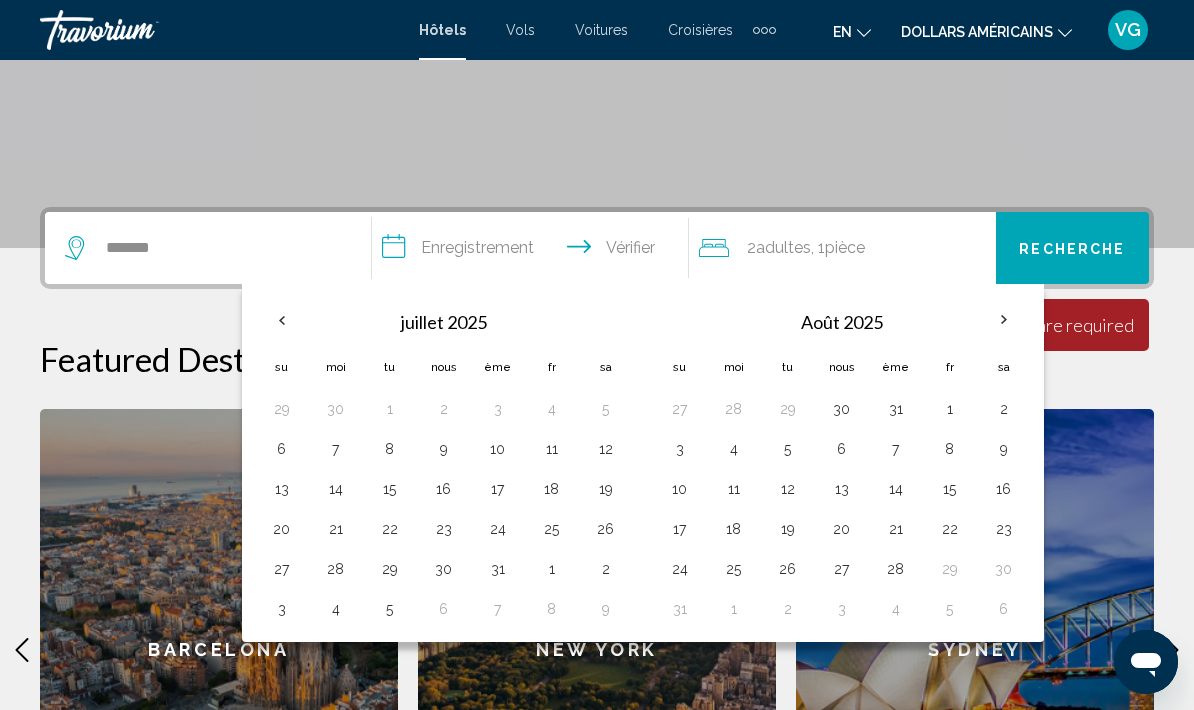 click on "**********" at bounding box center [534, 251] 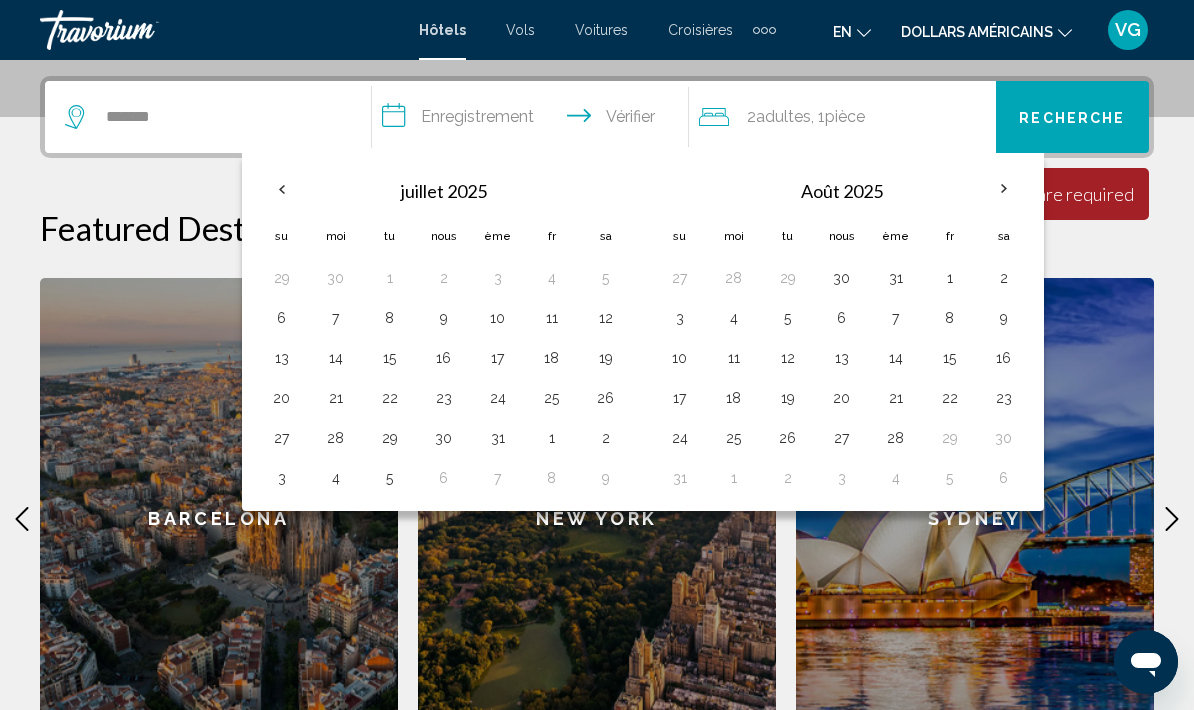scroll, scrollTop: 493, scrollLeft: 0, axis: vertical 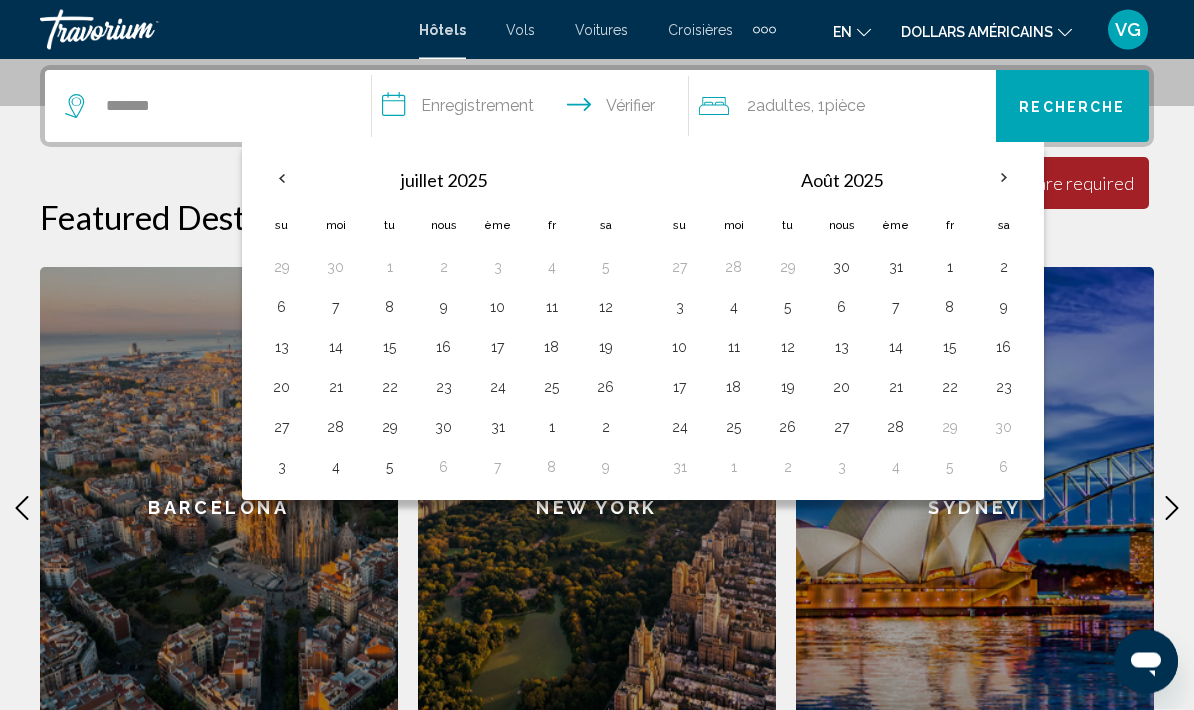 click on "**********" at bounding box center [534, 110] 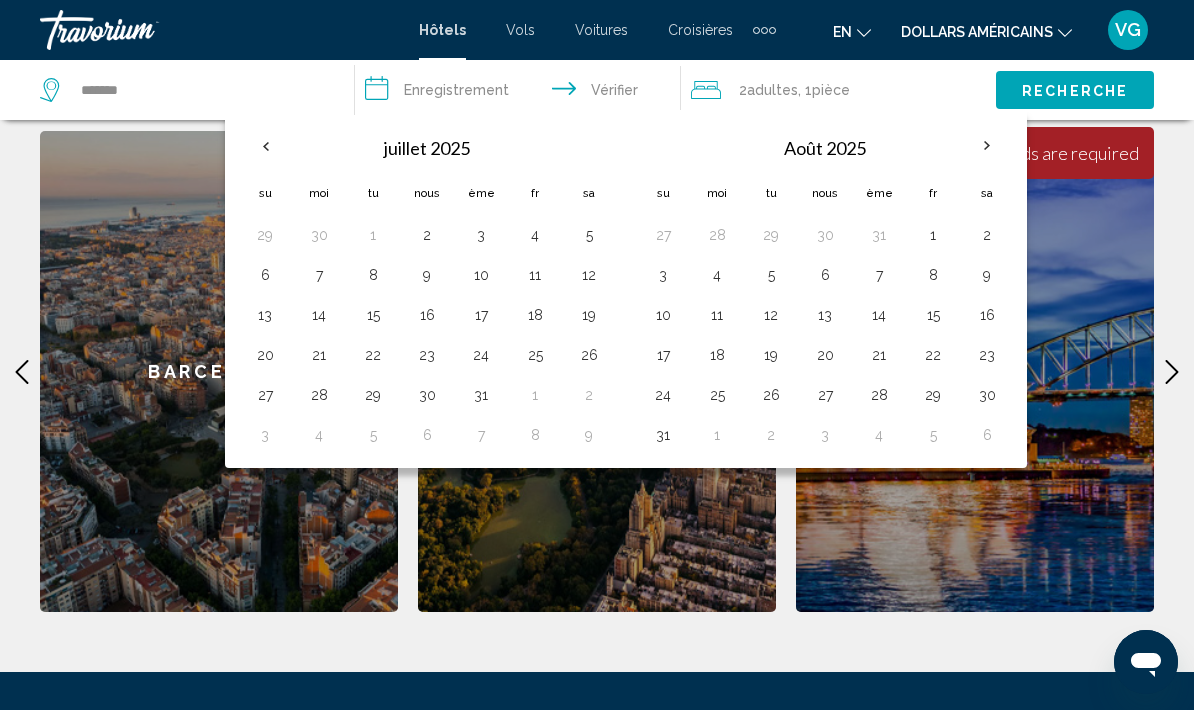 scroll, scrollTop: 548, scrollLeft: 0, axis: vertical 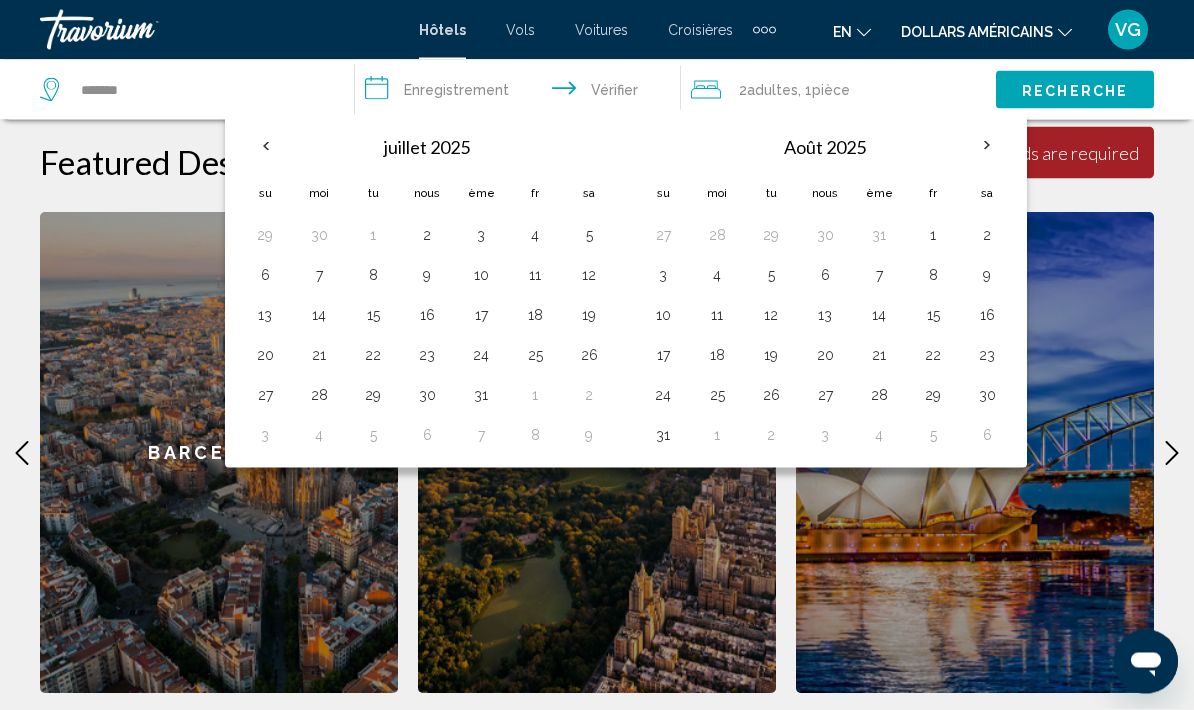 click at bounding box center [987, 146] 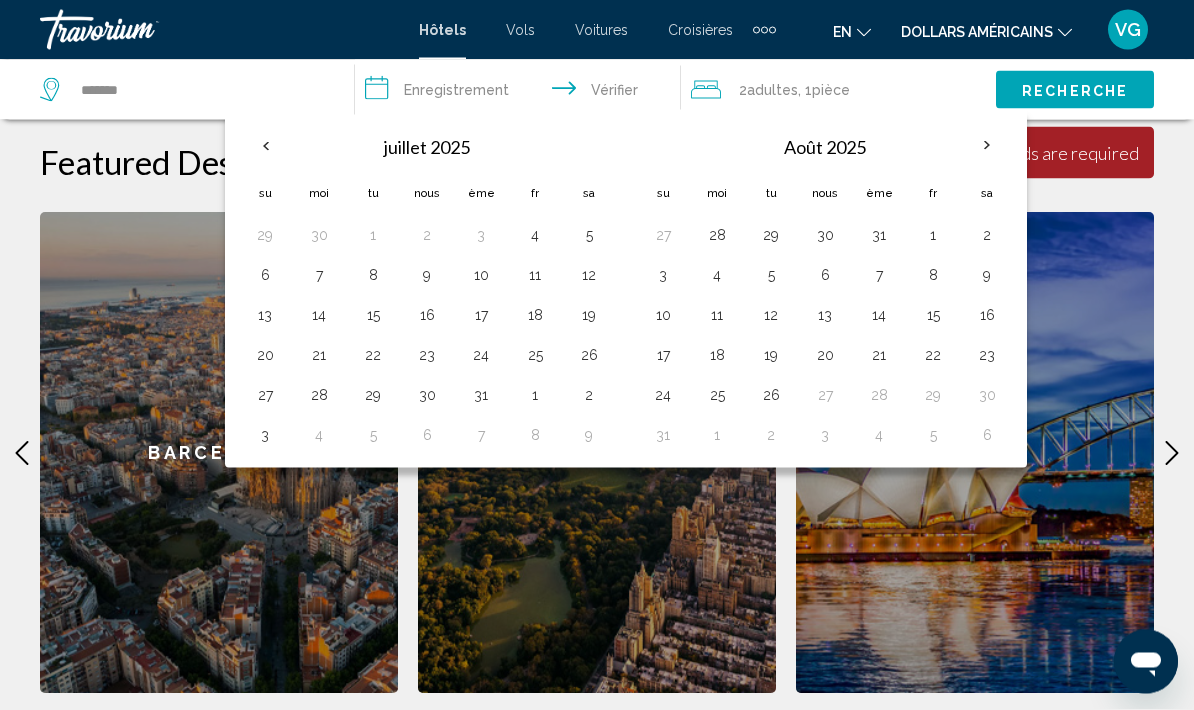 click 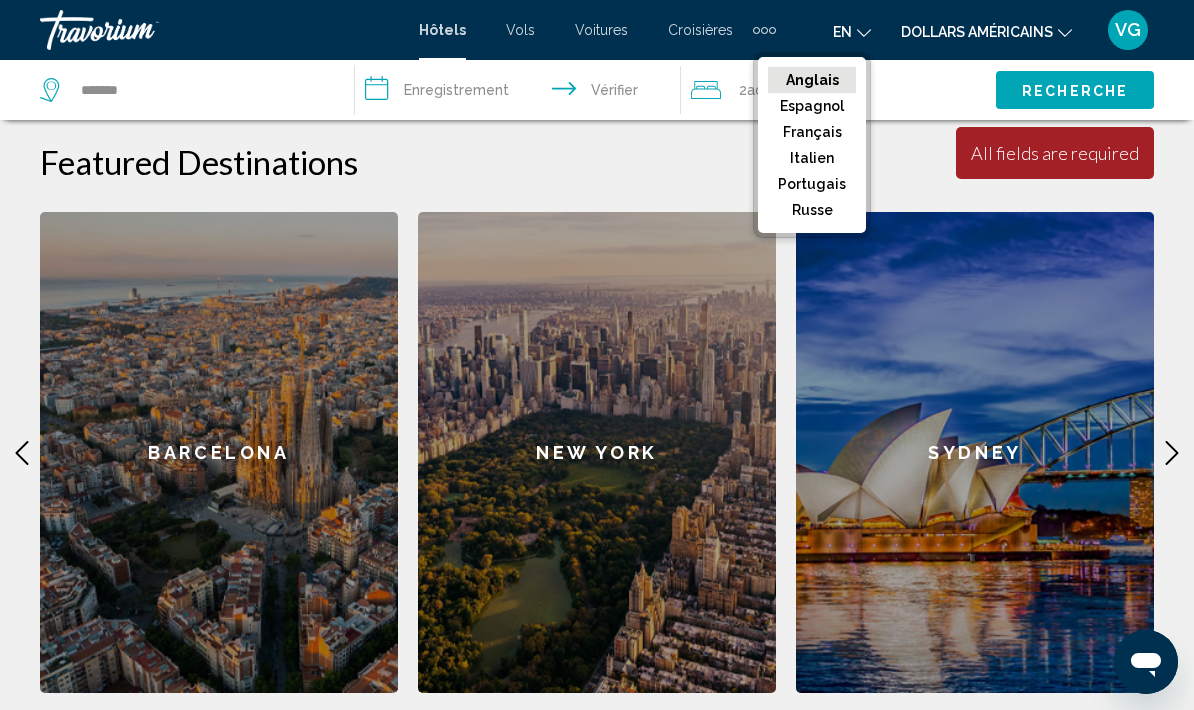 click on "Français" 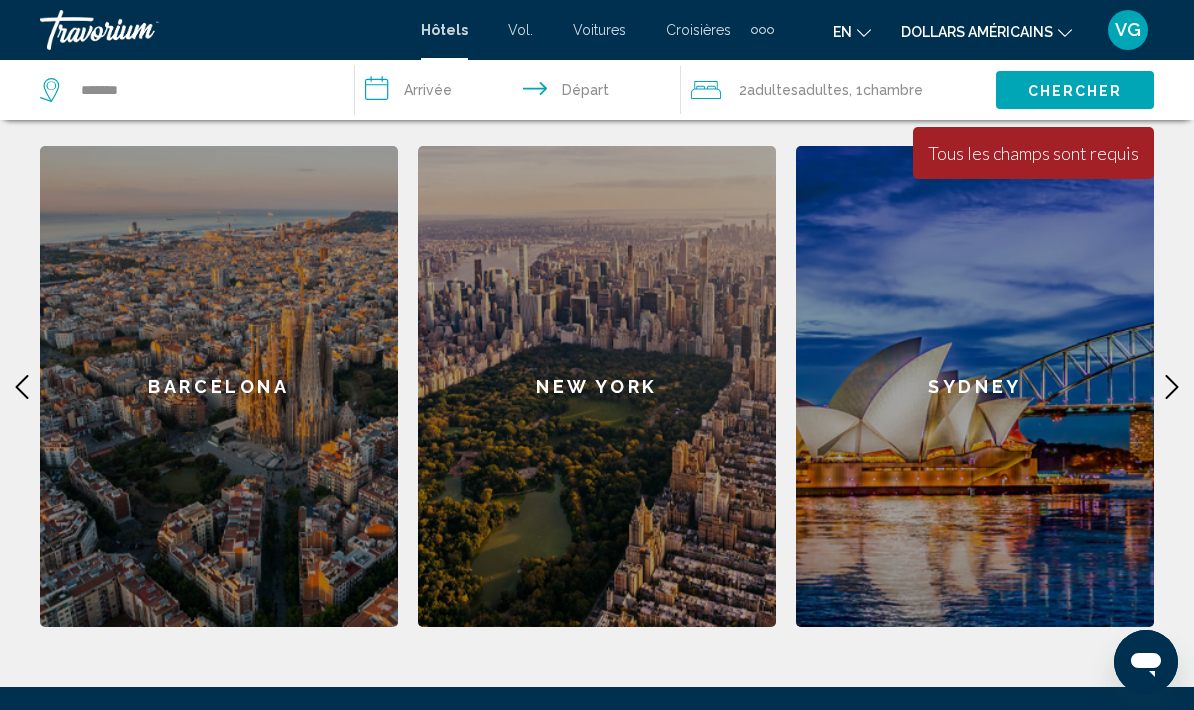 scroll, scrollTop: 595, scrollLeft: 0, axis: vertical 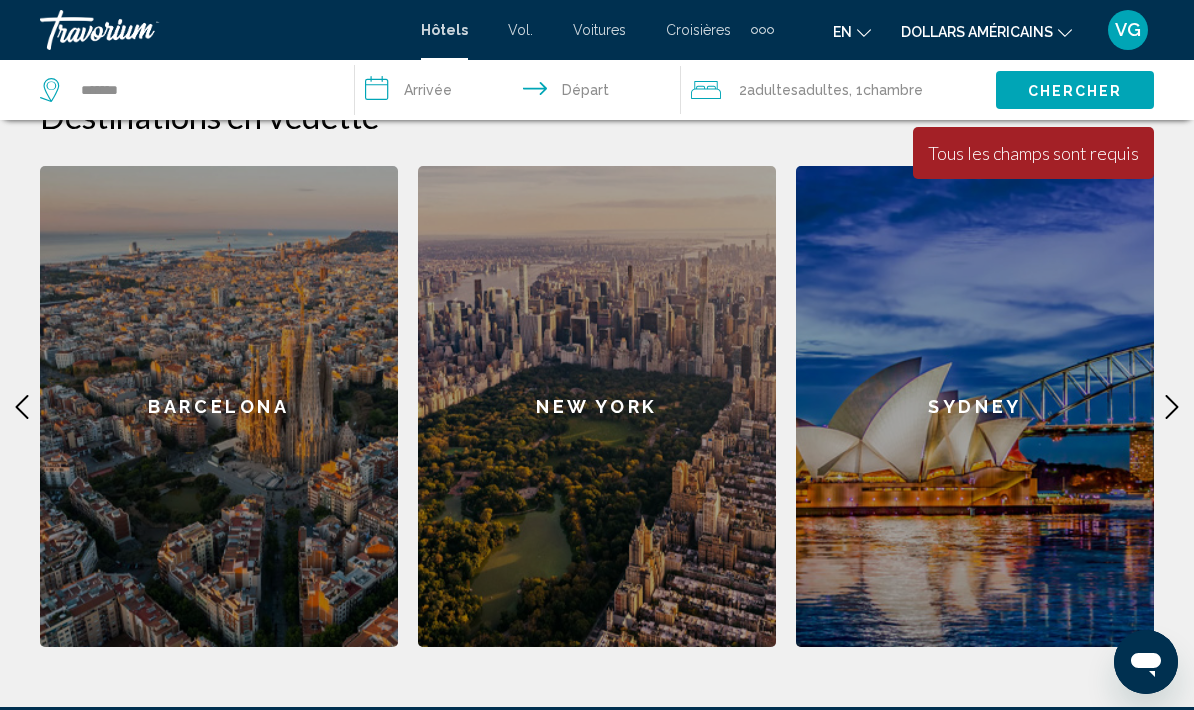 click on "Barcelona" at bounding box center [219, 406] 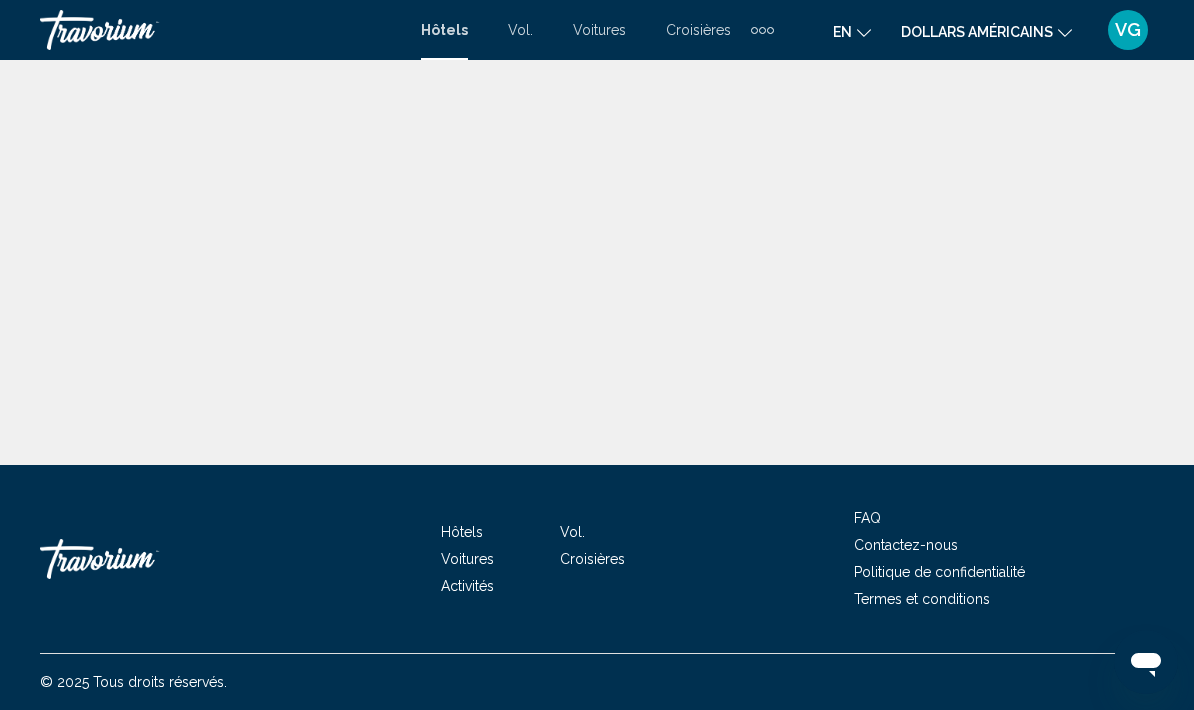 scroll, scrollTop: 80, scrollLeft: 0, axis: vertical 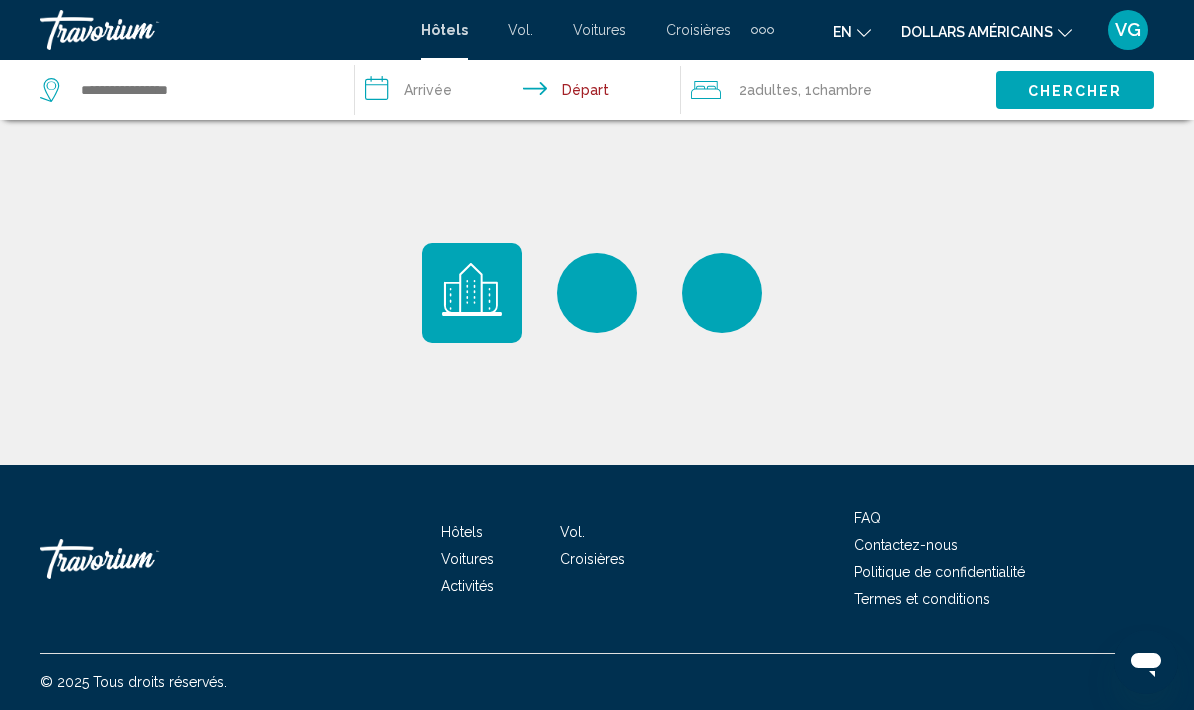 click on "**********" at bounding box center [521, 93] 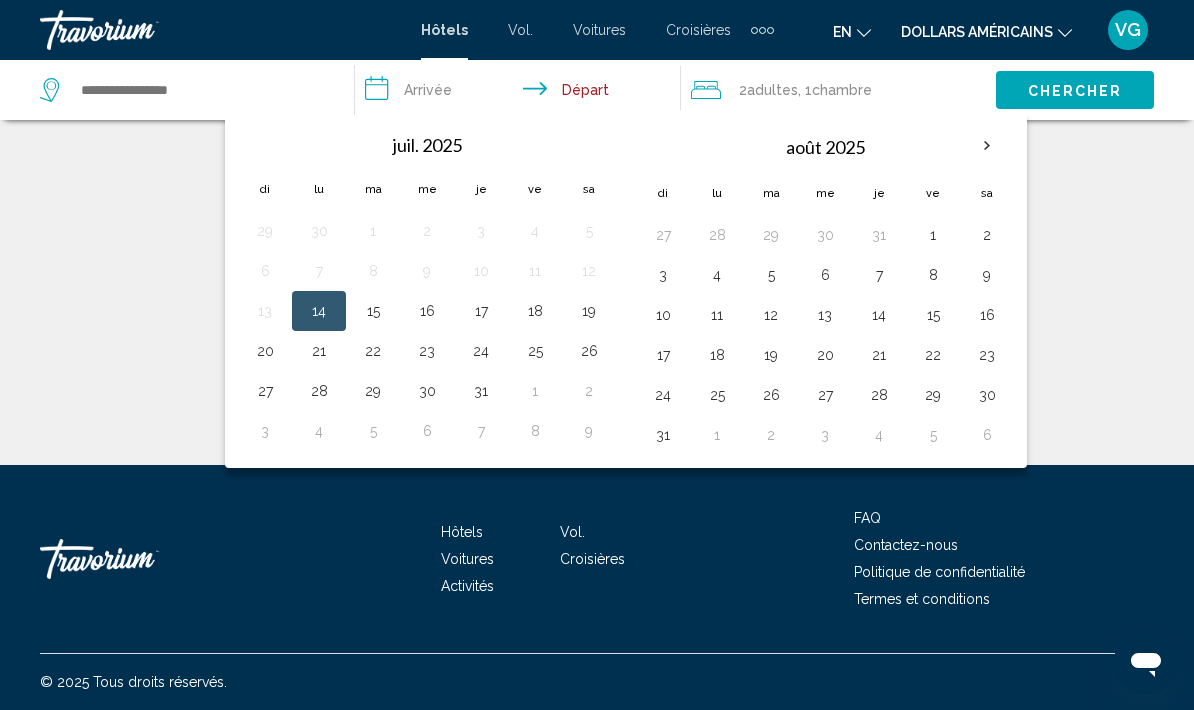 click at bounding box center [987, 146] 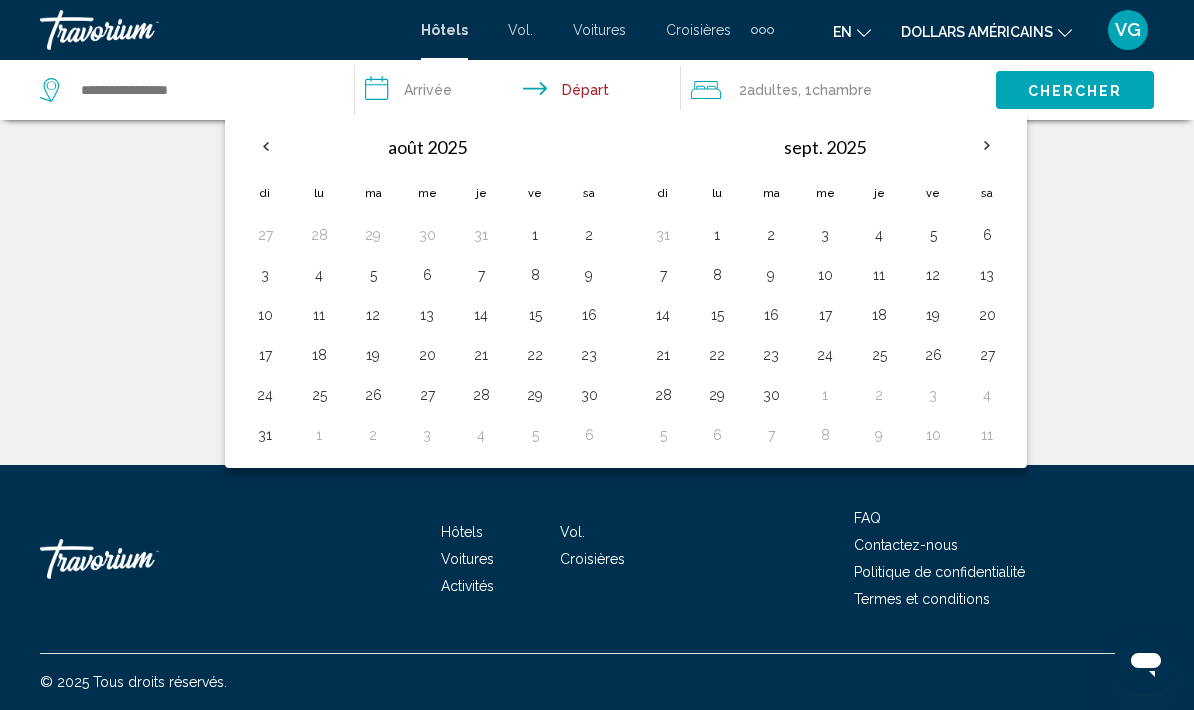 click at bounding box center (987, 146) 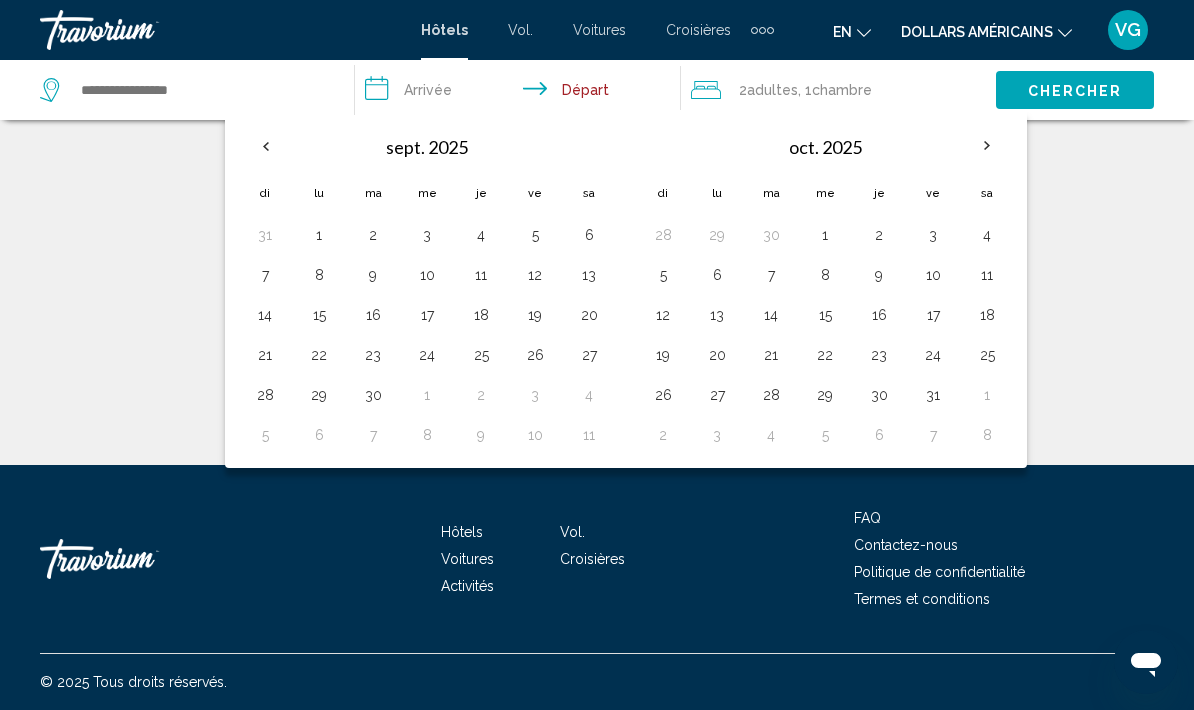 type on "**********" 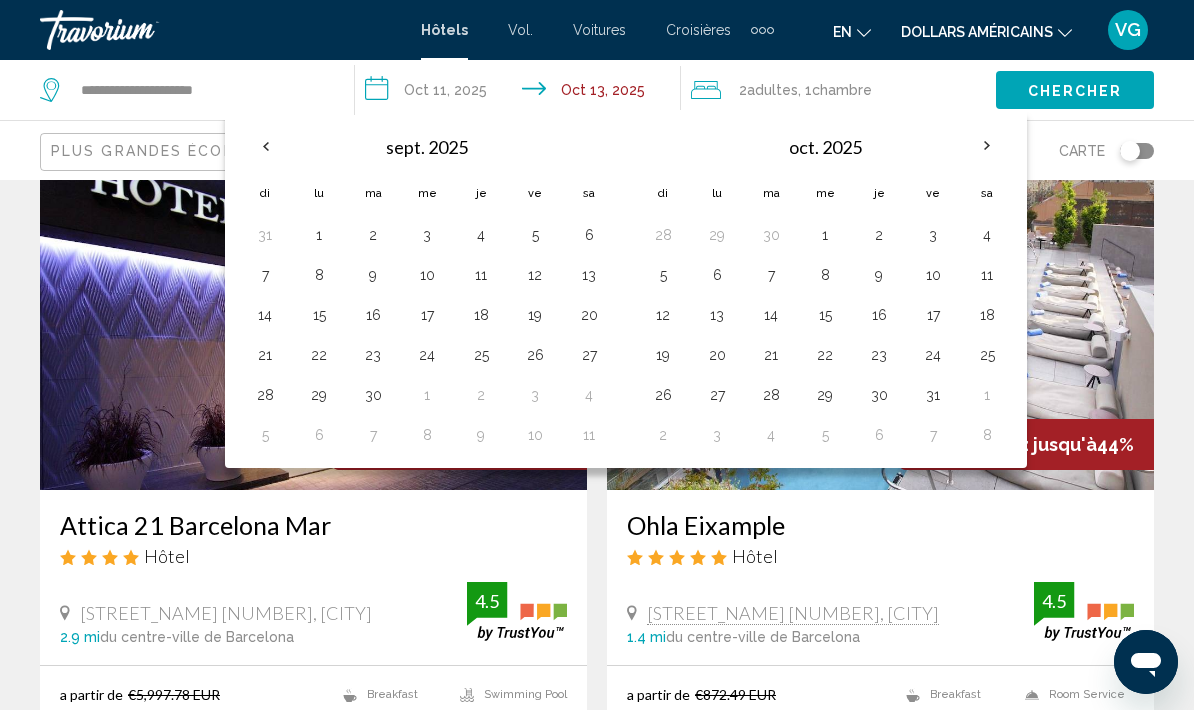 click on "19" at bounding box center (663, 355) 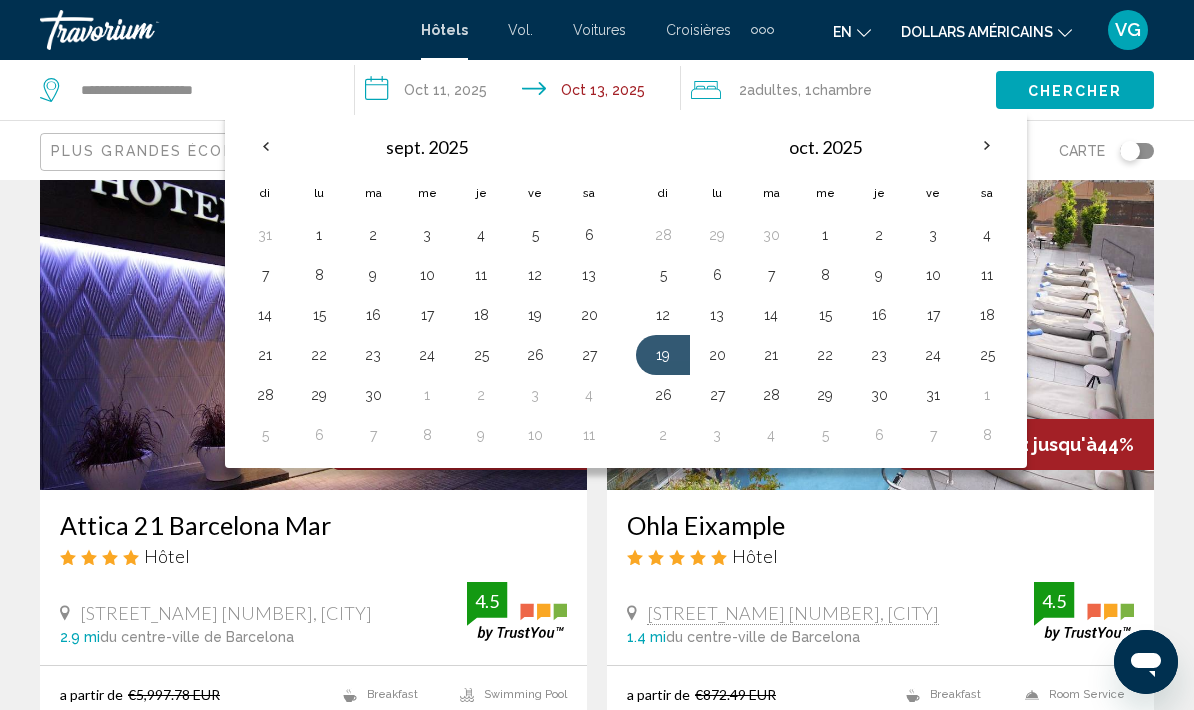 click on "18" at bounding box center [987, 315] 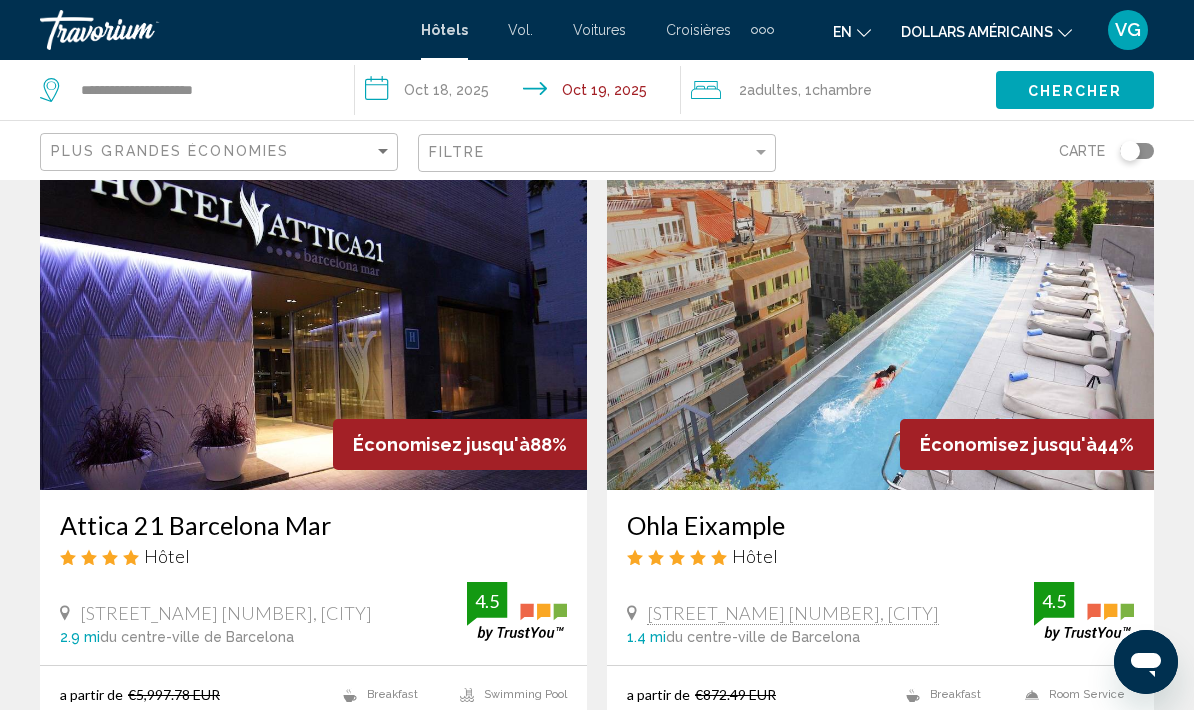 click on "**********" at bounding box center (521, 93) 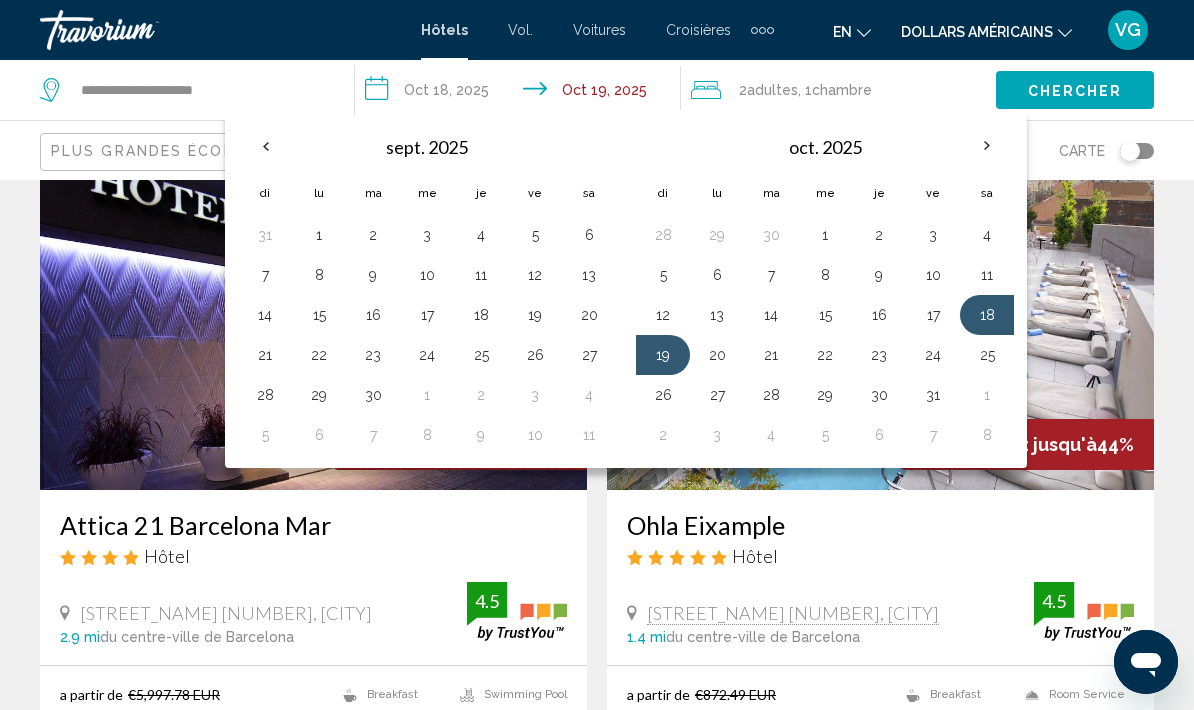 click on "18" at bounding box center (987, 315) 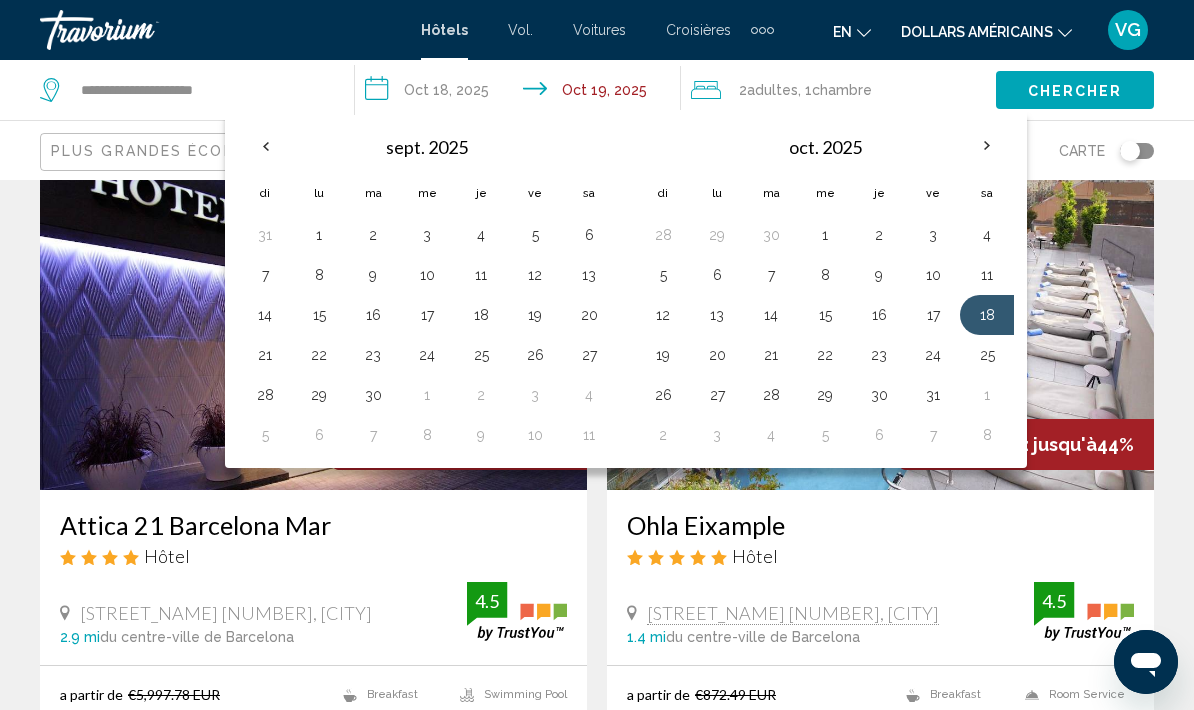 click on "22" at bounding box center [825, 355] 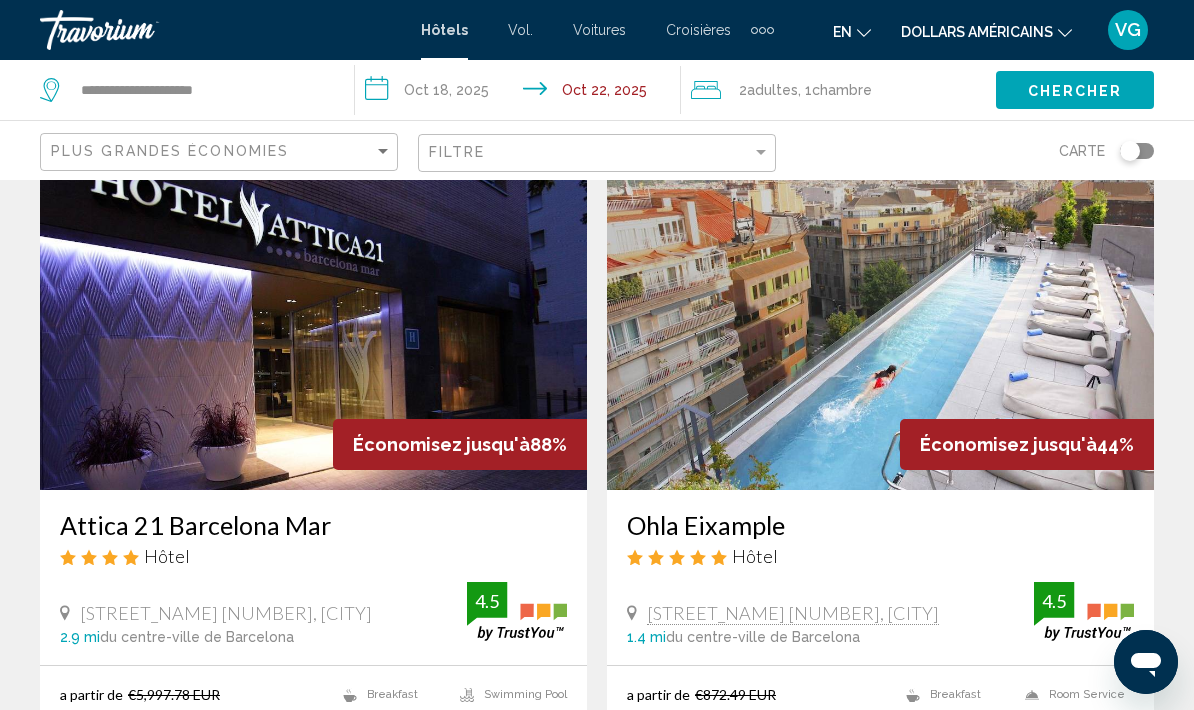 click on "Chambre" 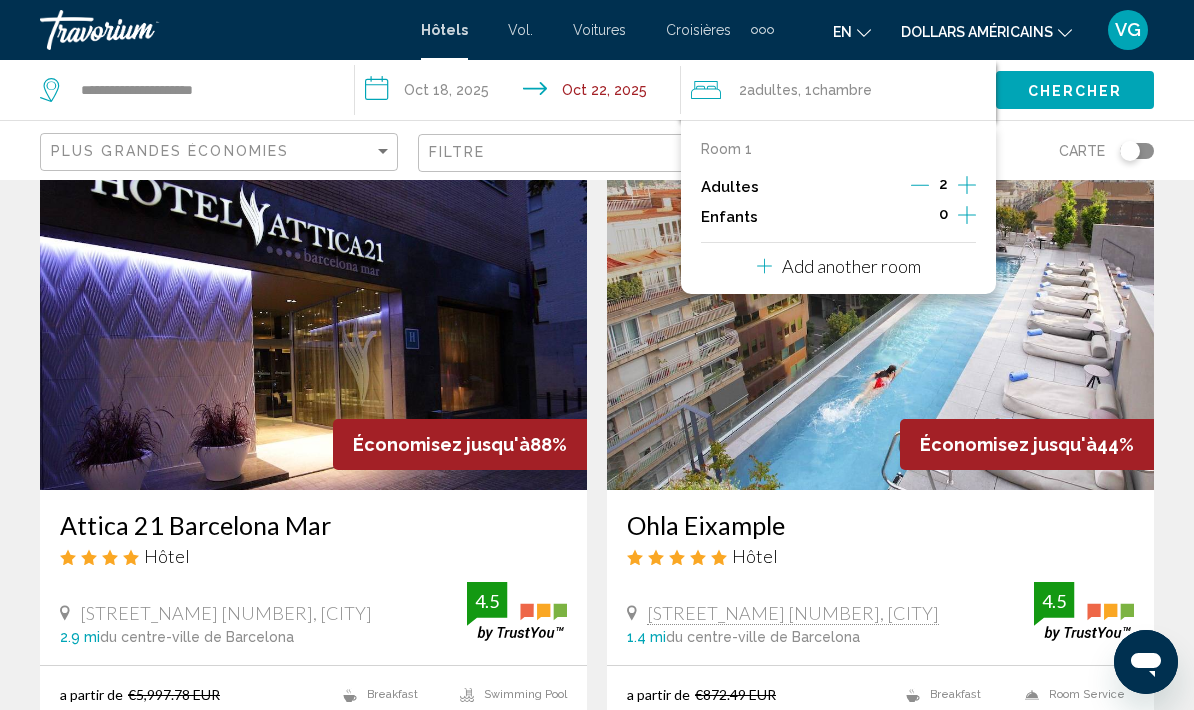 click 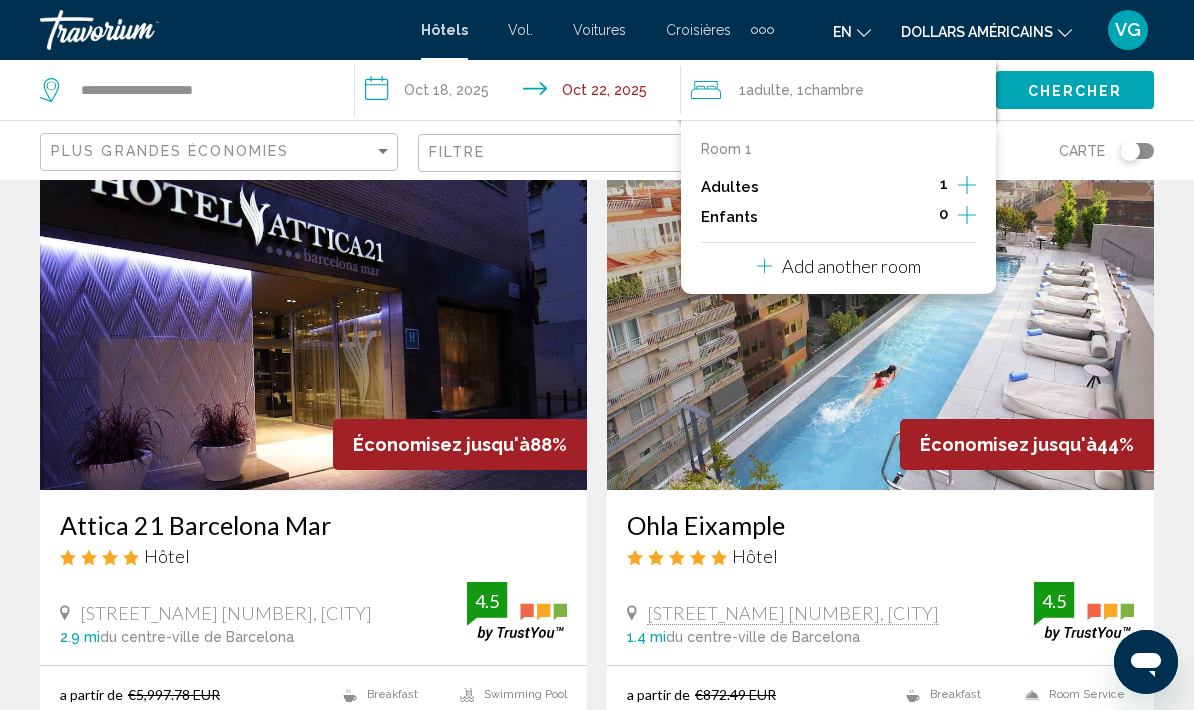 click 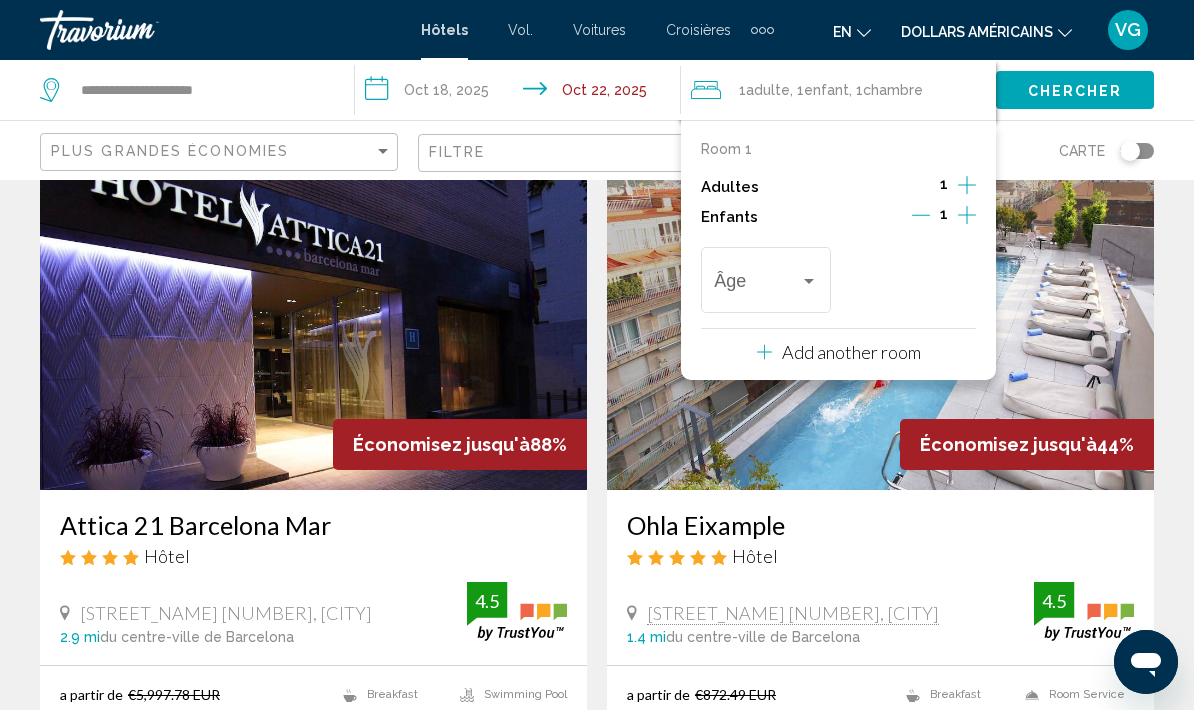 click 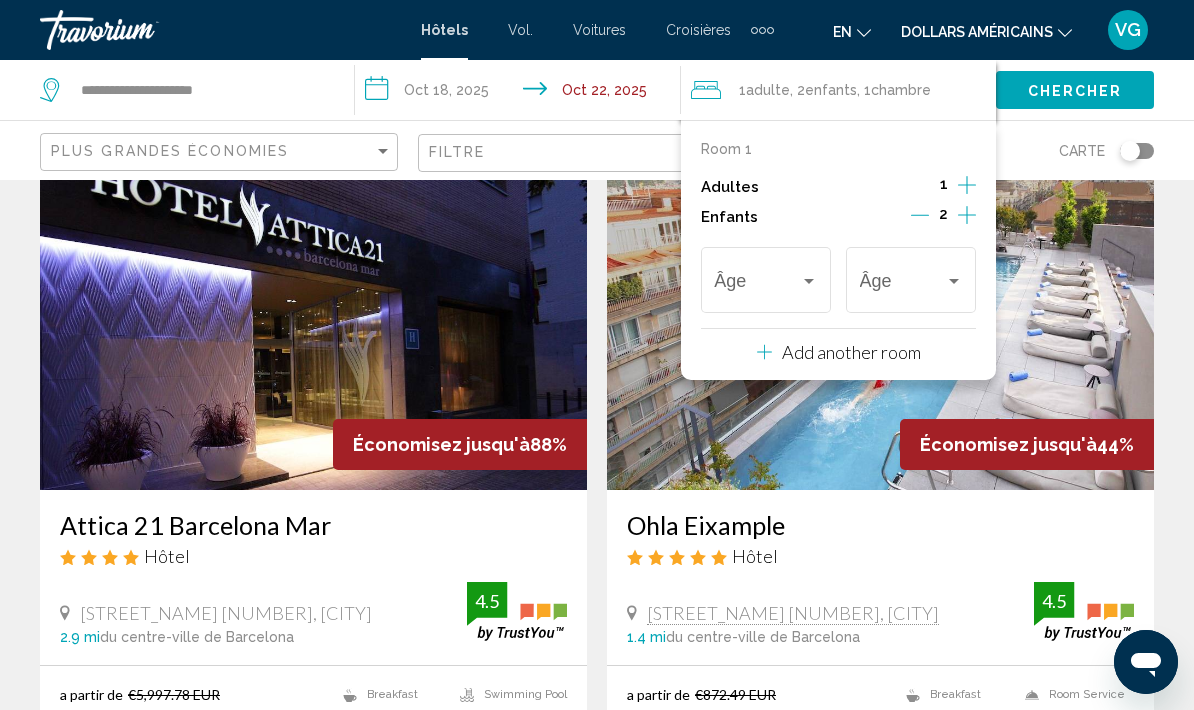 click at bounding box center [809, 281] 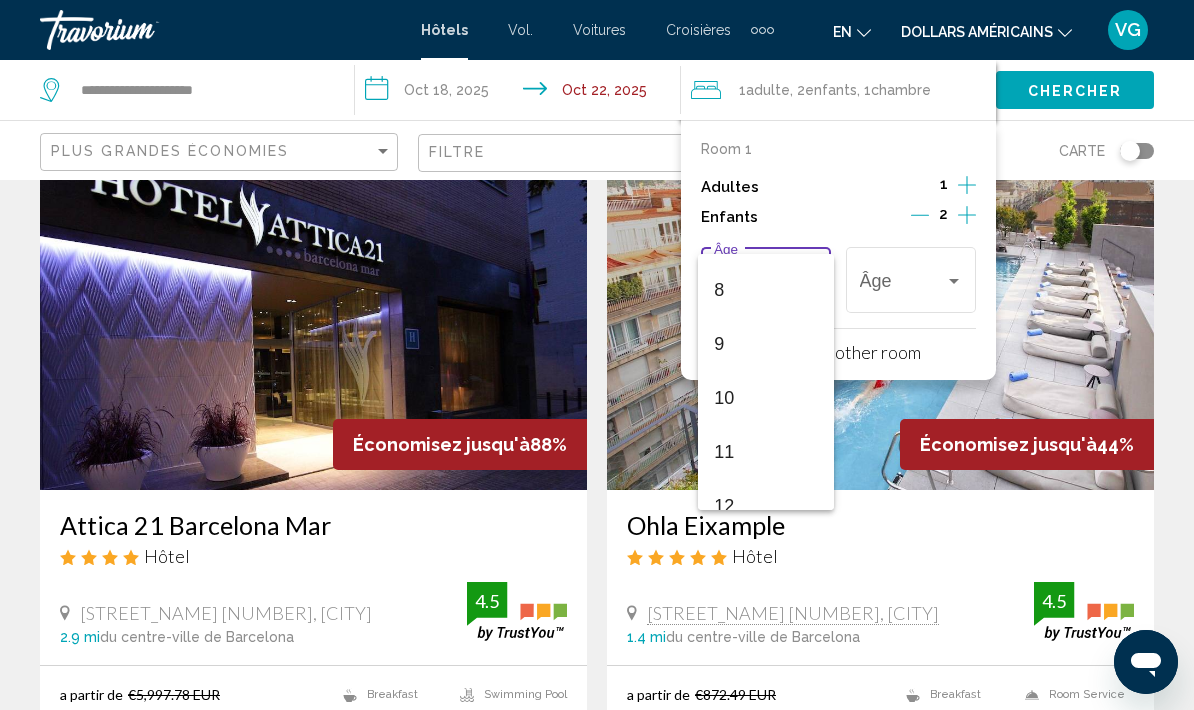 scroll, scrollTop: 417, scrollLeft: 0, axis: vertical 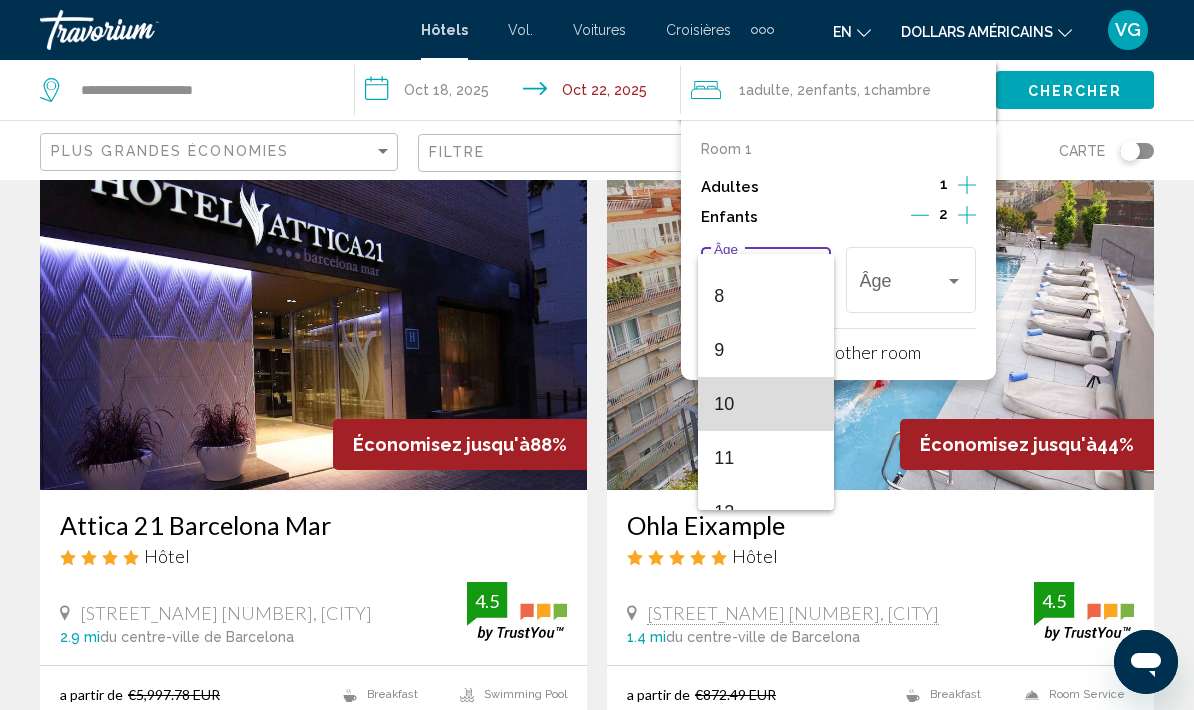 click on "10" at bounding box center [724, 404] 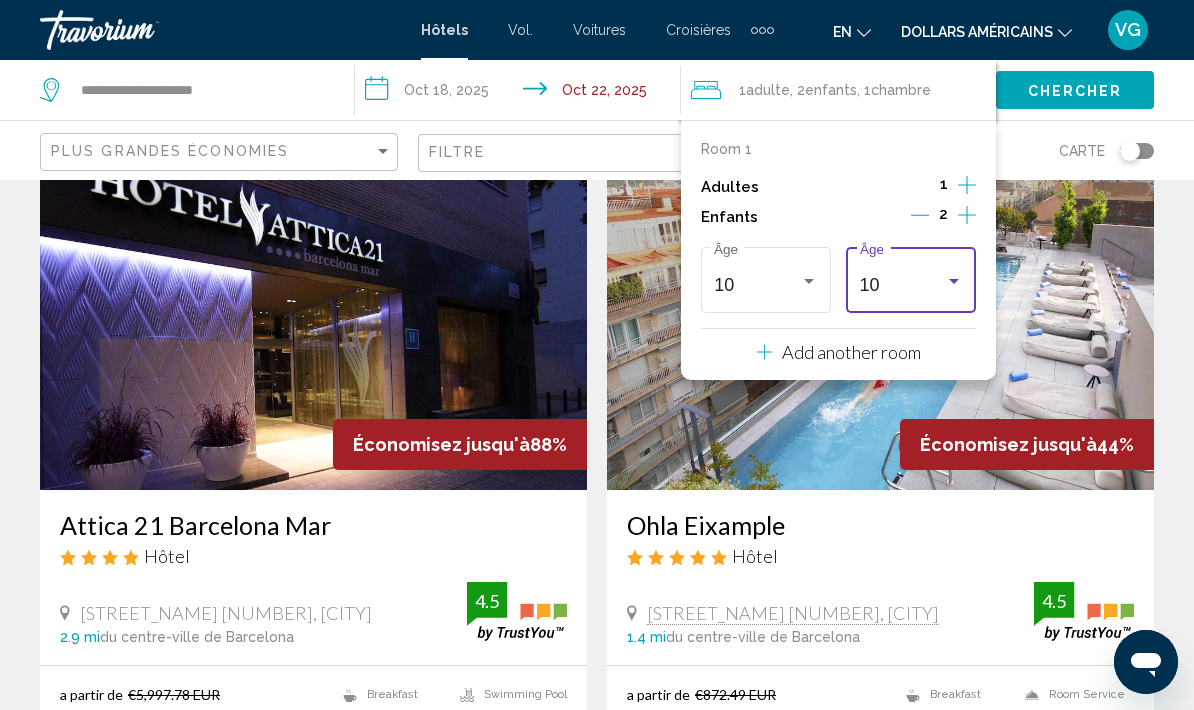 click at bounding box center [954, 281] 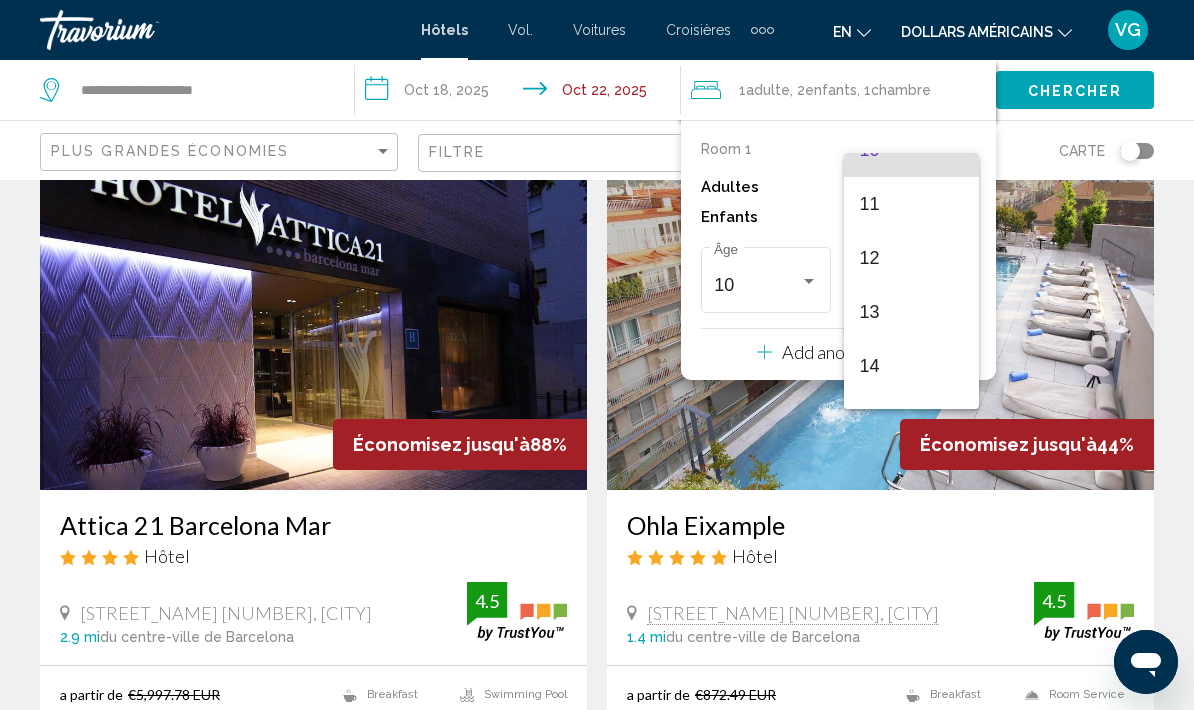 scroll, scrollTop: 569, scrollLeft: 0, axis: vertical 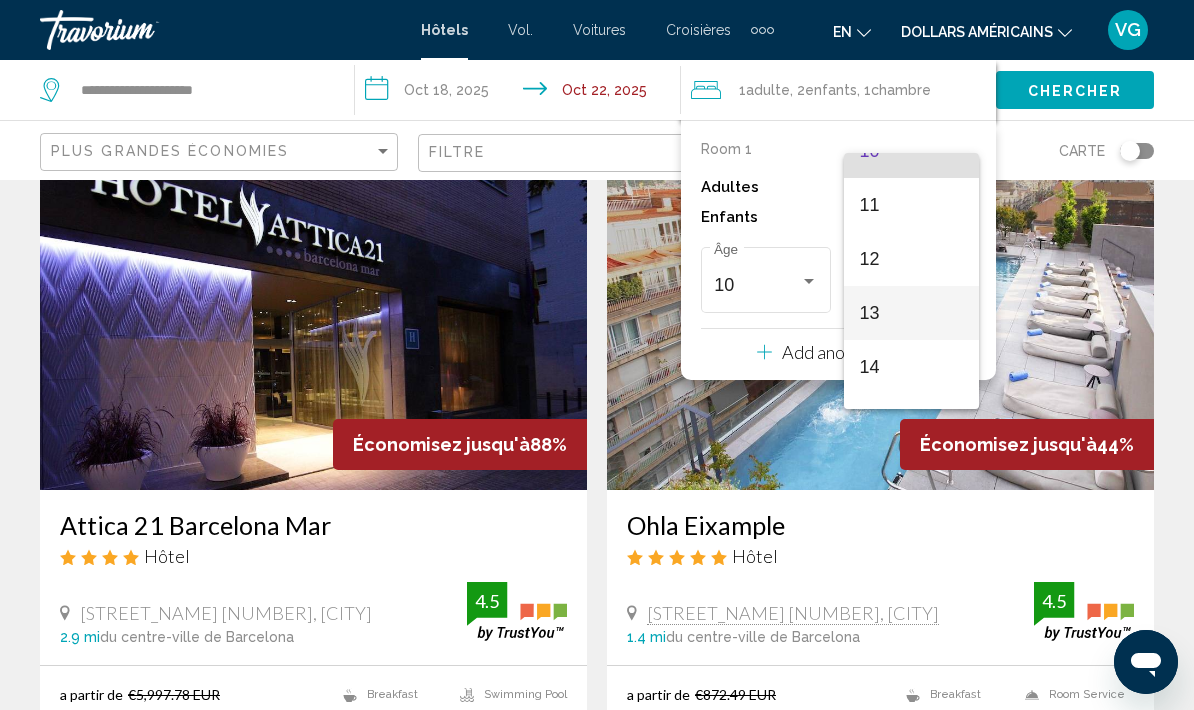 click on "13" at bounding box center [911, 313] 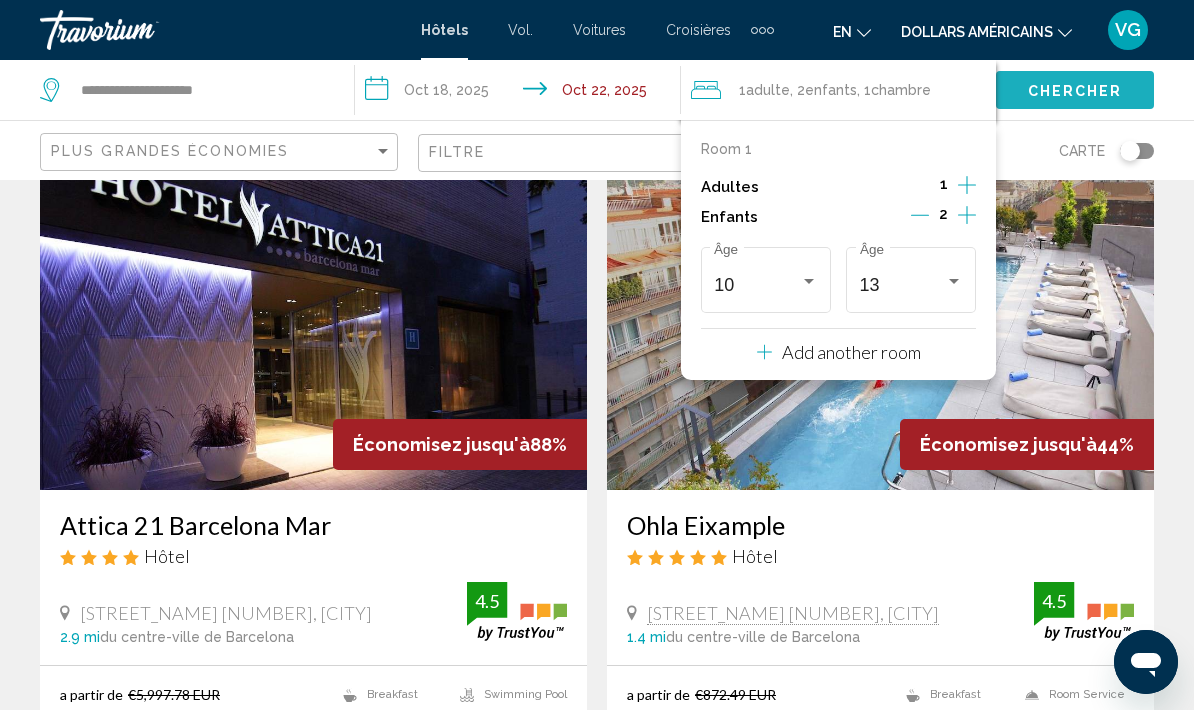 click on "Chercher" 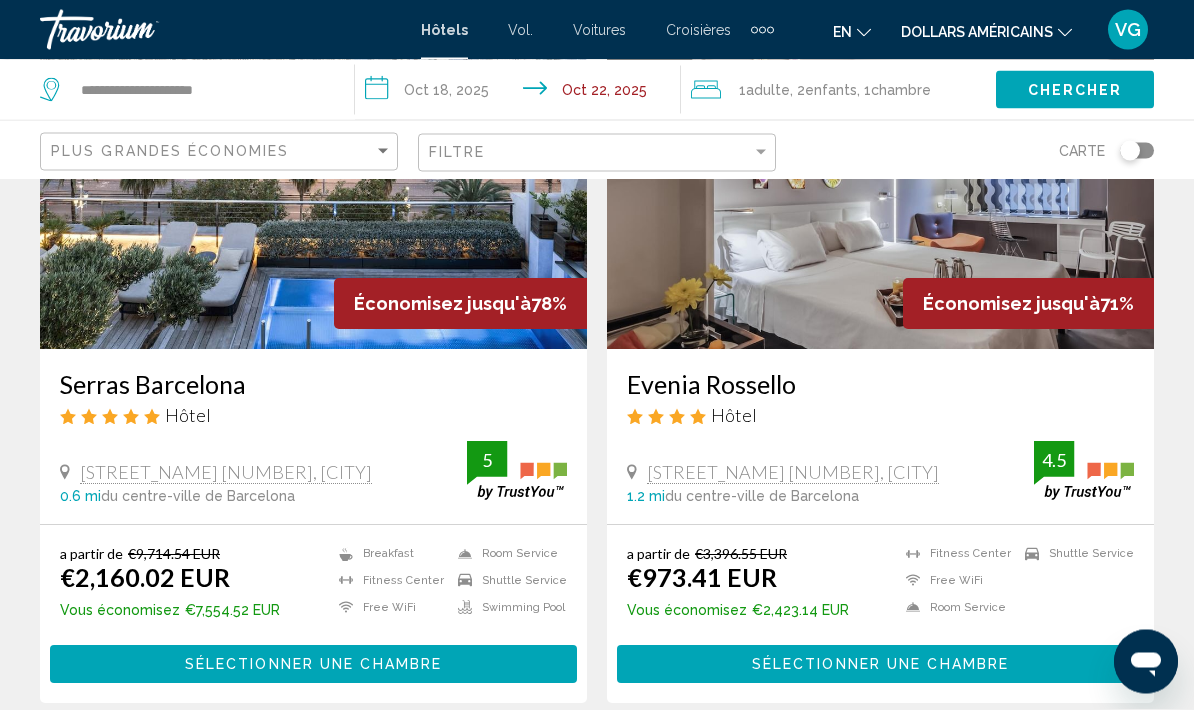 scroll, scrollTop: 0, scrollLeft: 0, axis: both 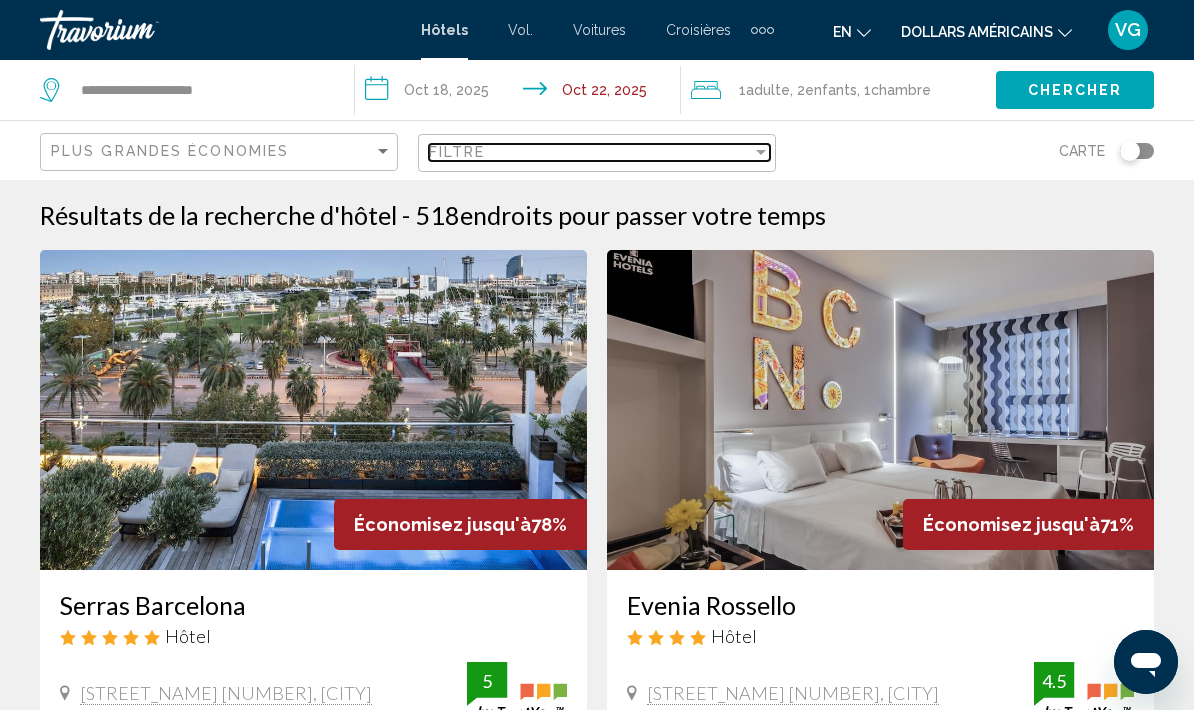 click at bounding box center (761, 152) 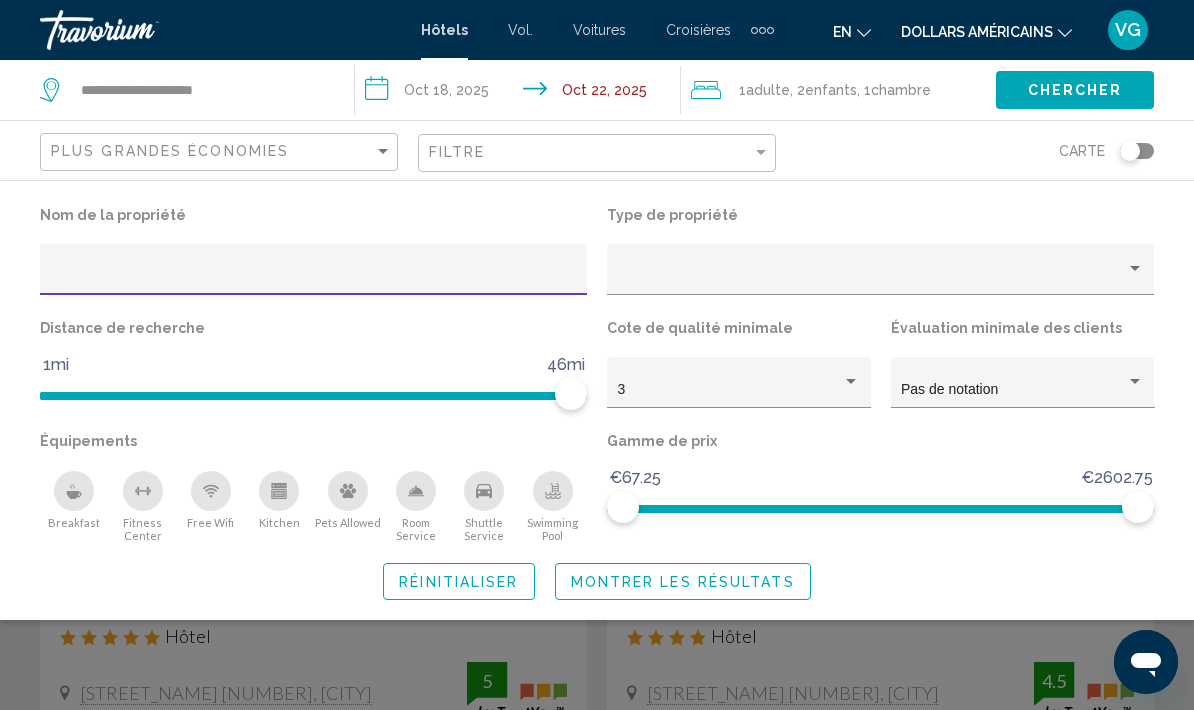 click on "Filtre" 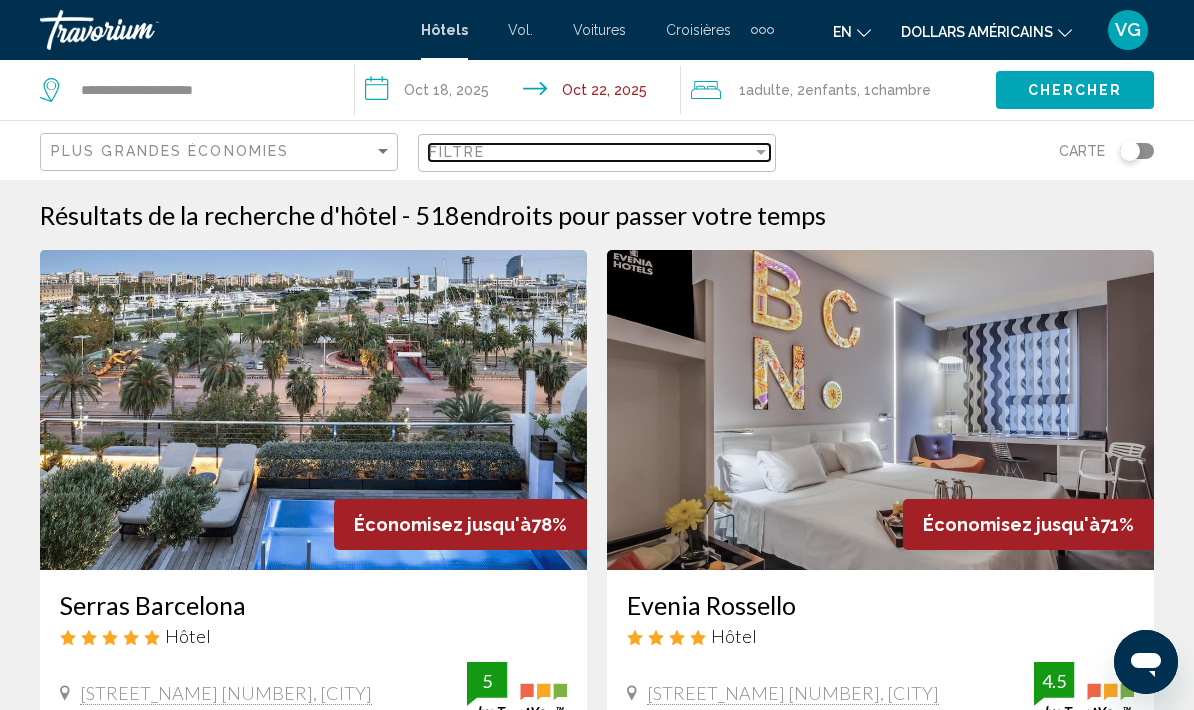 click at bounding box center [761, 152] 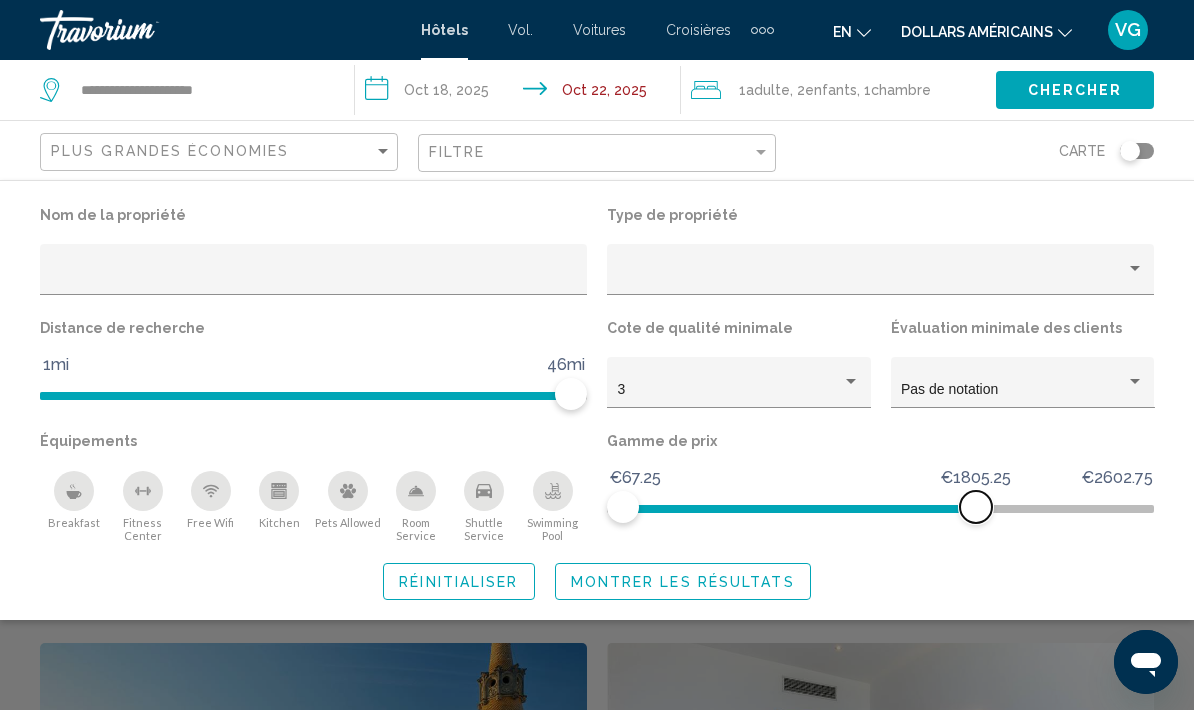 scroll, scrollTop: 401, scrollLeft: 0, axis: vertical 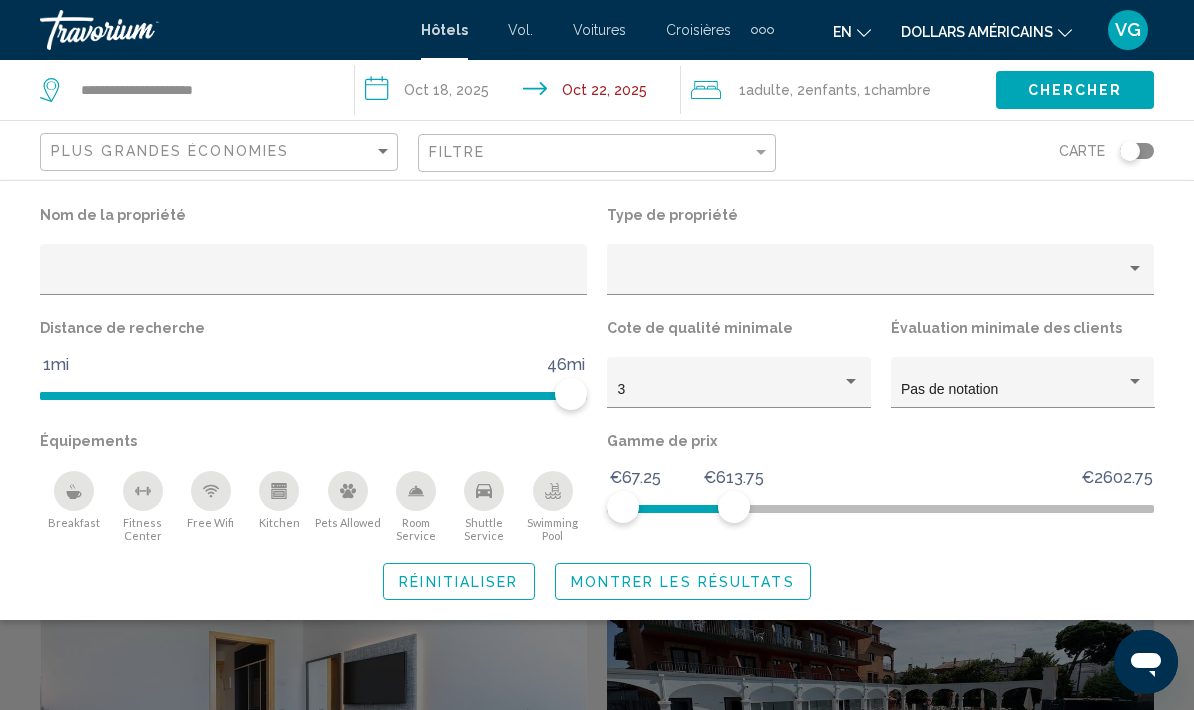 click on "Montrer les résultats" 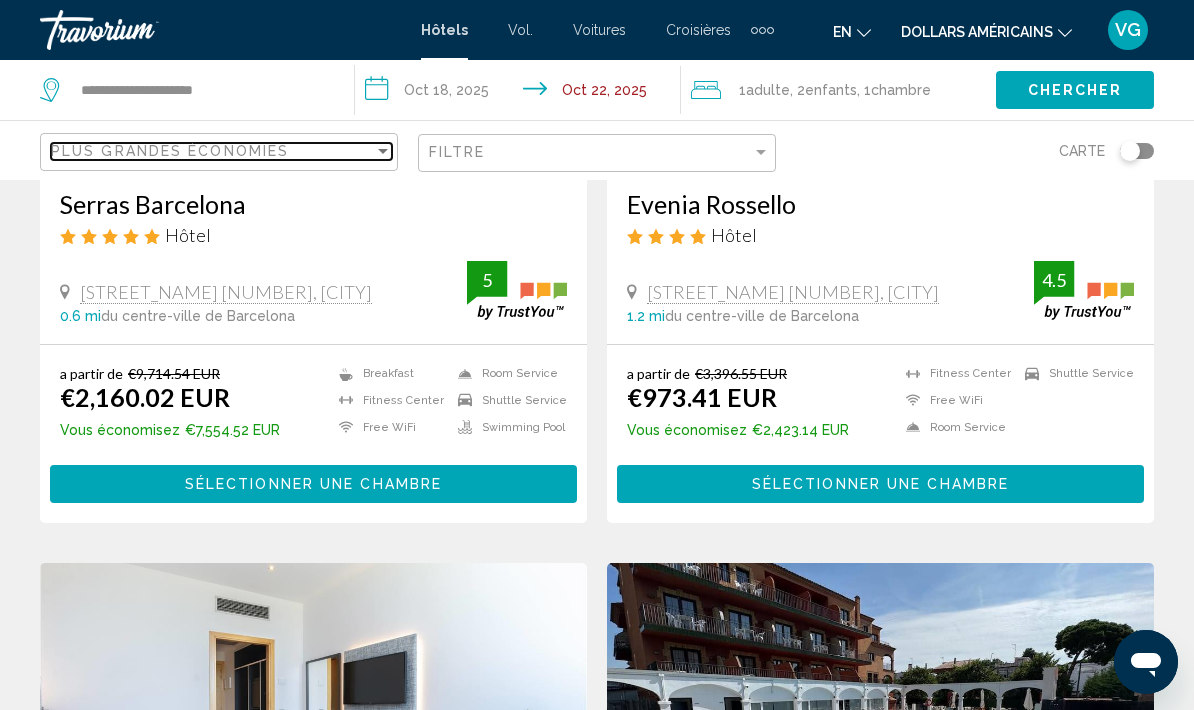 click on "Plus grandes économies" at bounding box center [212, 151] 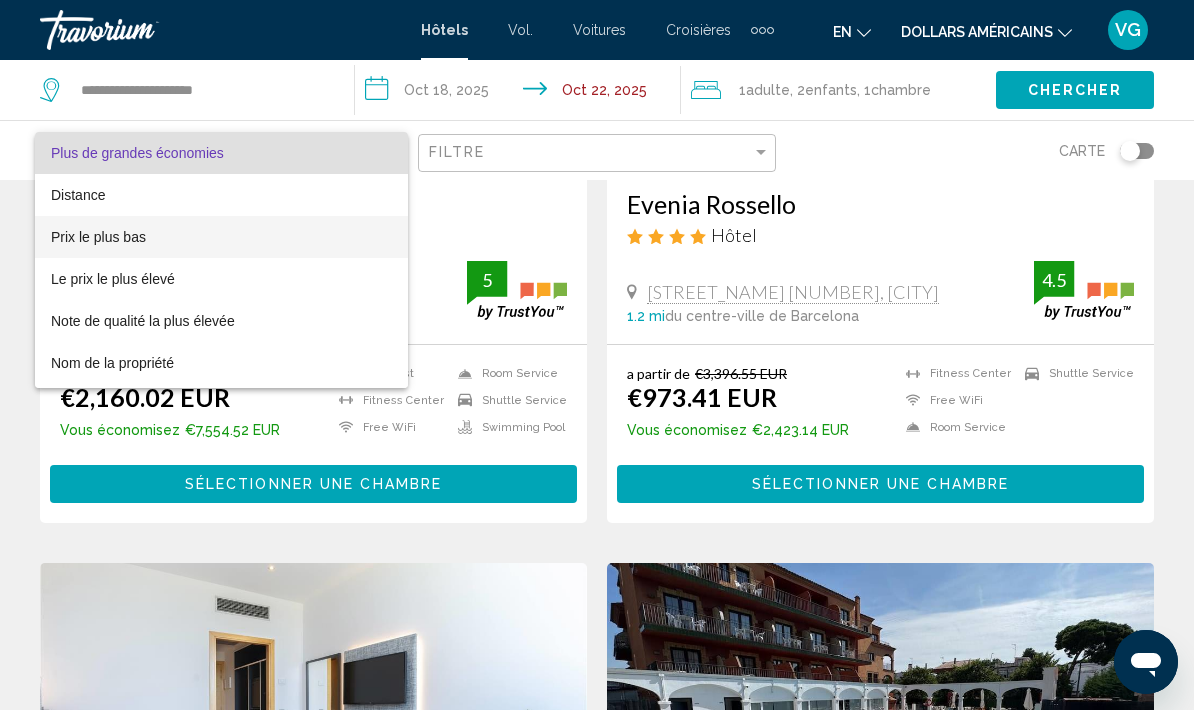 click on "Prix le plus bas" at bounding box center (98, 237) 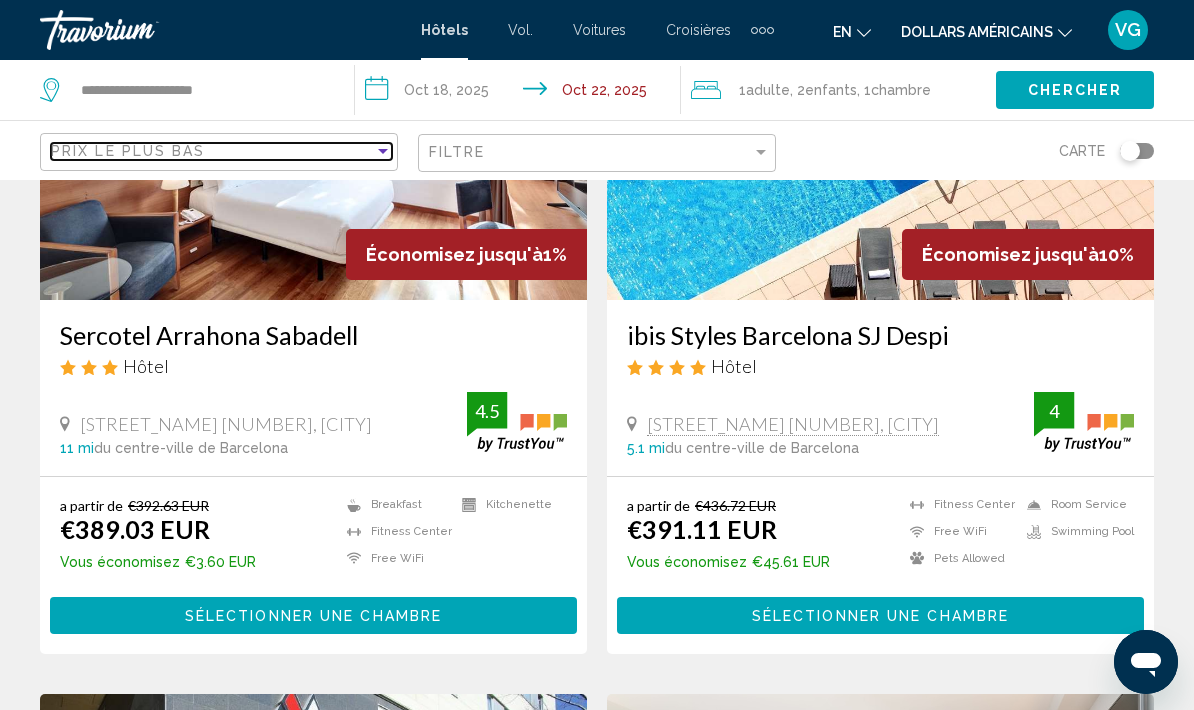 scroll, scrollTop: 3161, scrollLeft: 0, axis: vertical 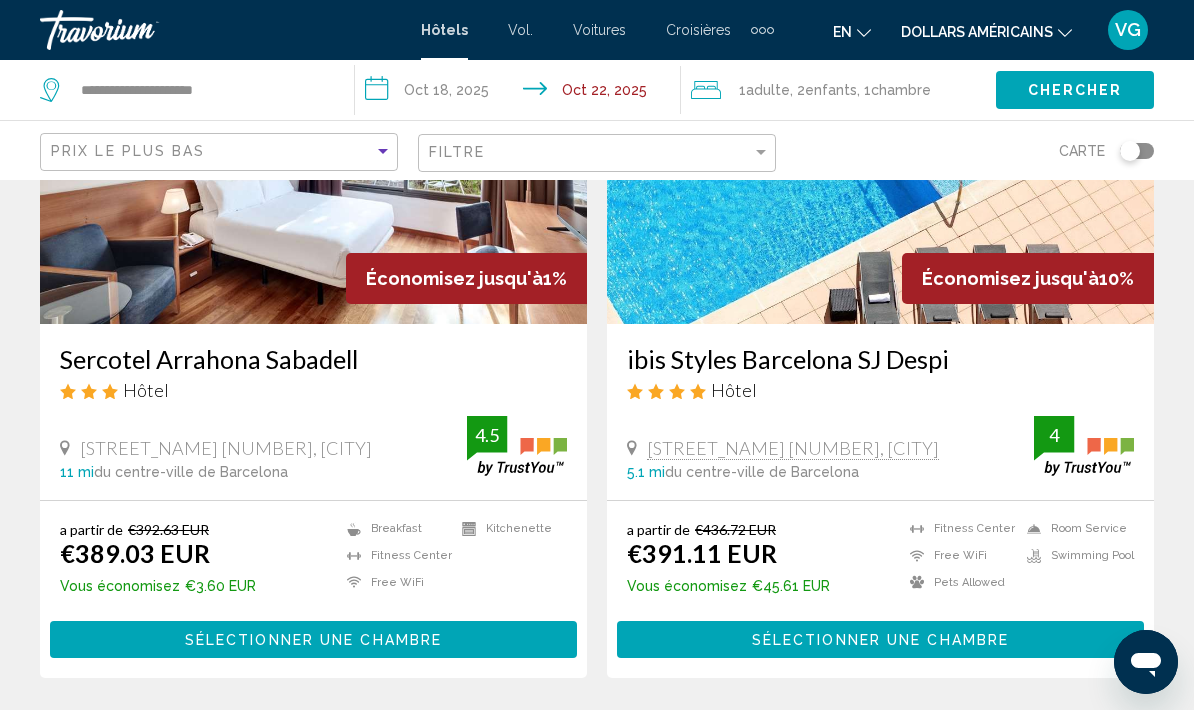 click at bounding box center [880, 164] 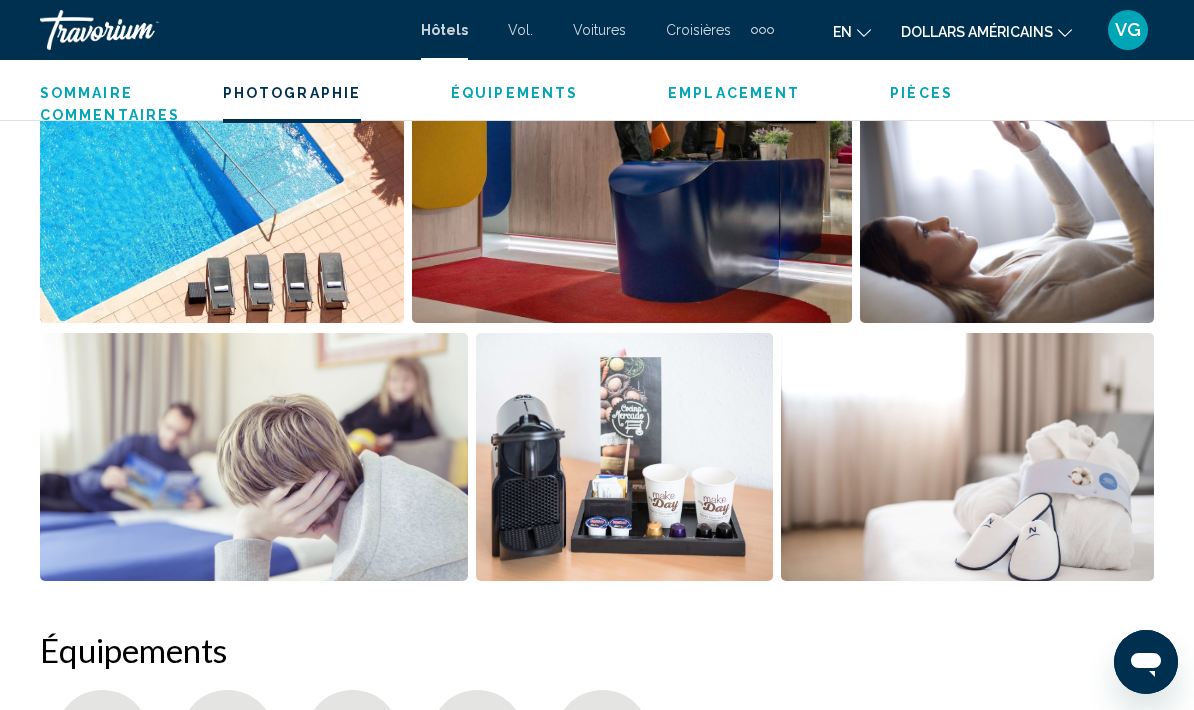 scroll, scrollTop: 1516, scrollLeft: 0, axis: vertical 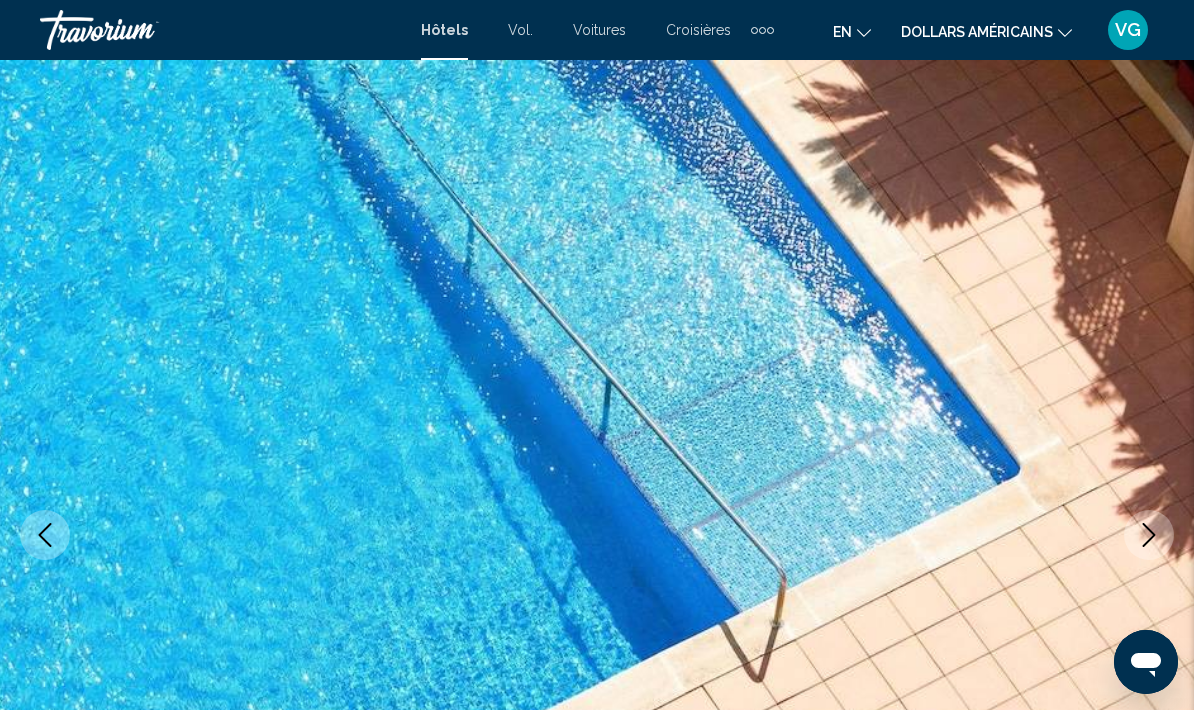 click 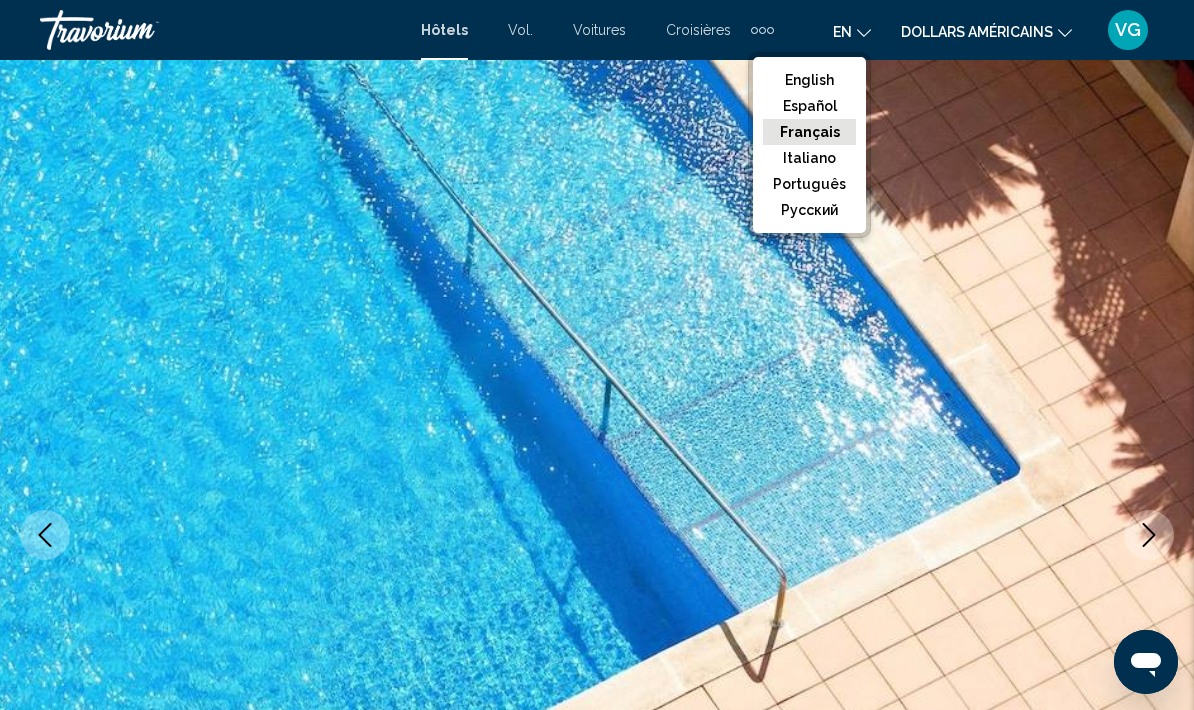 click on "Français" 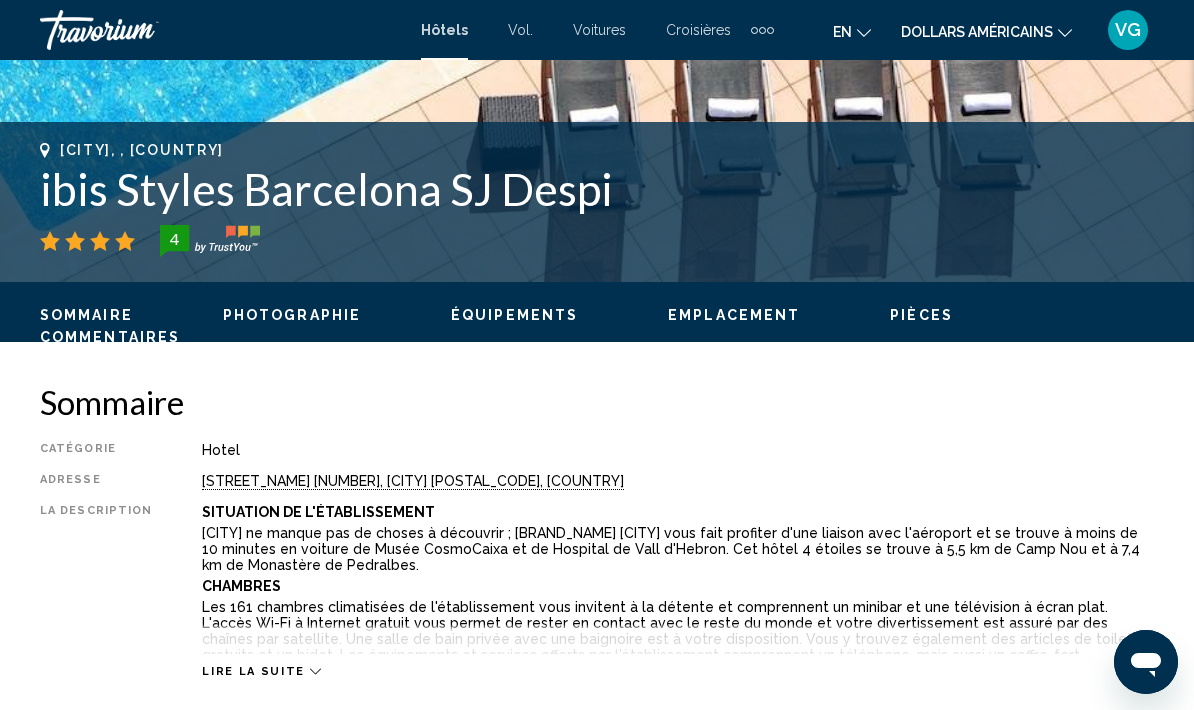 click on "Photographie" at bounding box center (292, 315) 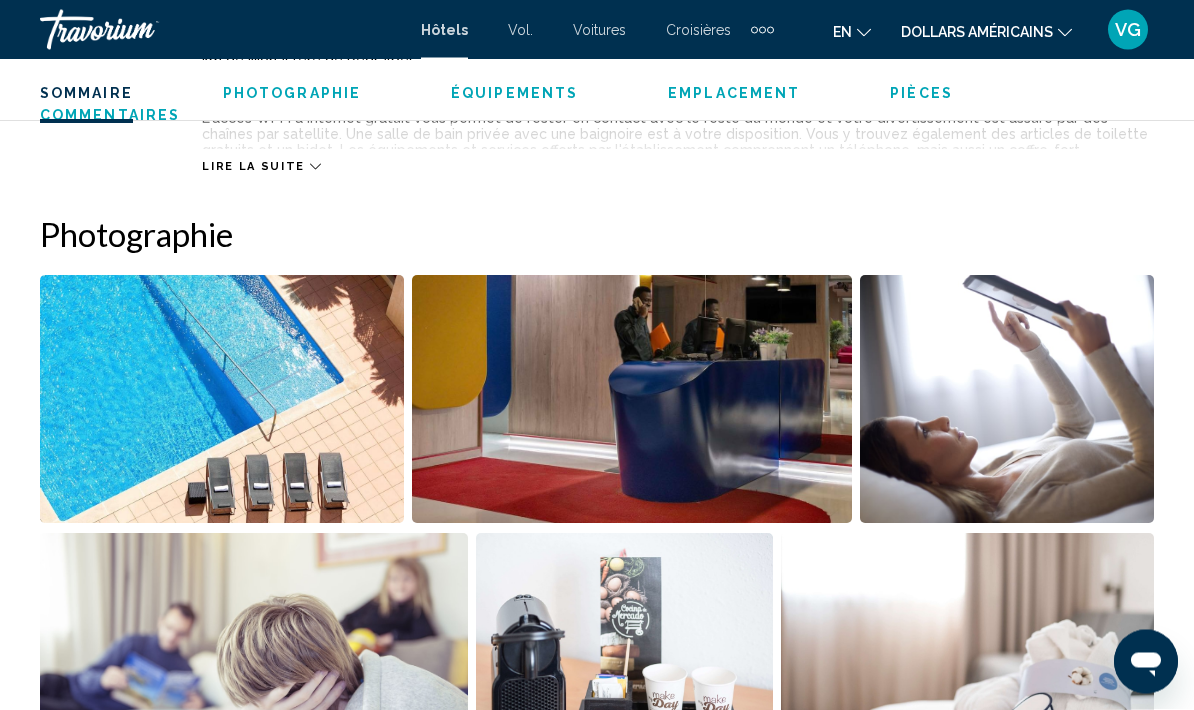scroll, scrollTop: 1327, scrollLeft: 0, axis: vertical 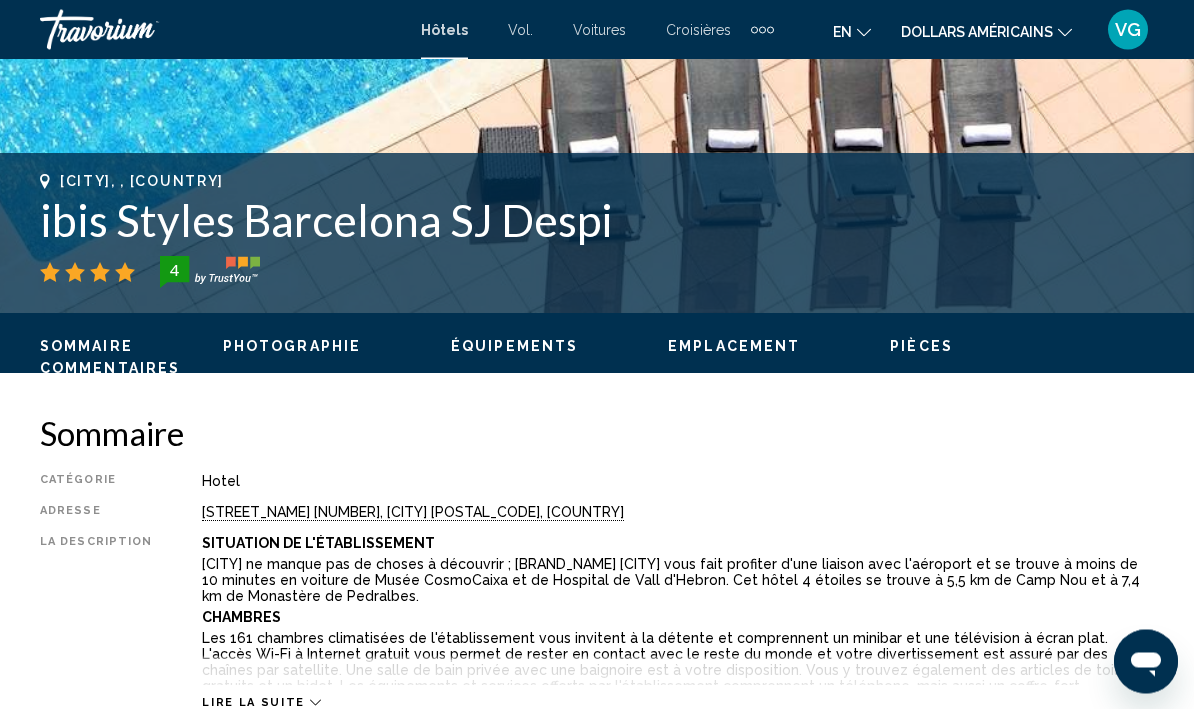 click on "Équipements" at bounding box center [514, 347] 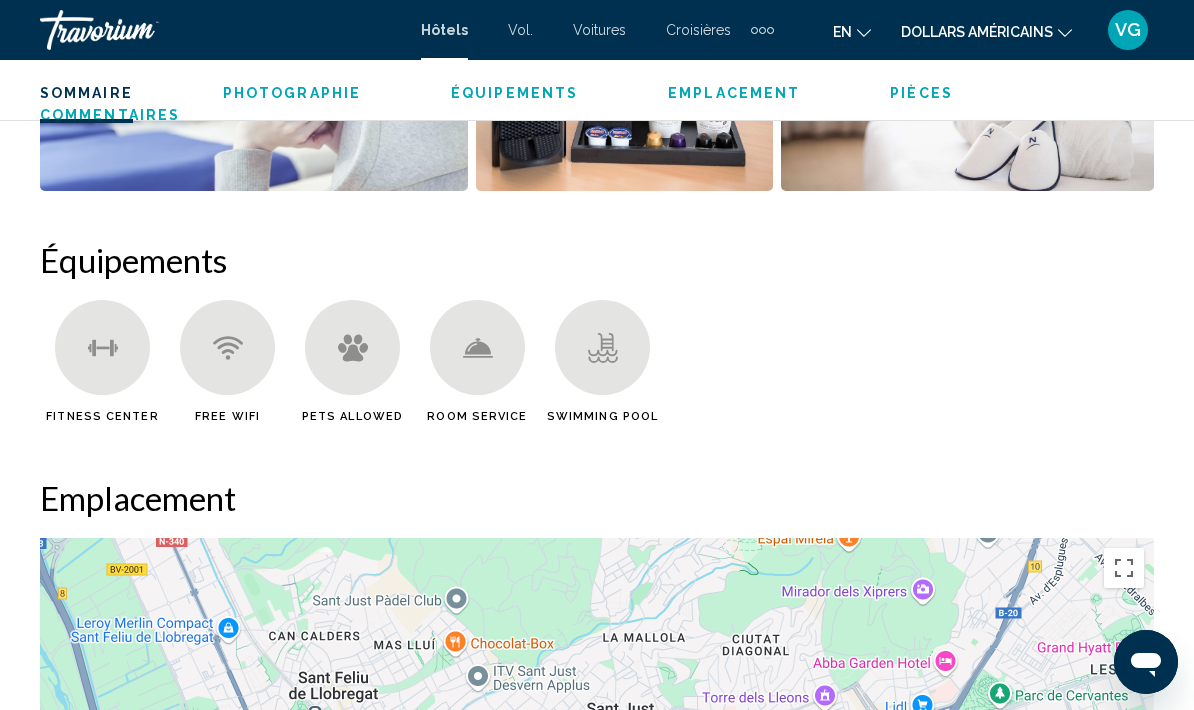 scroll, scrollTop: 1943, scrollLeft: 0, axis: vertical 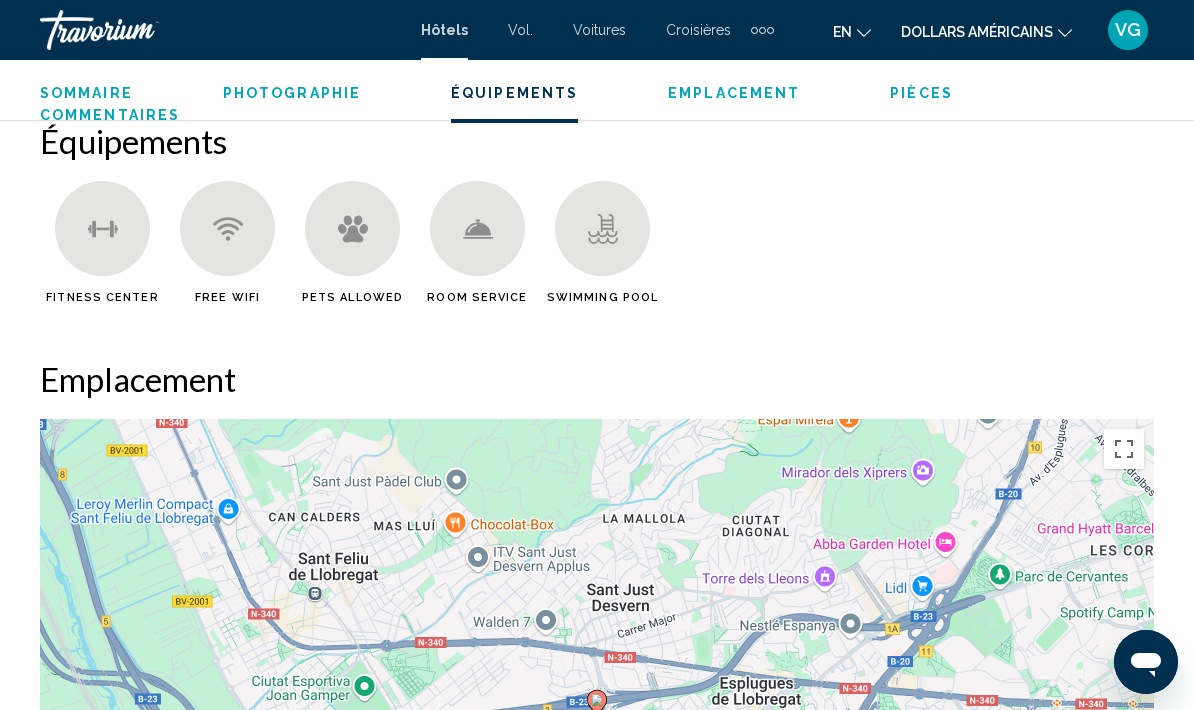 click on "Emplacement" at bounding box center [734, 93] 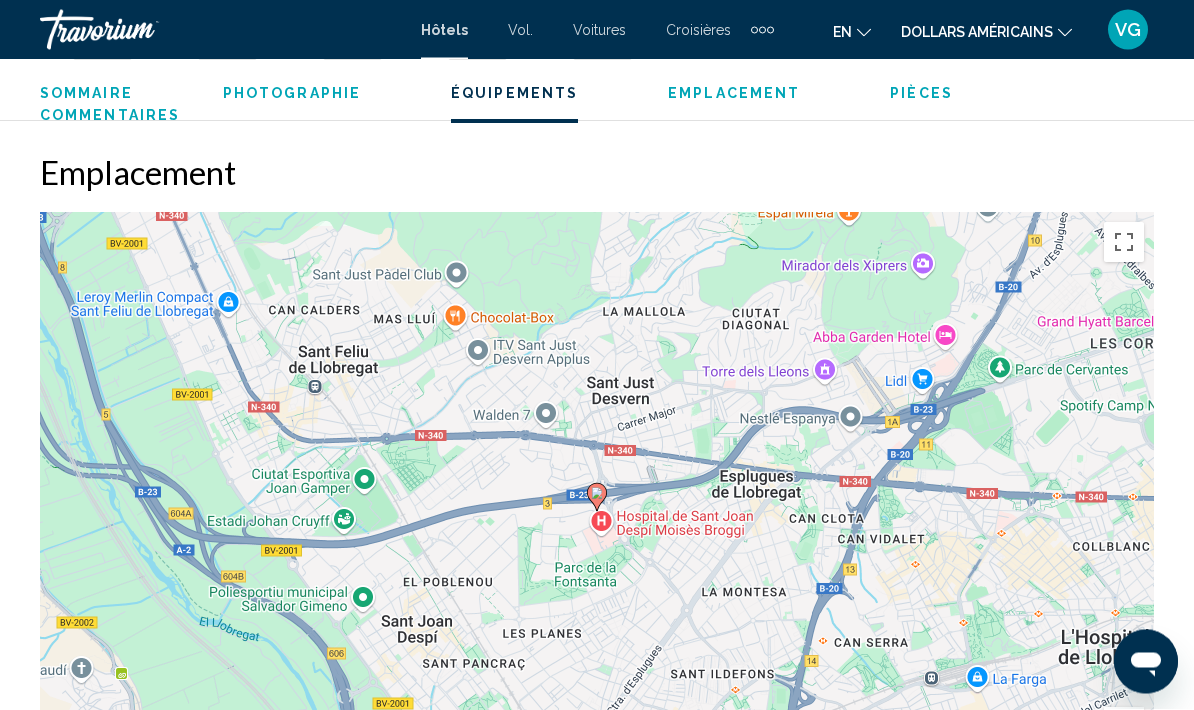 scroll, scrollTop: 2182, scrollLeft: 0, axis: vertical 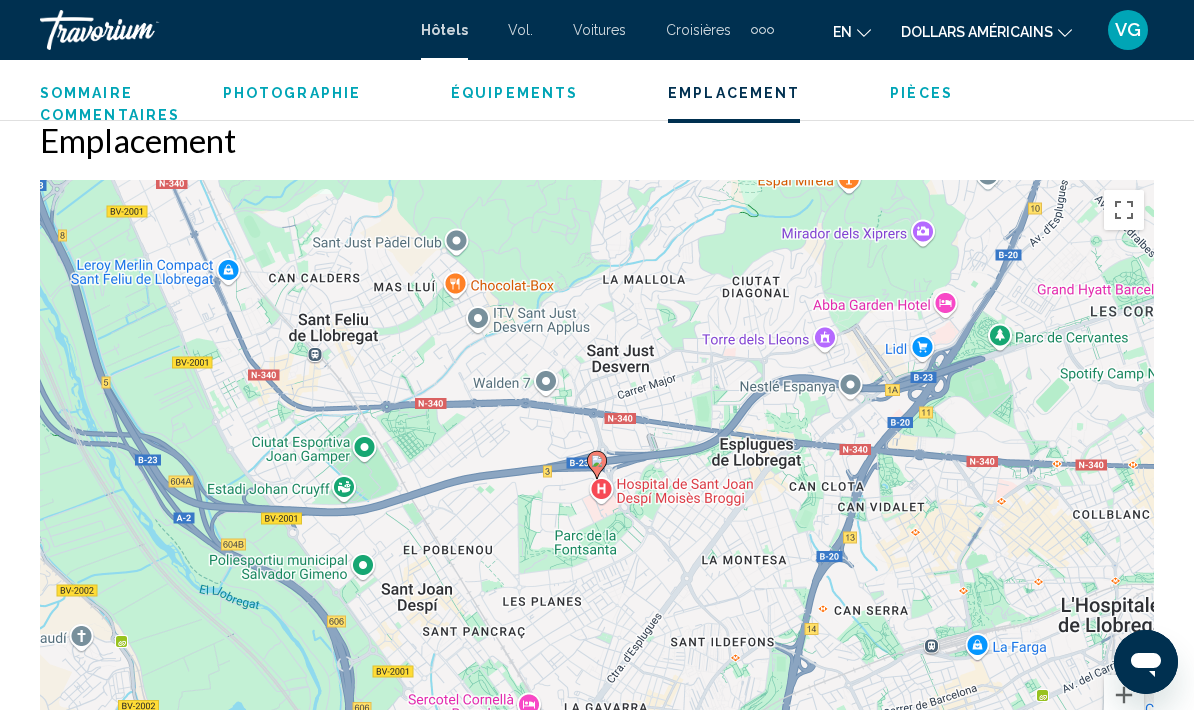 click on "Sommaire
Photographie
Équipements
Emplacement
Pièces
Commentaires
Voir les disponibilités" 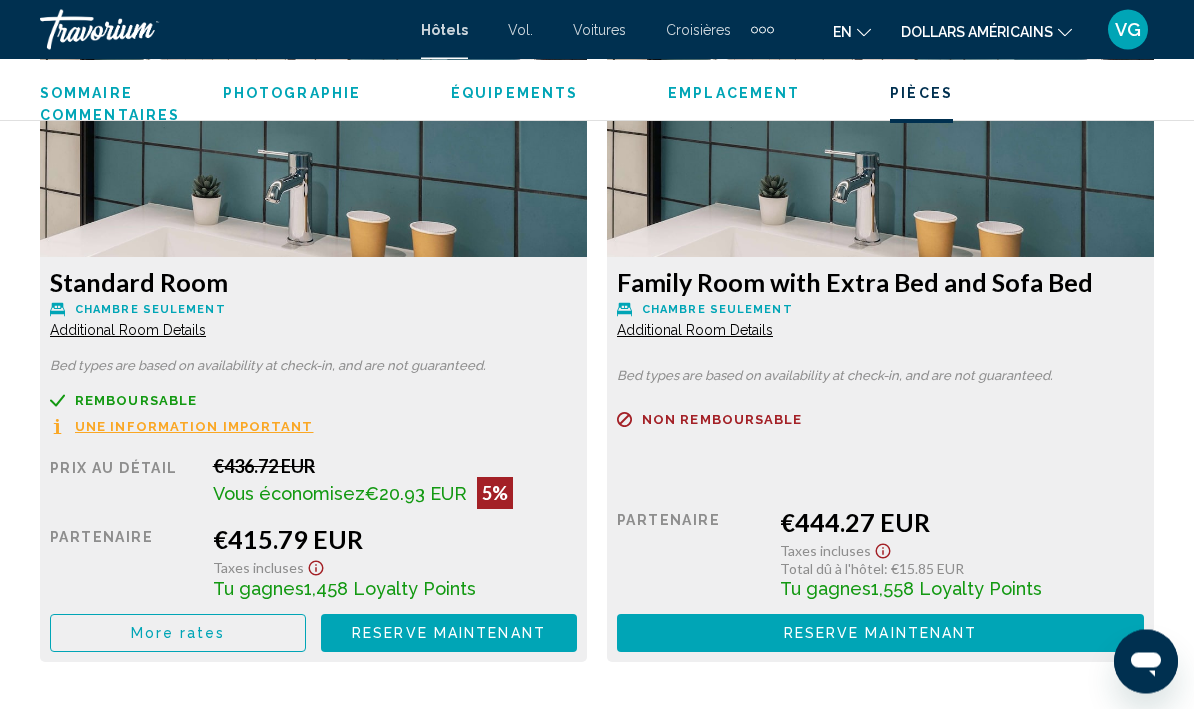 scroll, scrollTop: 3896, scrollLeft: 0, axis: vertical 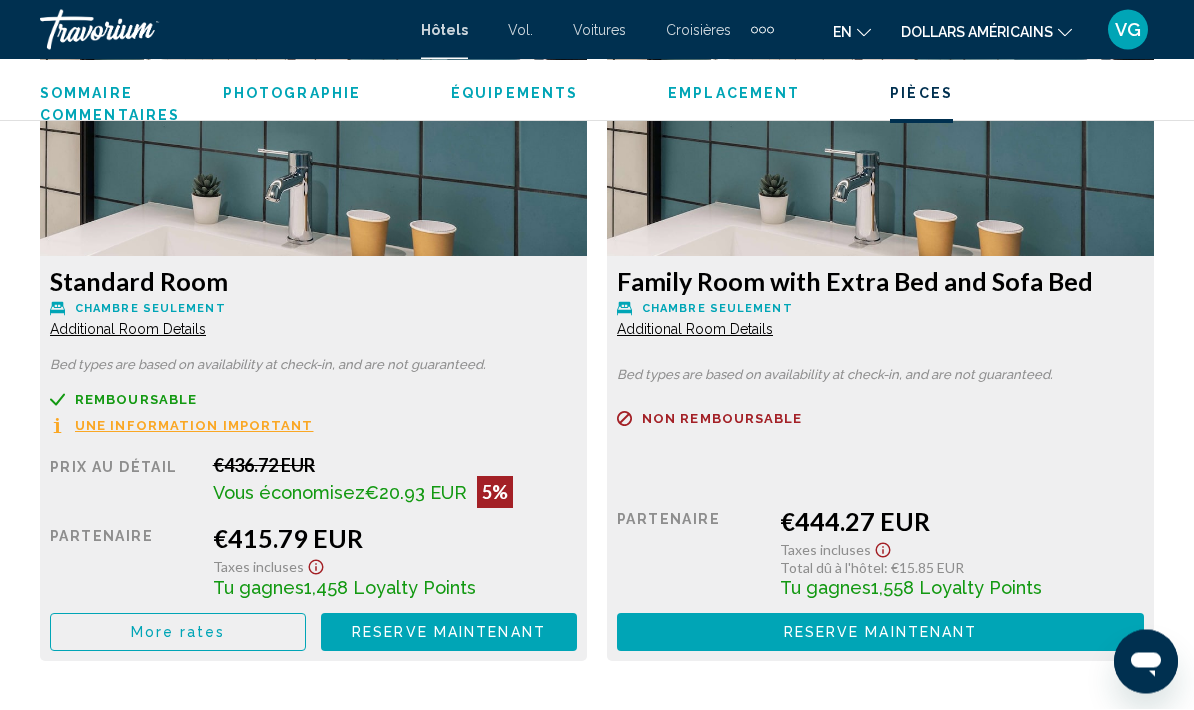 click on "Une information important" at bounding box center [194, -265] 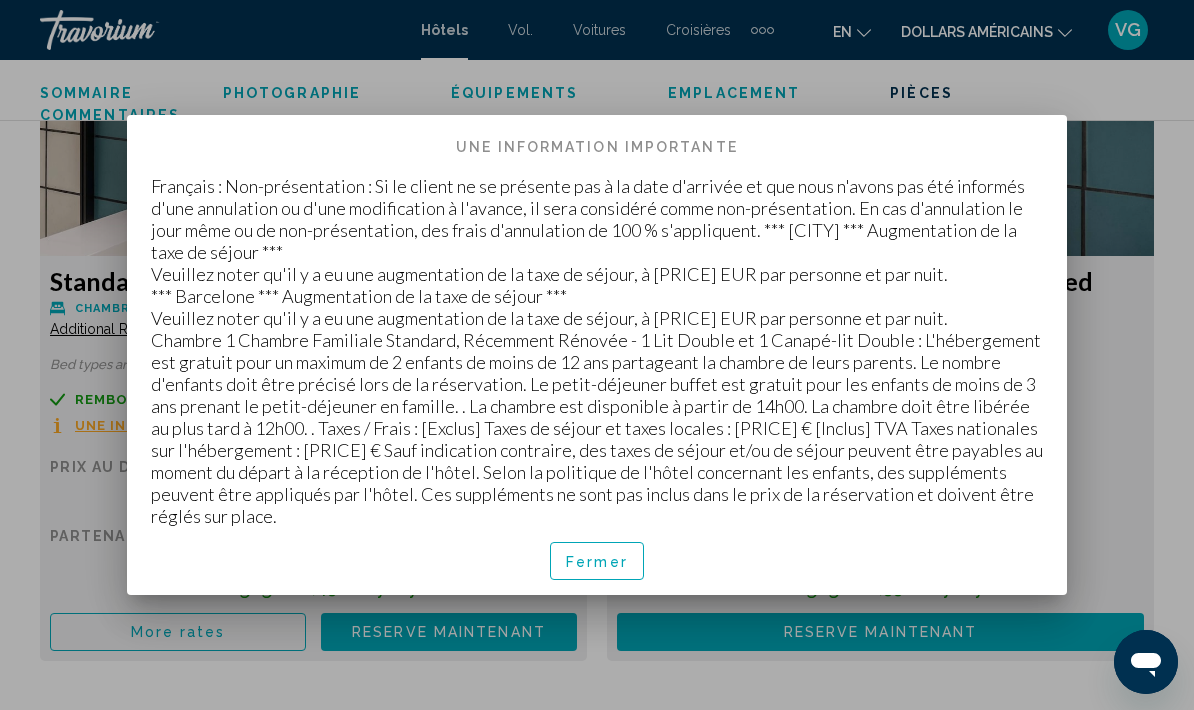 click on "Fermer" at bounding box center (597, 562) 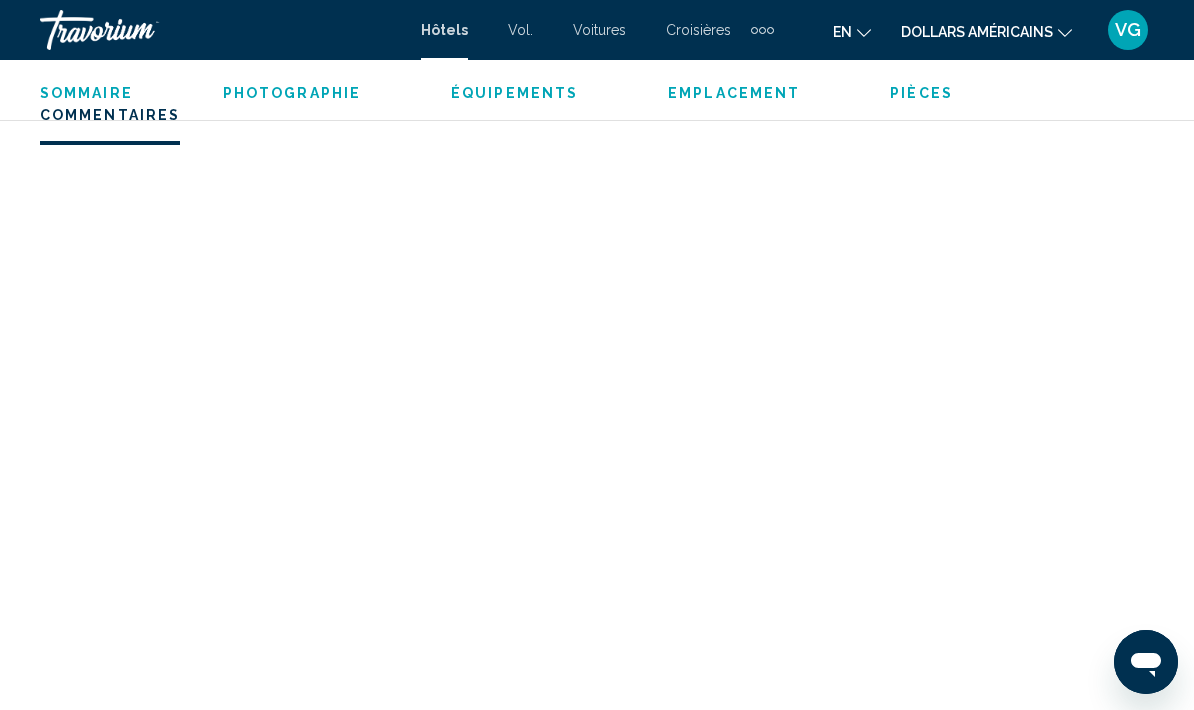 scroll, scrollTop: 4836, scrollLeft: 0, axis: vertical 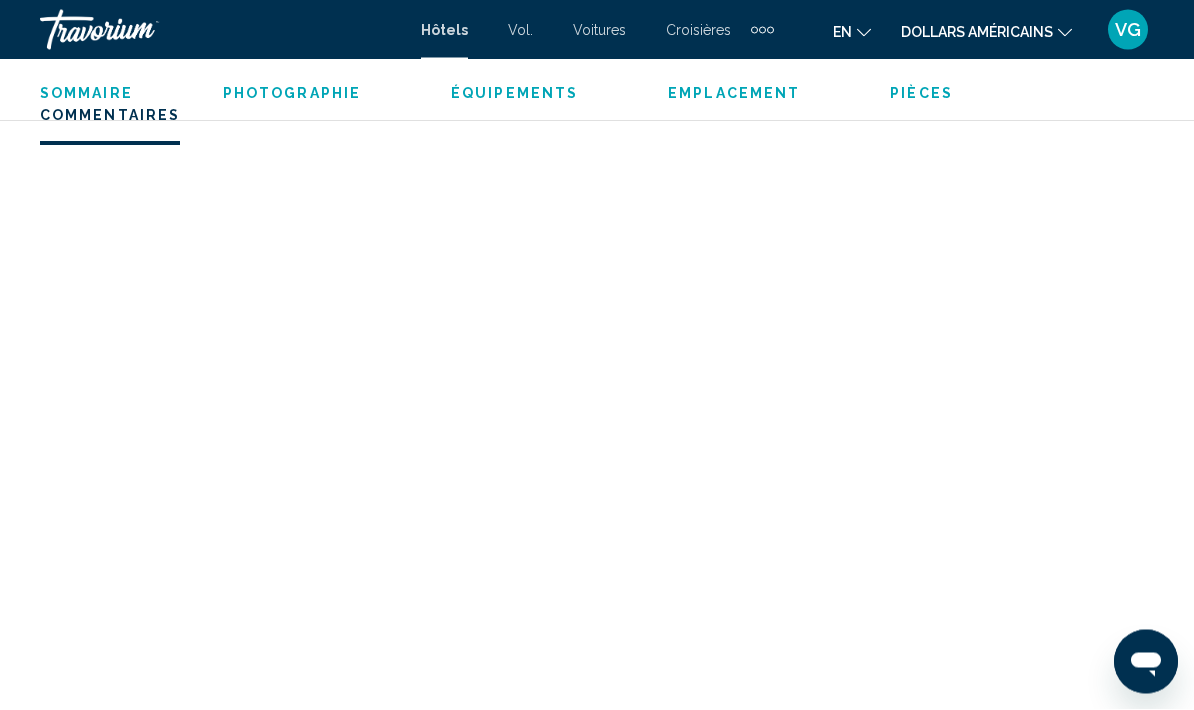 click on "Sommaire
Photographie
Équipements
Emplacement
Pièces
Commentaires
Voir les disponibilités" 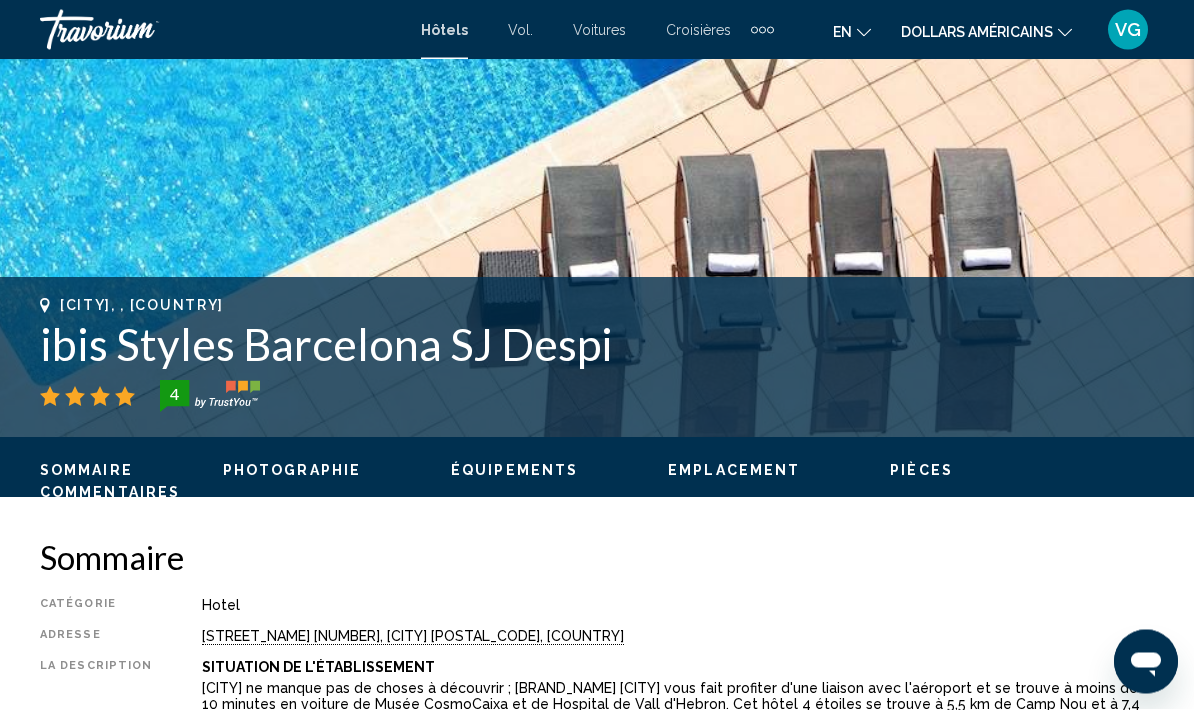 scroll, scrollTop: 0, scrollLeft: 0, axis: both 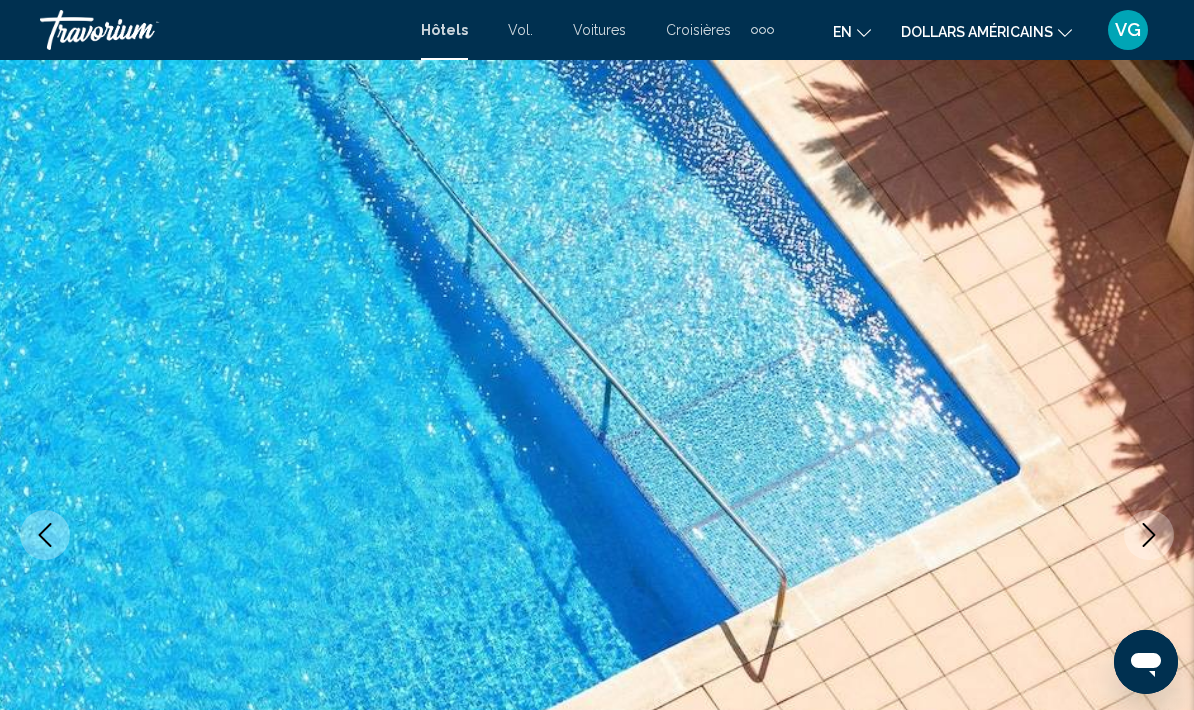 click at bounding box center (140, 30) 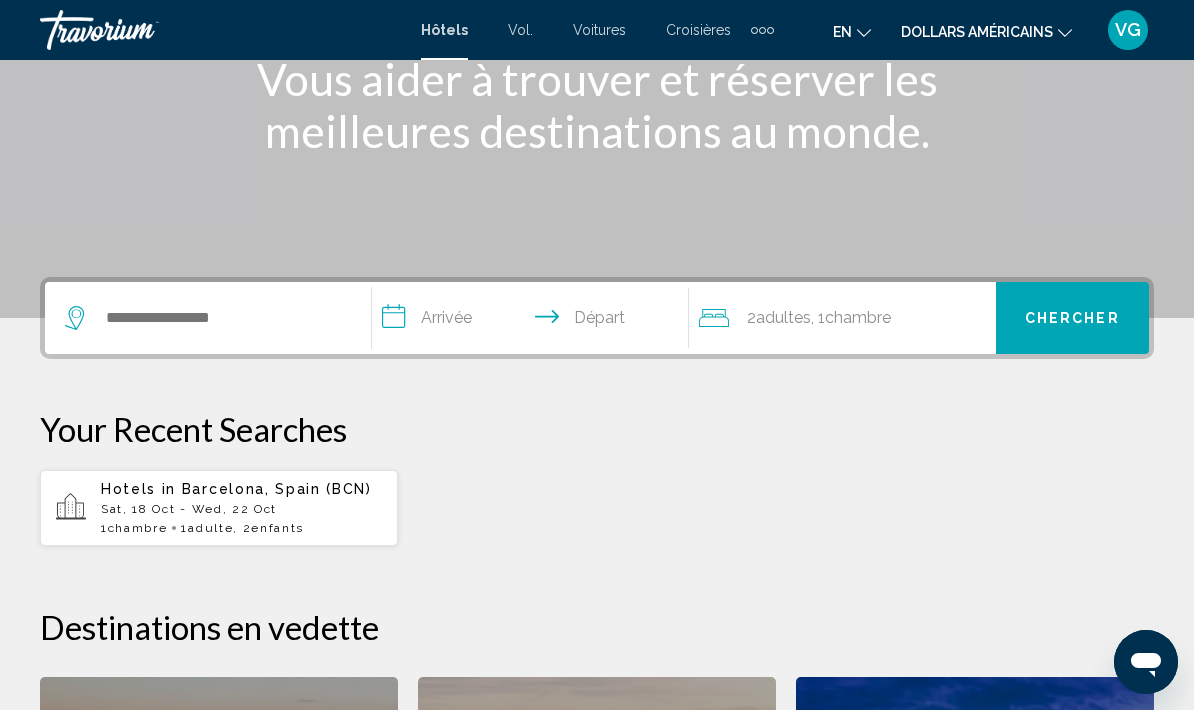 scroll, scrollTop: 284, scrollLeft: 0, axis: vertical 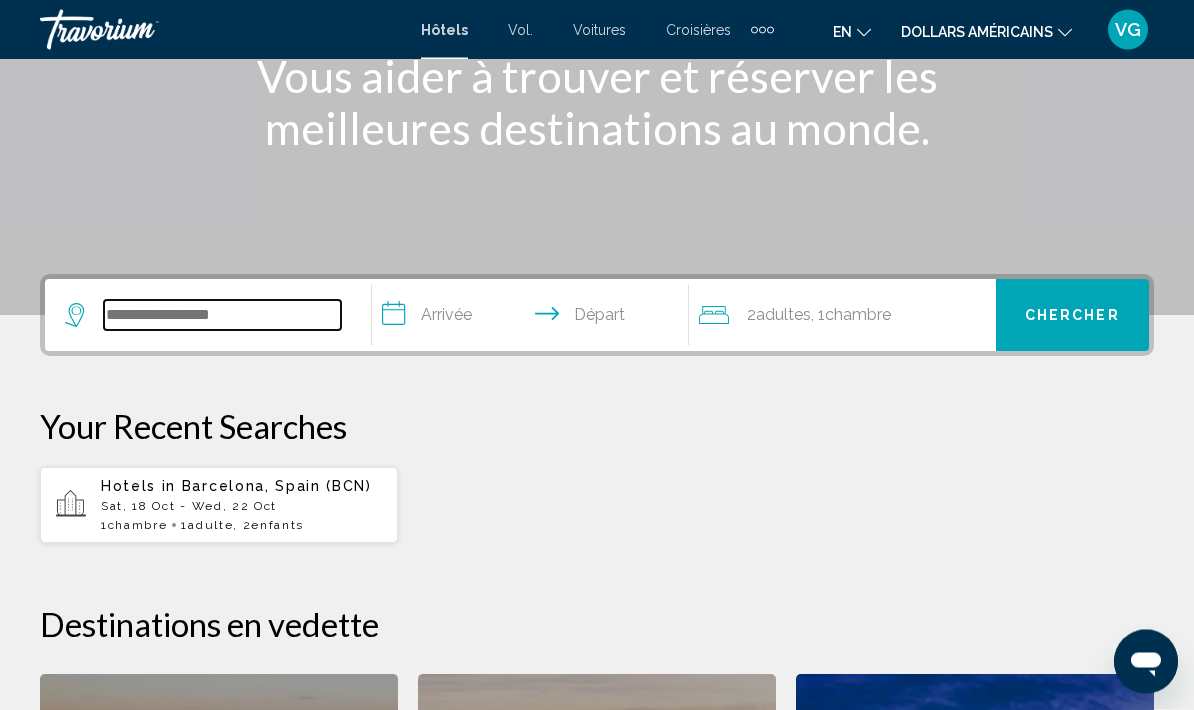 click at bounding box center [222, 316] 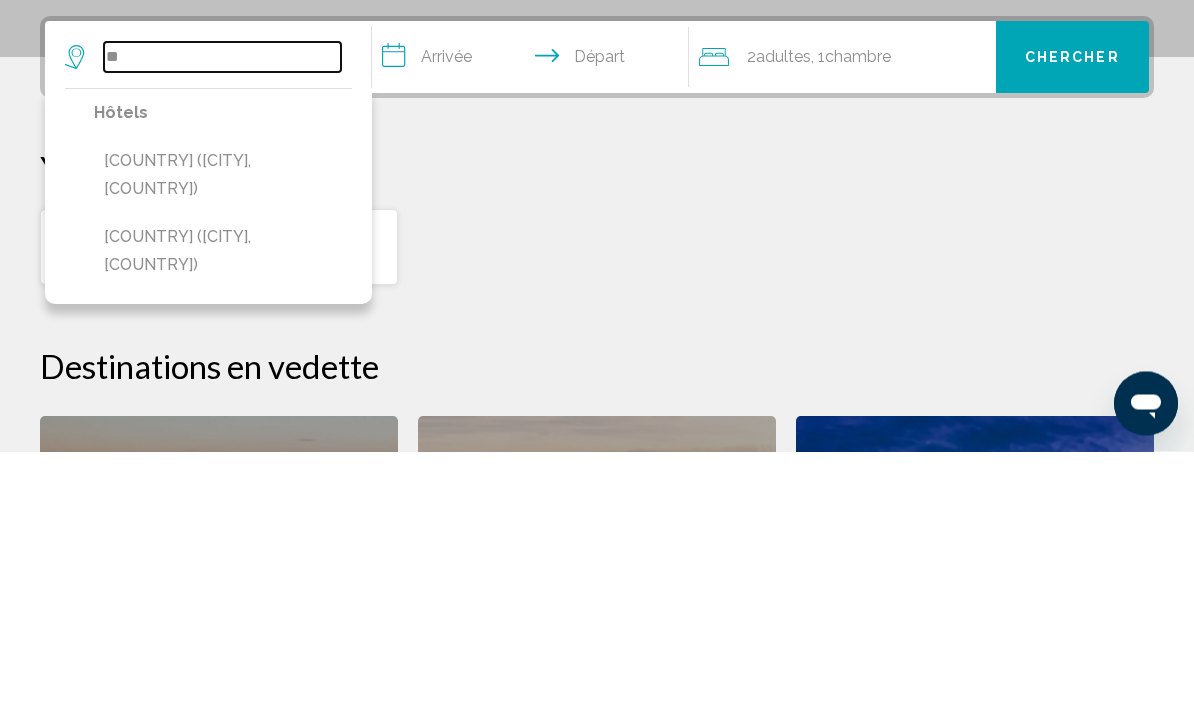 type on "*" 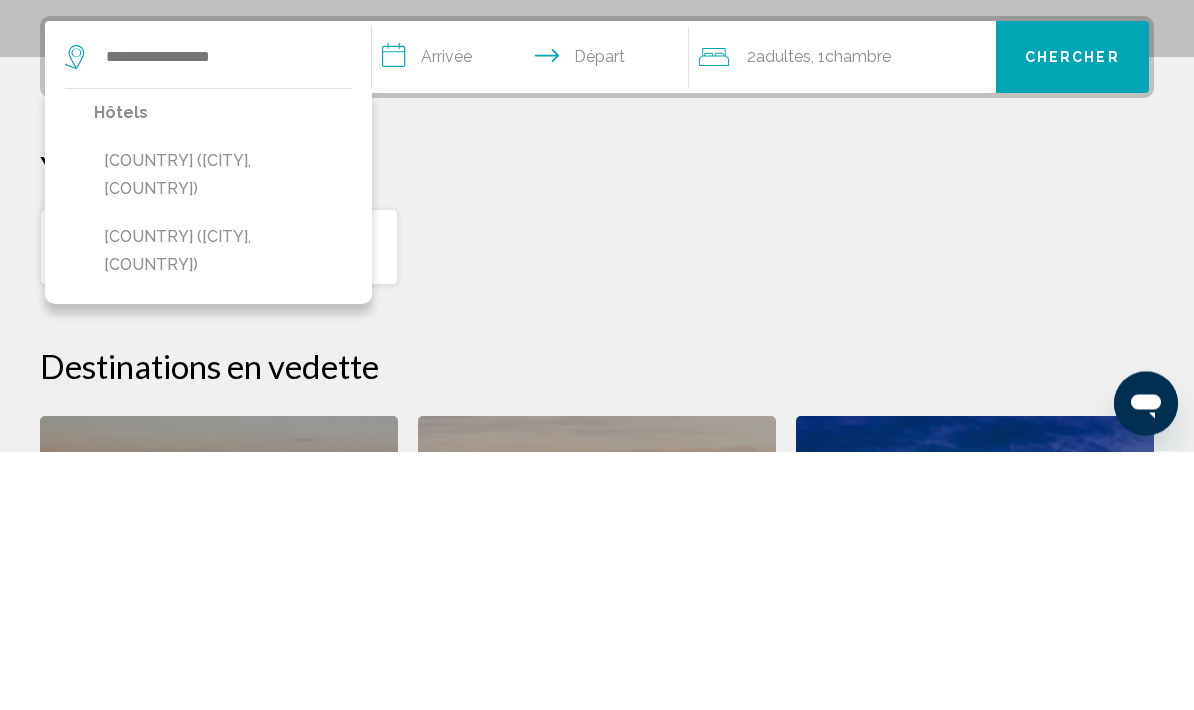 click 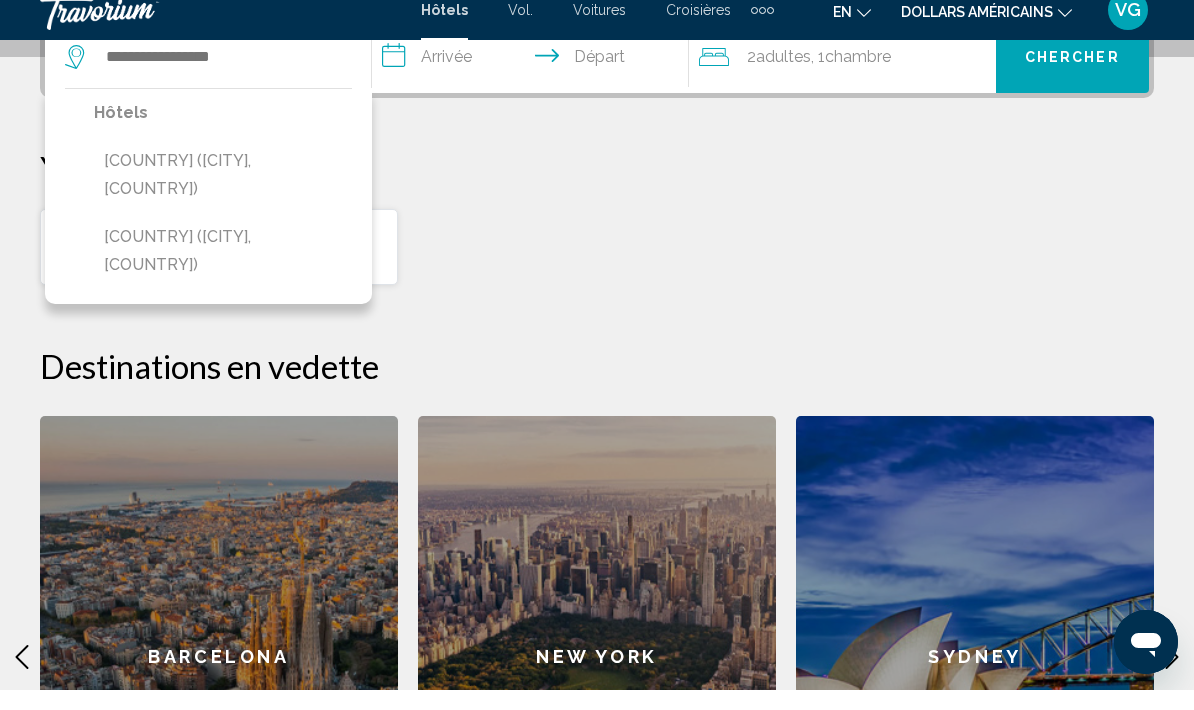 scroll, scrollTop: 494, scrollLeft: 0, axis: vertical 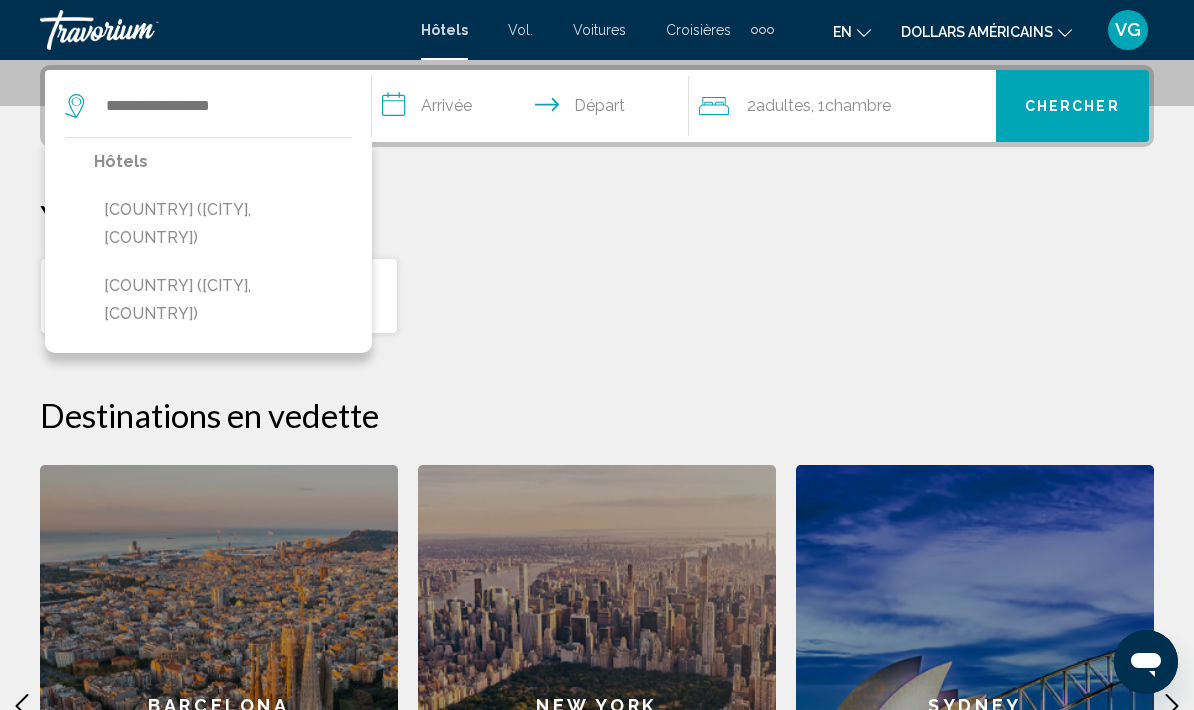 click at bounding box center [203, 106] 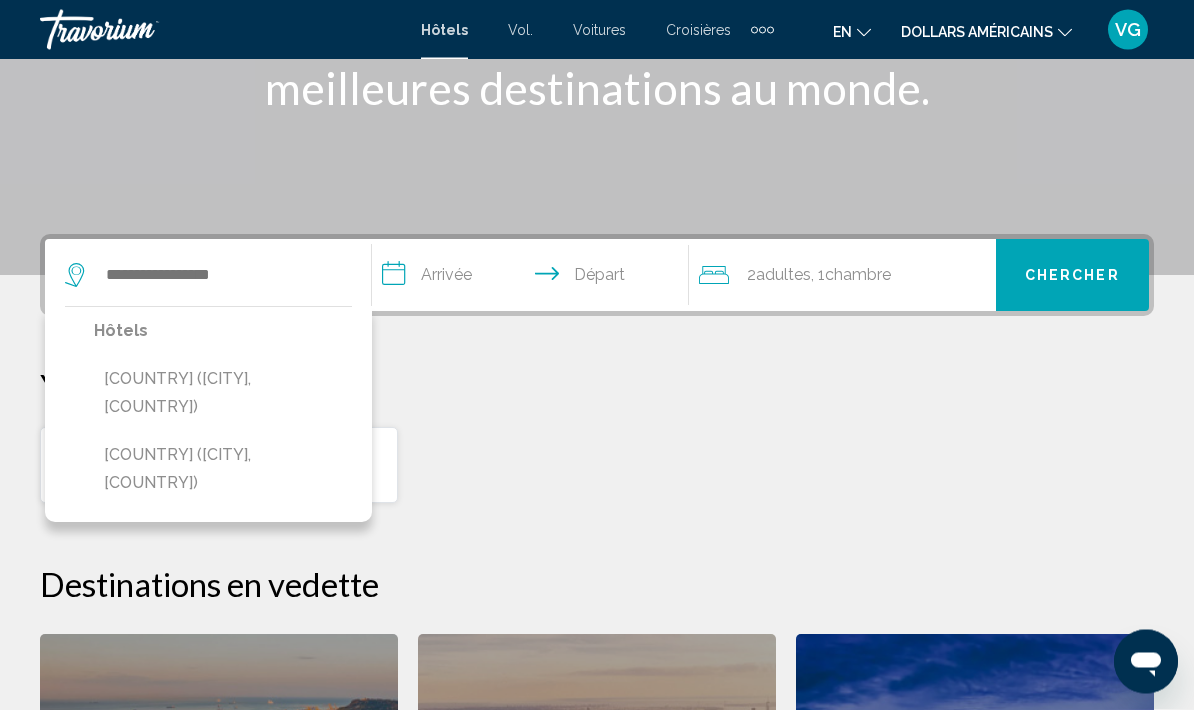 scroll, scrollTop: 326, scrollLeft: 0, axis: vertical 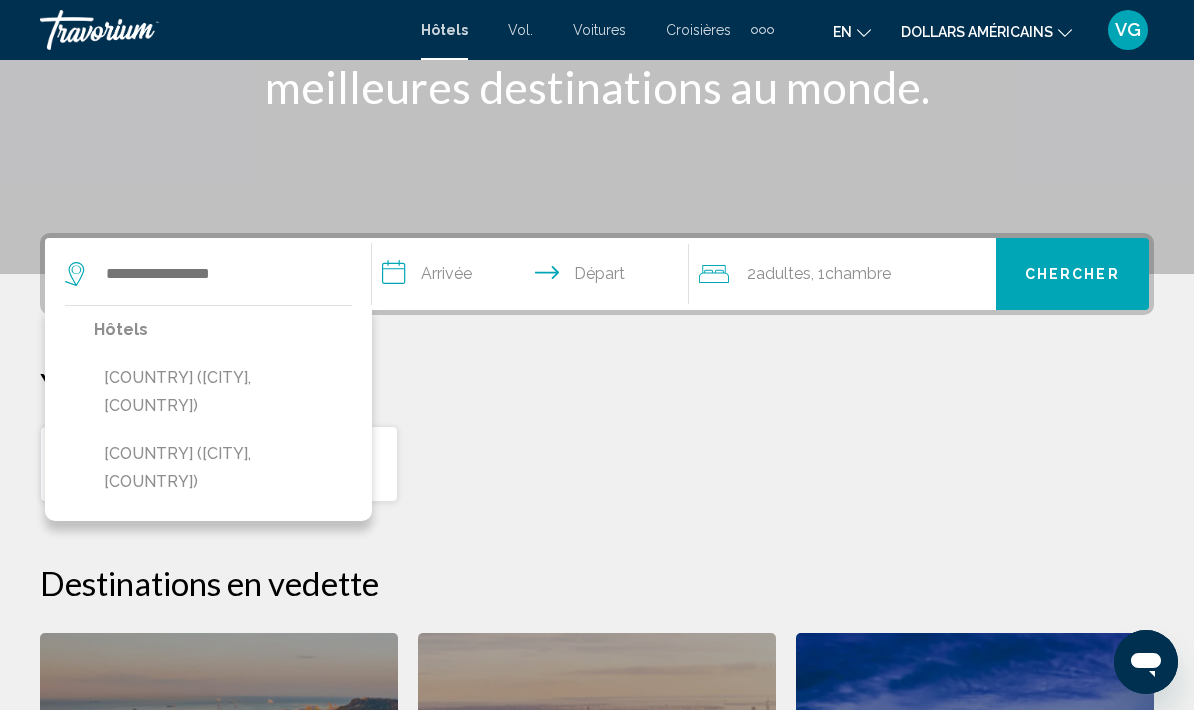 click on "Hotels in    [CITY], [COUNTRY] ([CODE])  [DATE] - [DATE]  1  Chambre pièces 1  Adulte Adultes , 2  Enfant Enfants" at bounding box center [597, 464] 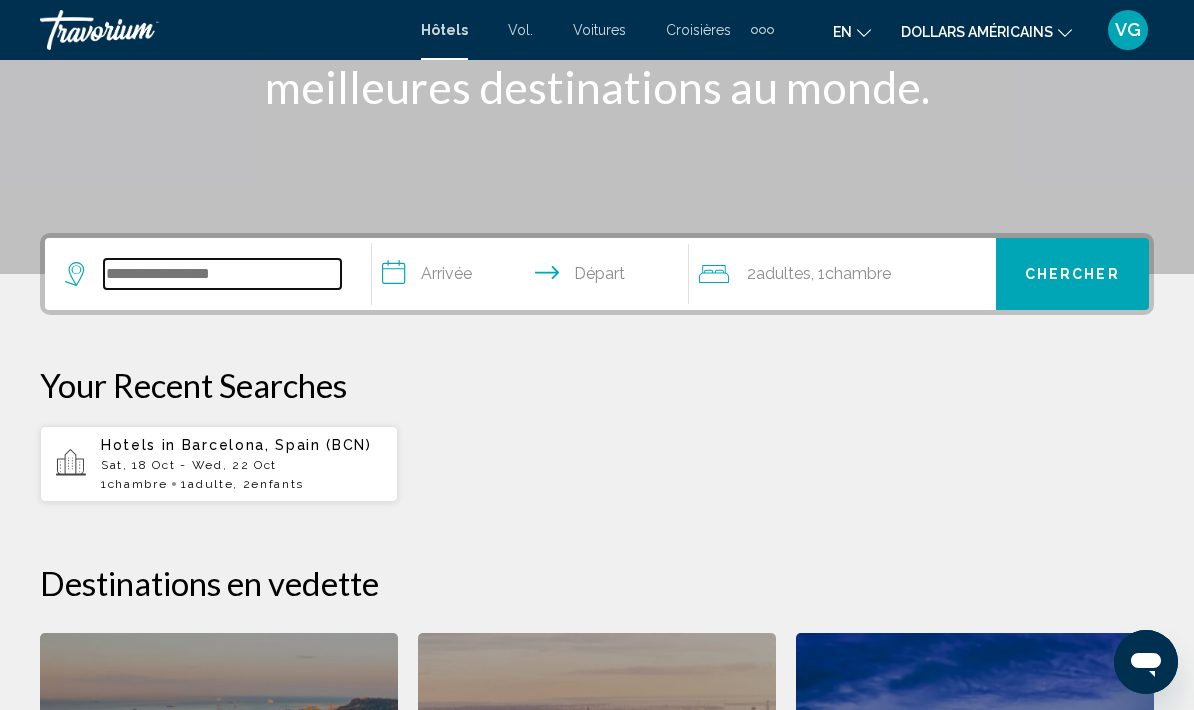 click at bounding box center [222, 274] 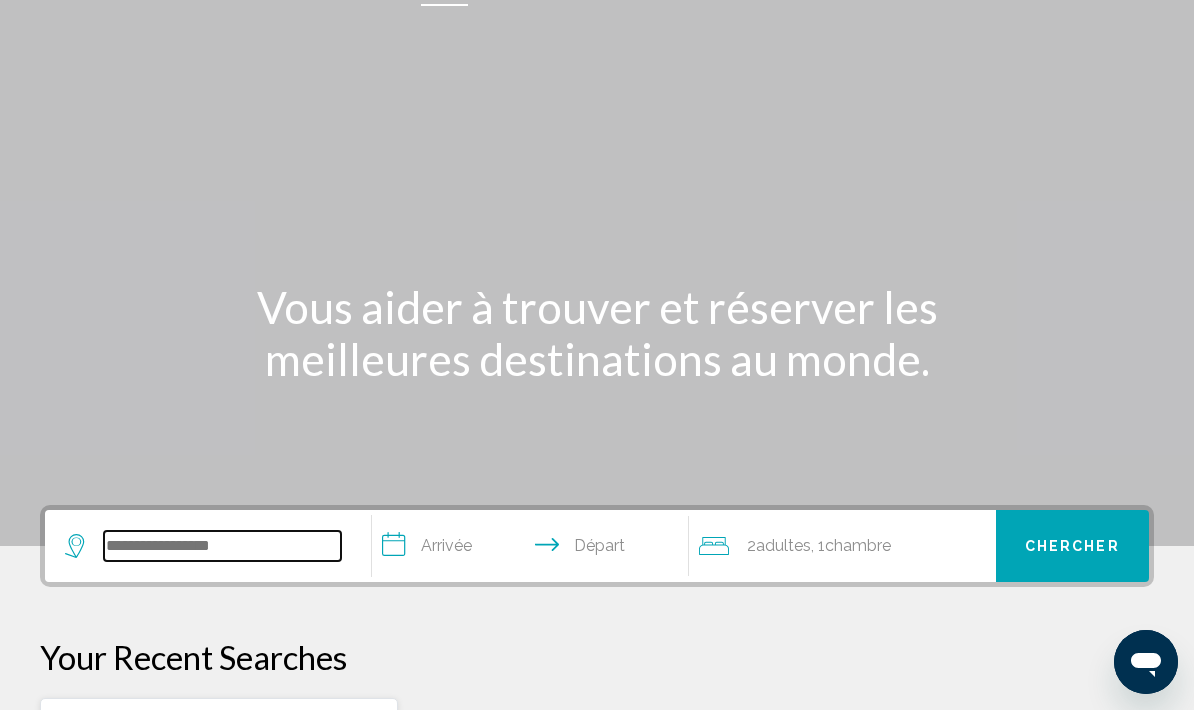 scroll, scrollTop: 51, scrollLeft: 0, axis: vertical 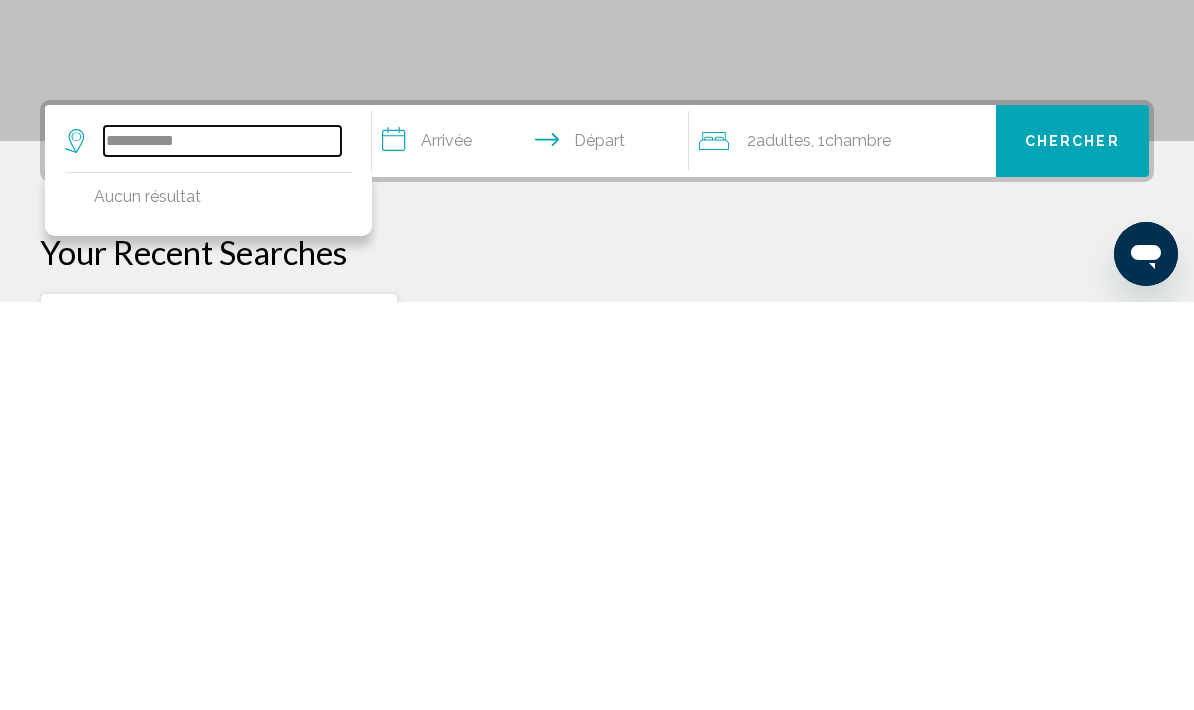 type on "**********" 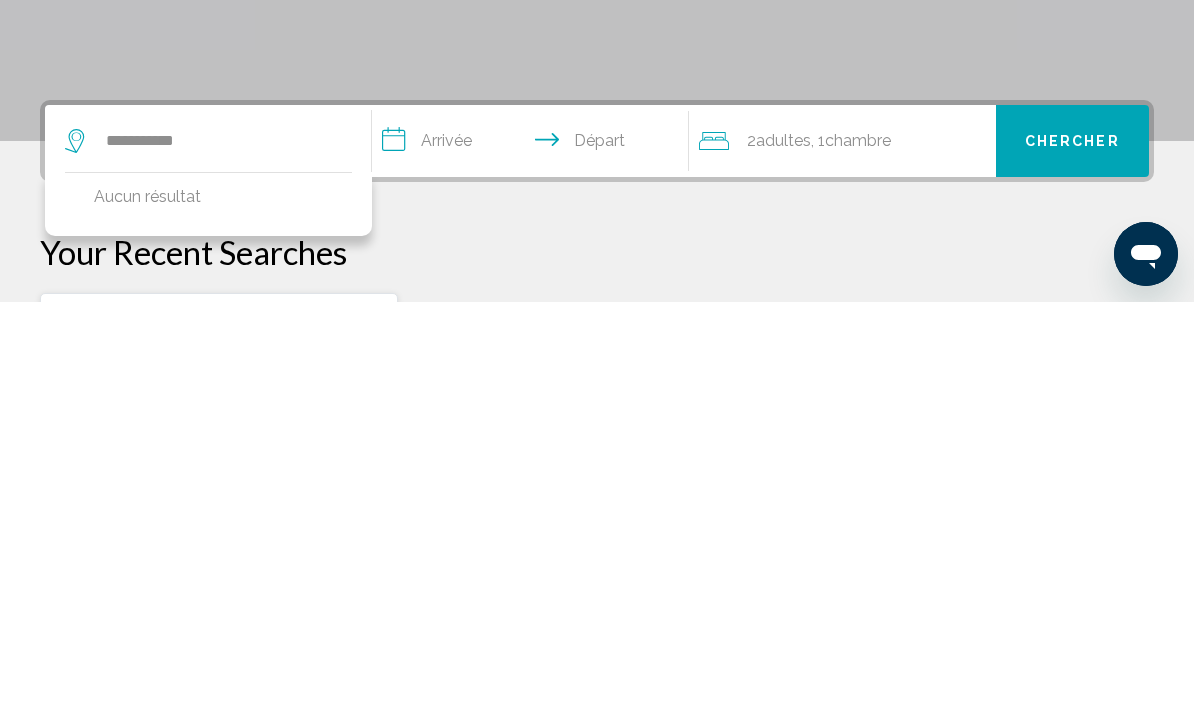 click on "**********" at bounding box center (534, 552) 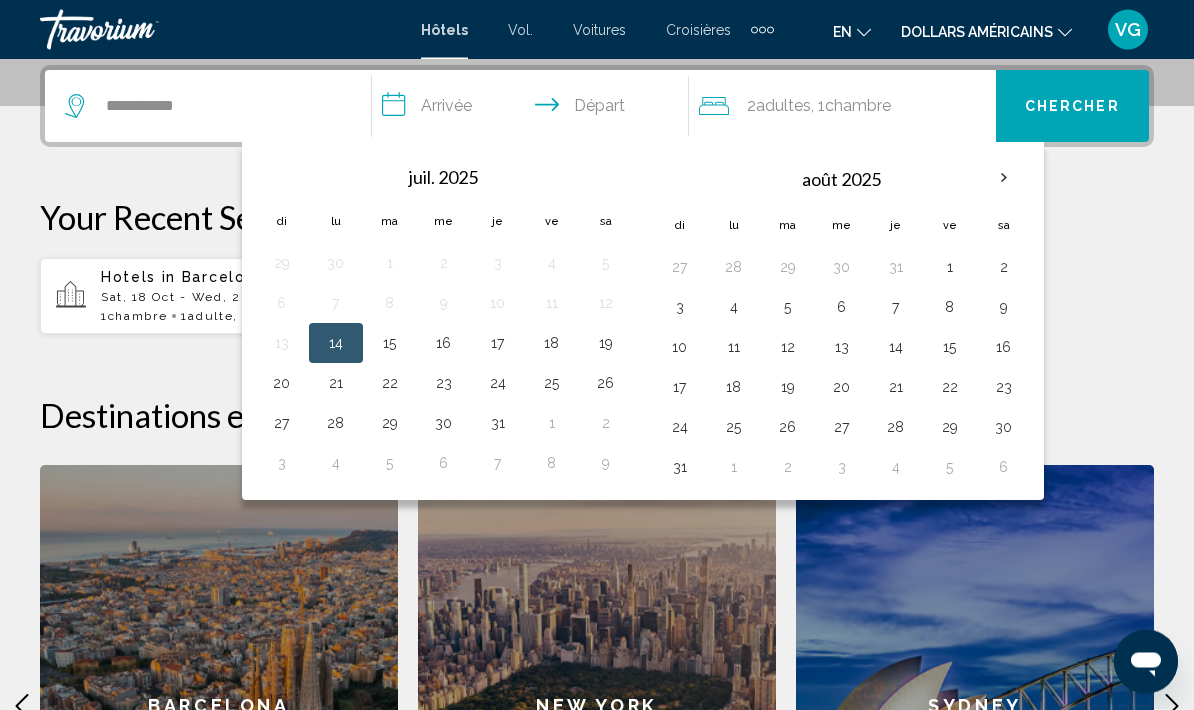 scroll, scrollTop: 494, scrollLeft: 0, axis: vertical 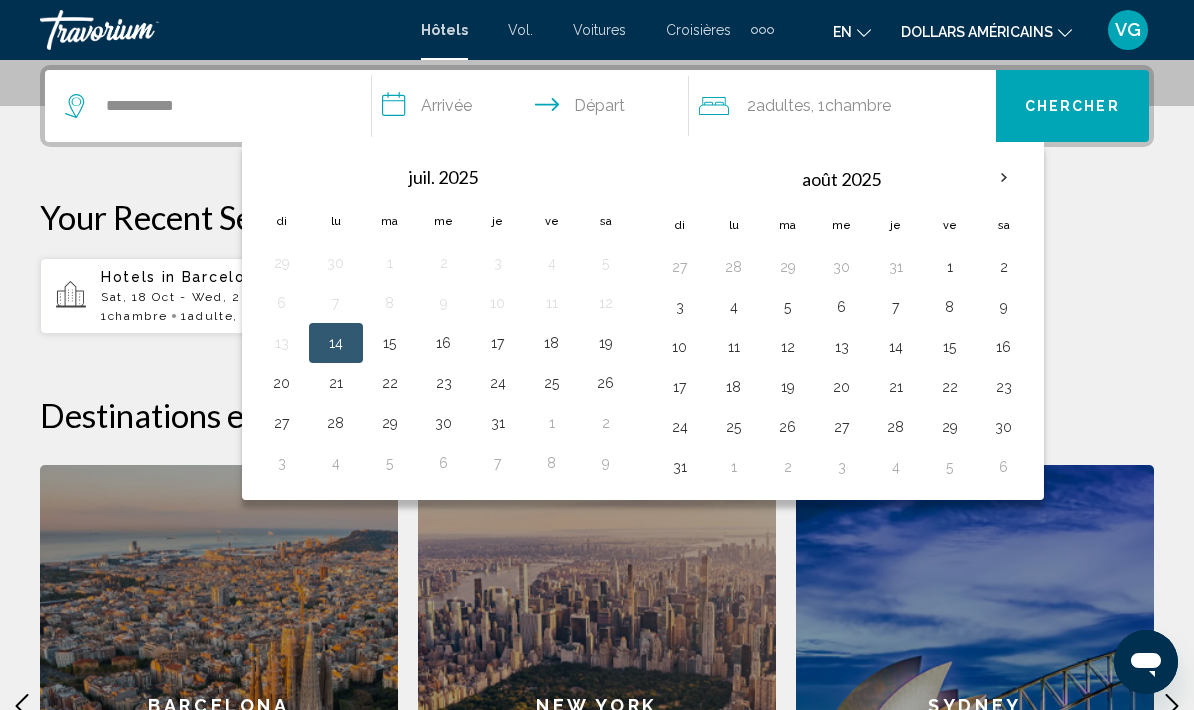 click at bounding box center [1004, 178] 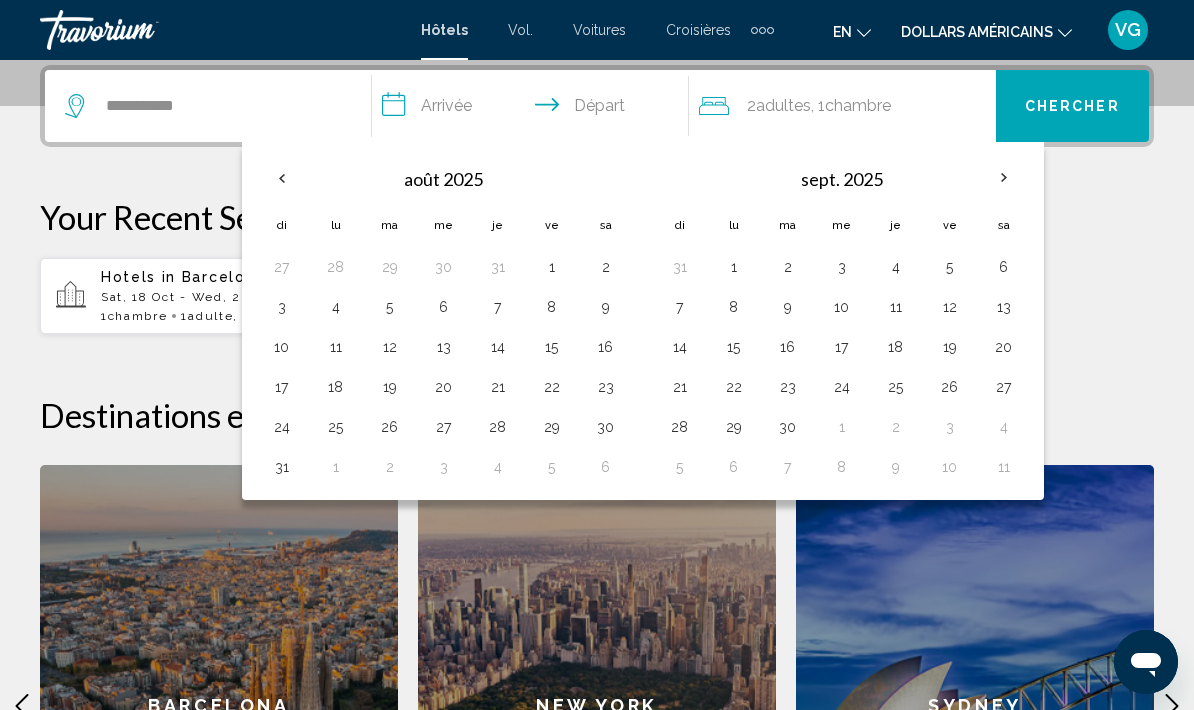 click at bounding box center (1004, 178) 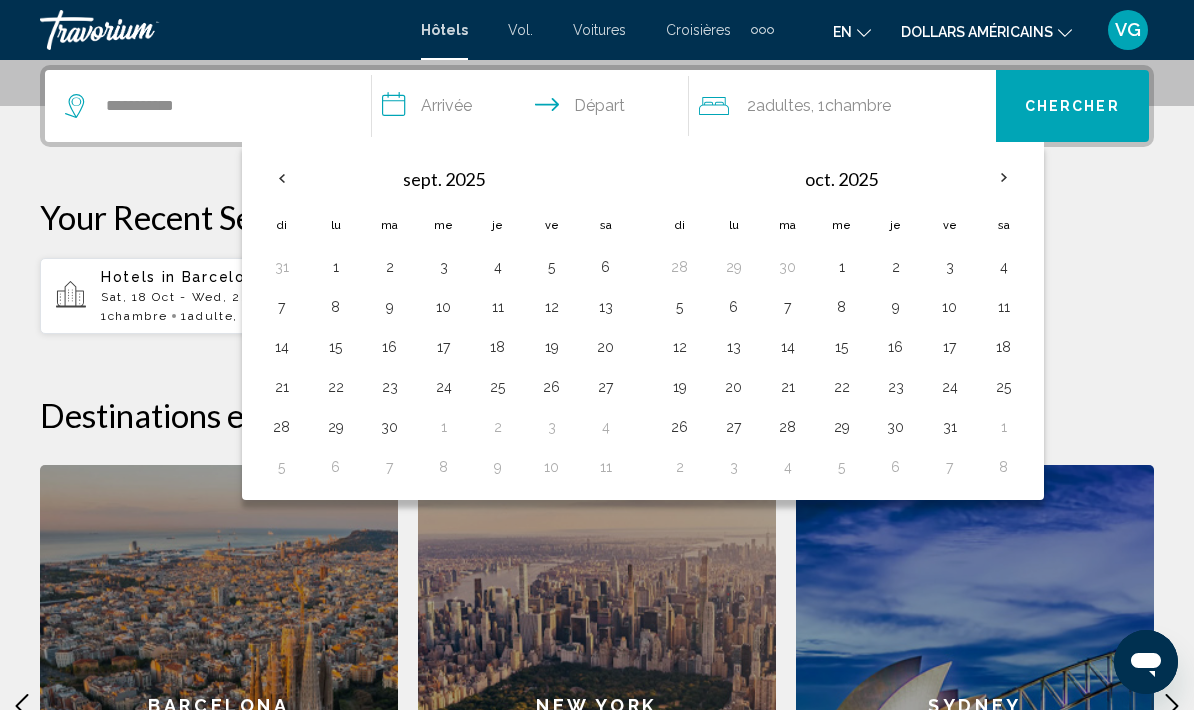 click at bounding box center [1004, 178] 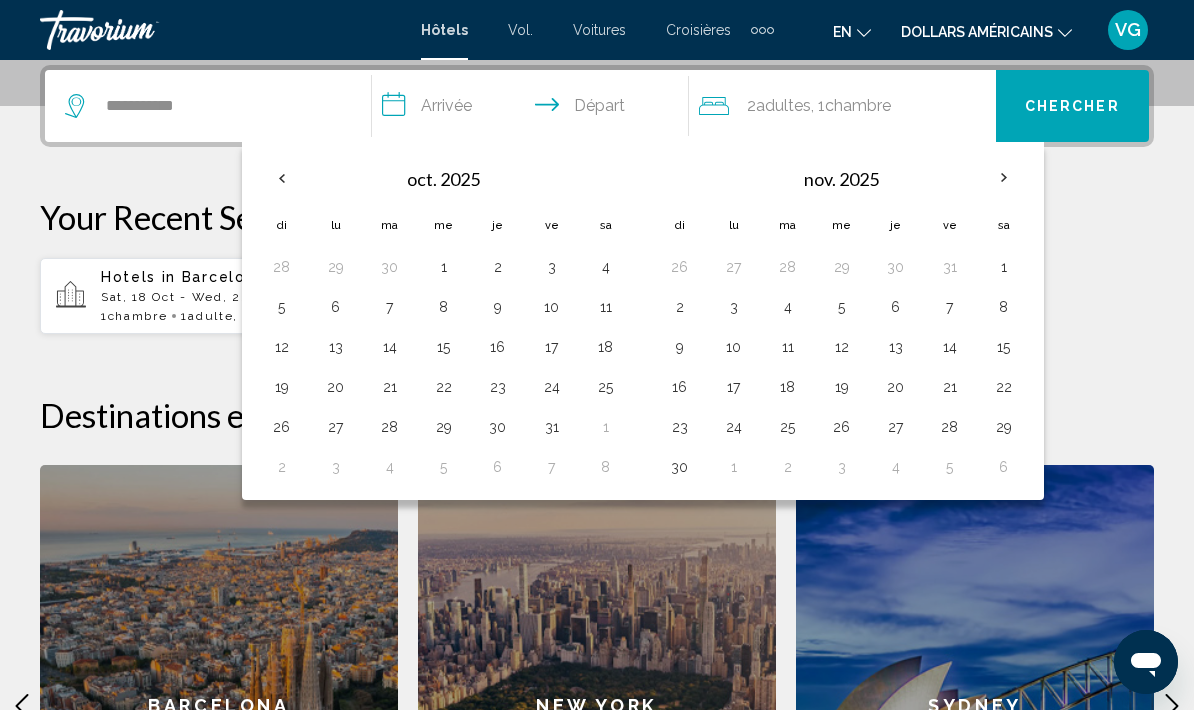 click at bounding box center [1004, 178] 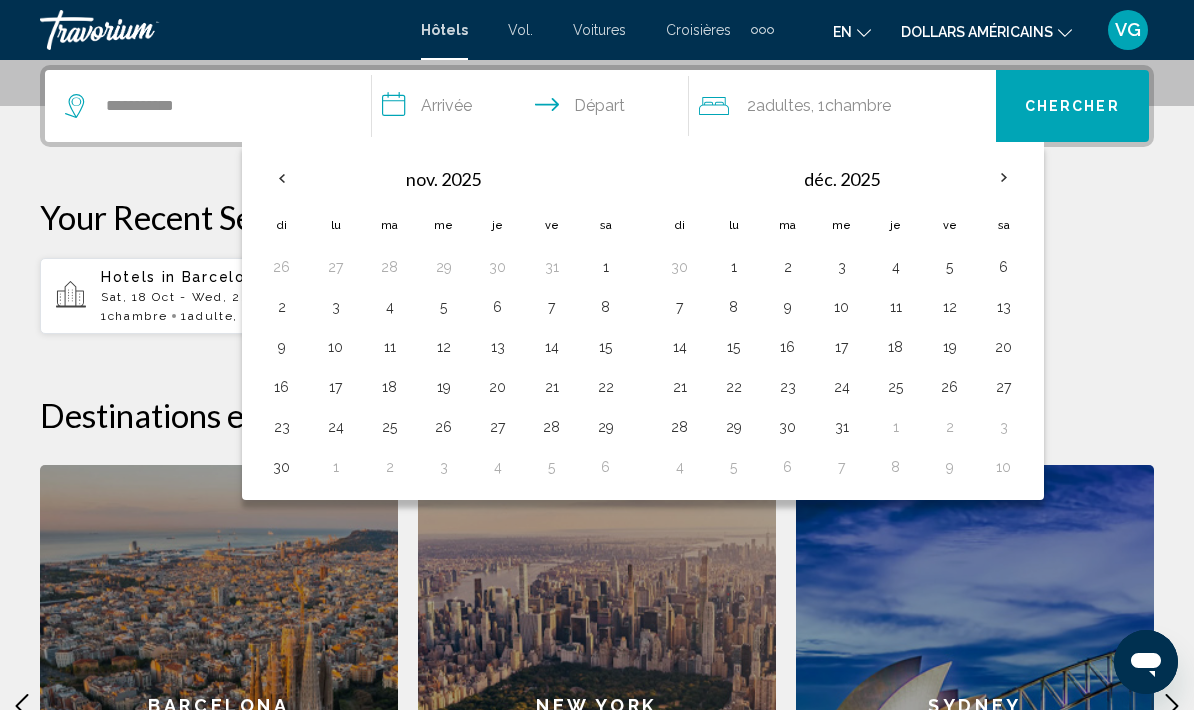 click on "14" at bounding box center [552, 347] 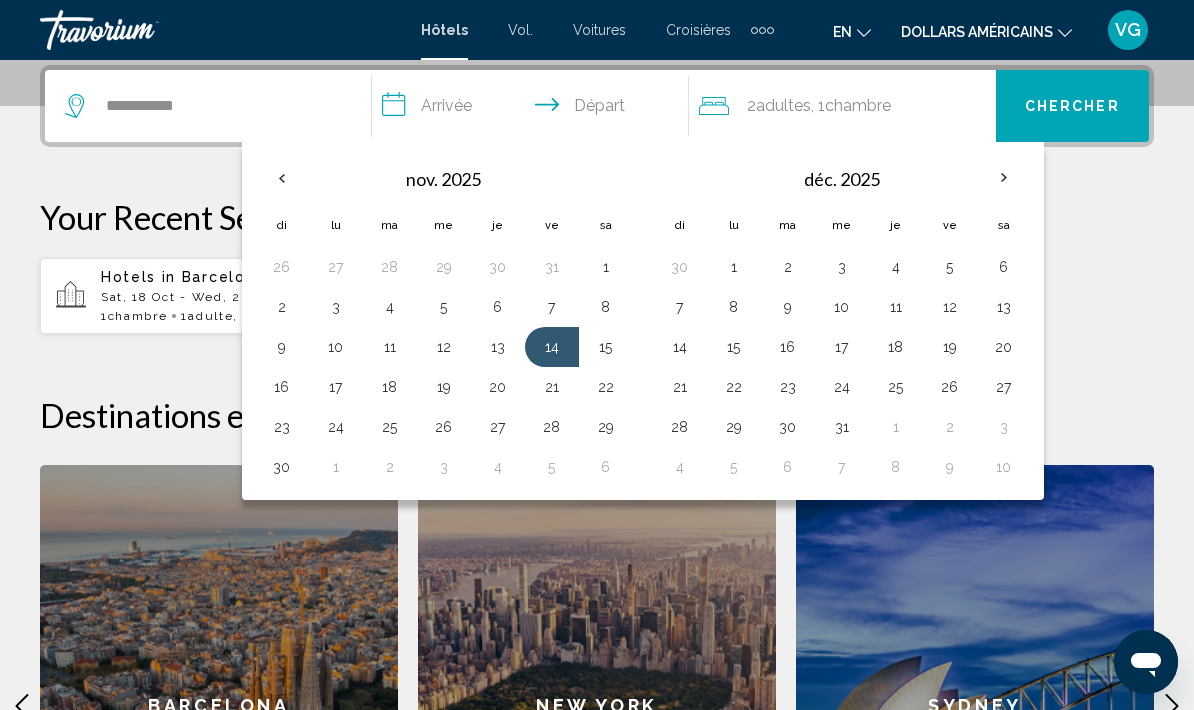 click on "16" at bounding box center (282, 387) 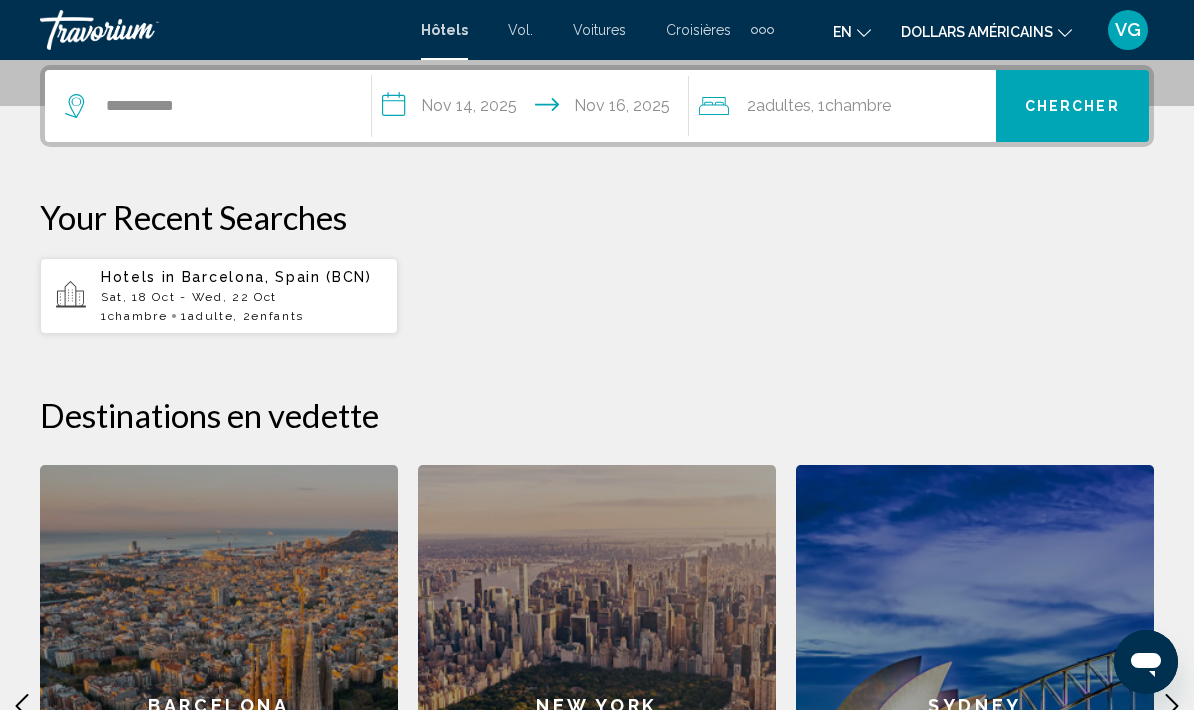 click on "Chambre" 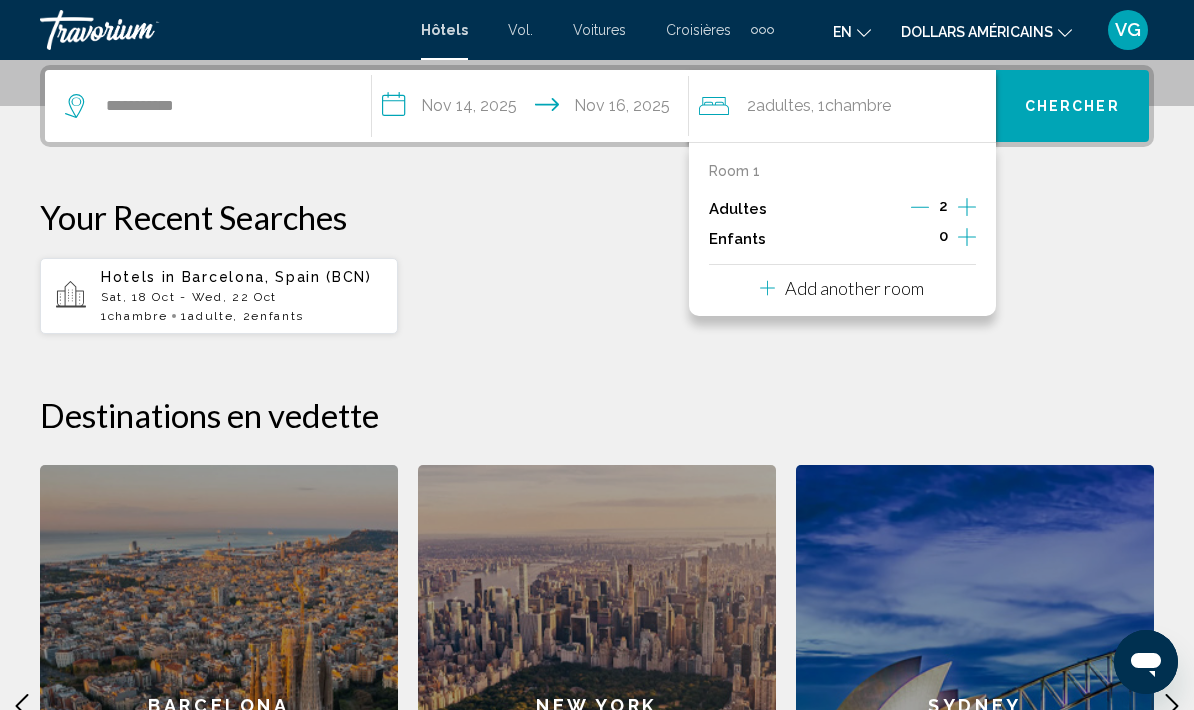 click 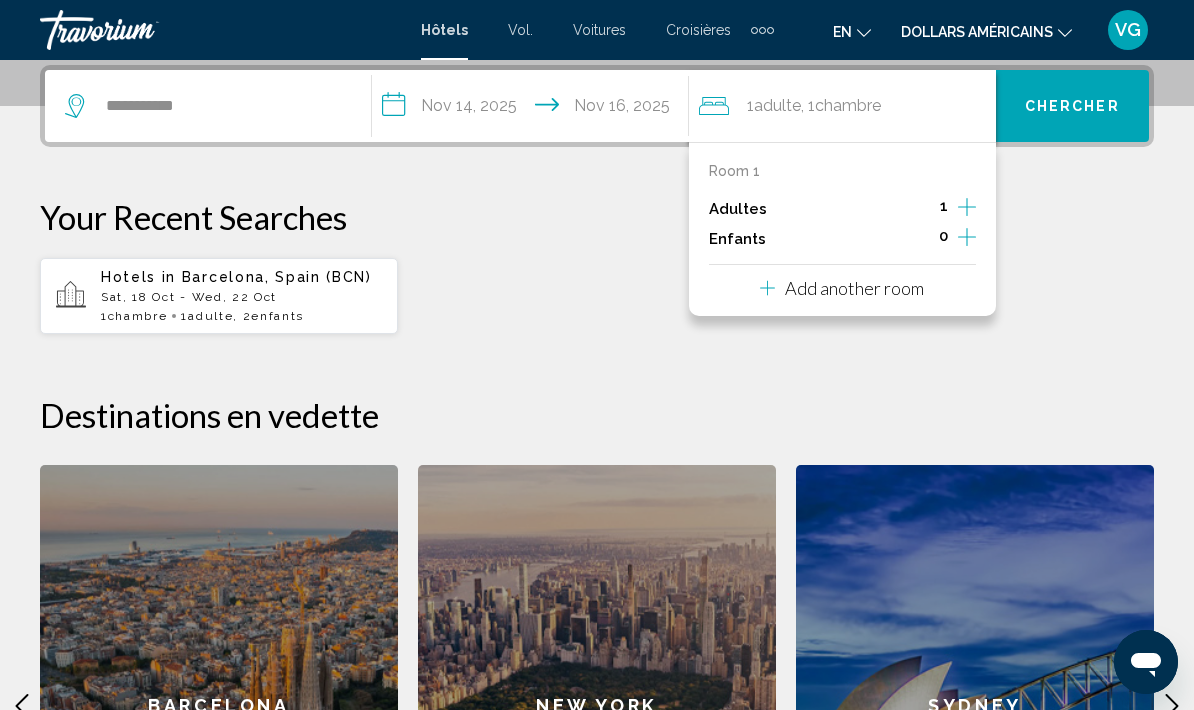 click 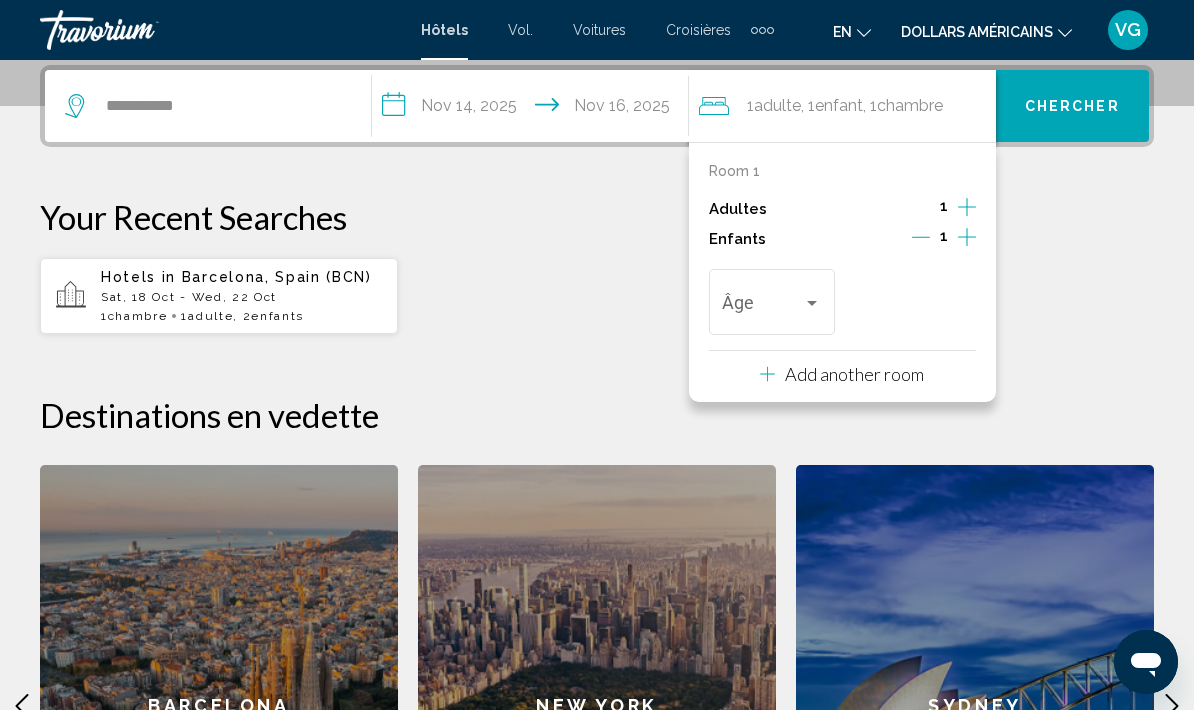 click 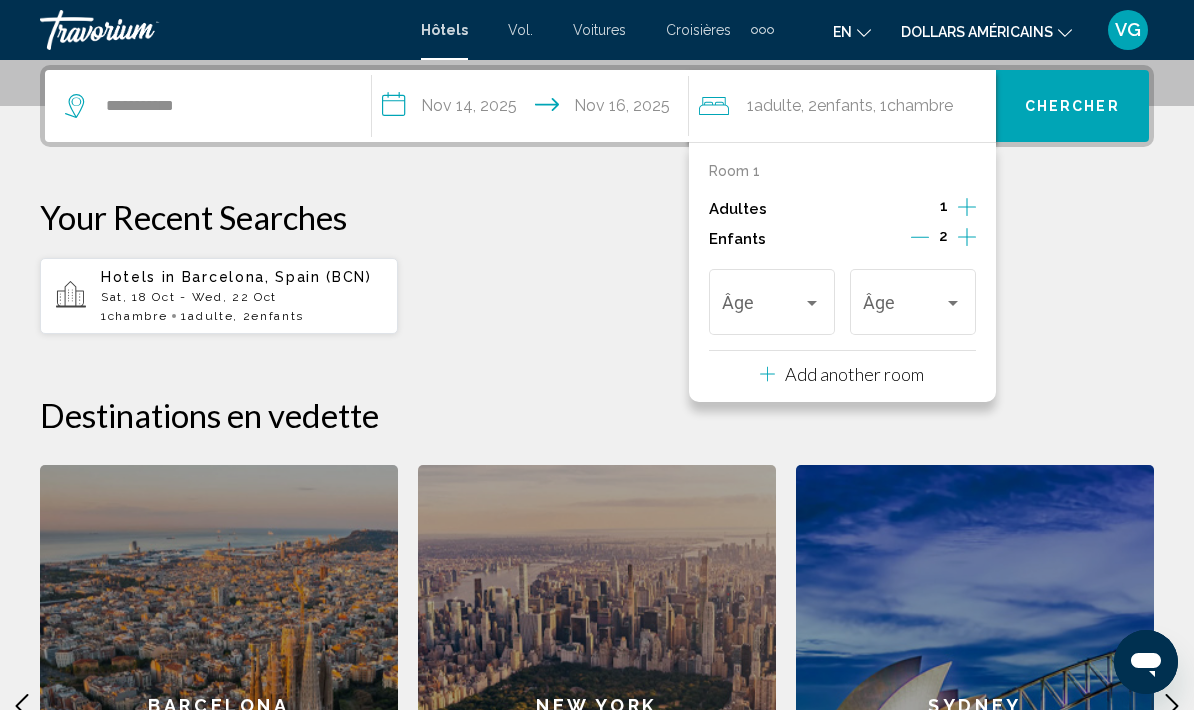 click at bounding box center (812, 303) 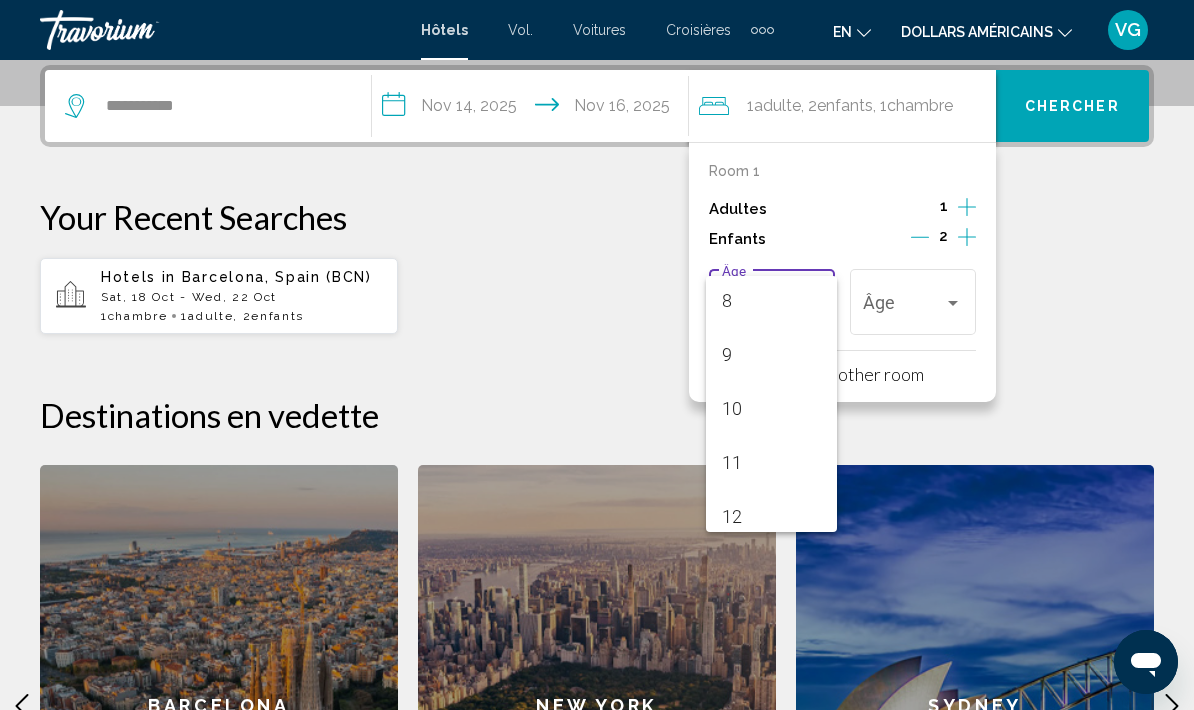 scroll, scrollTop: 433, scrollLeft: 0, axis: vertical 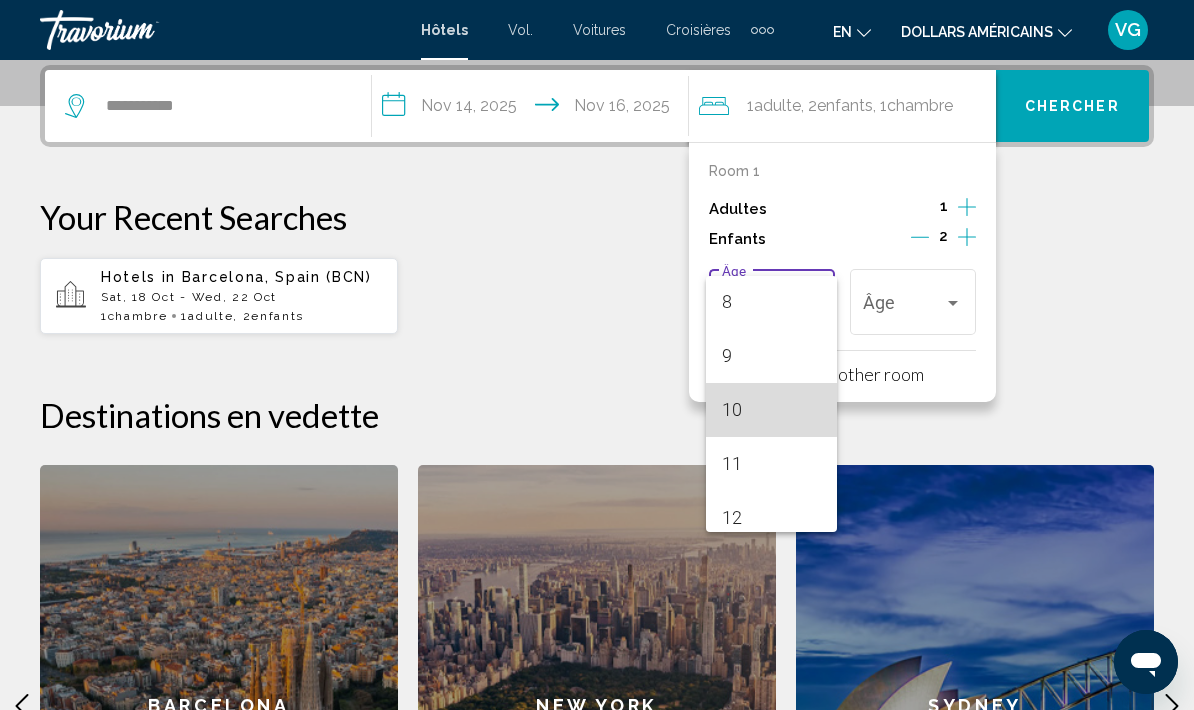 click on "10" at bounding box center (771, 410) 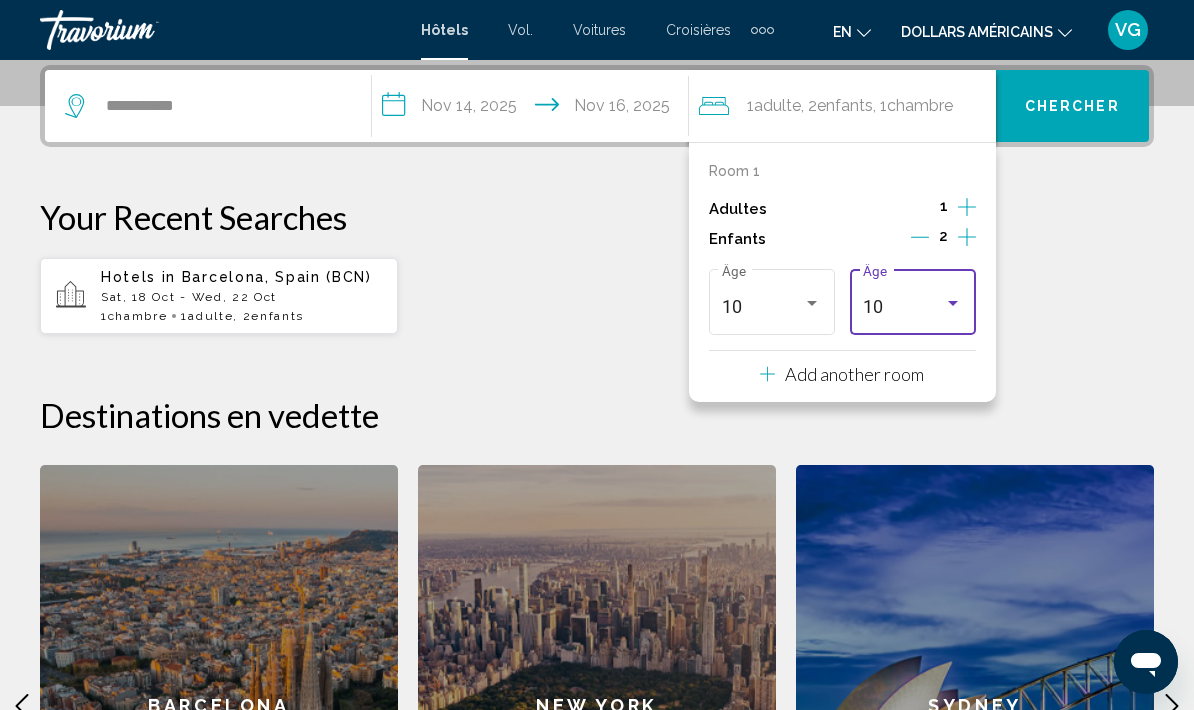 click on "10" at bounding box center [903, 307] 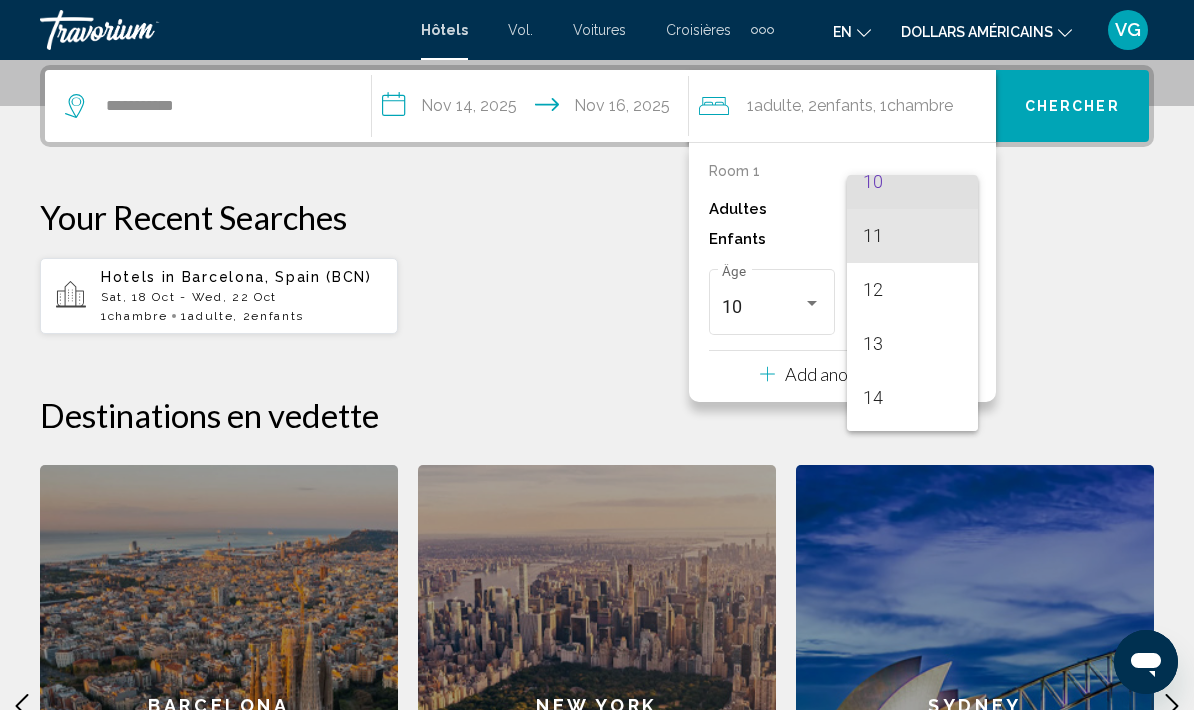 scroll, scrollTop: 581, scrollLeft: 0, axis: vertical 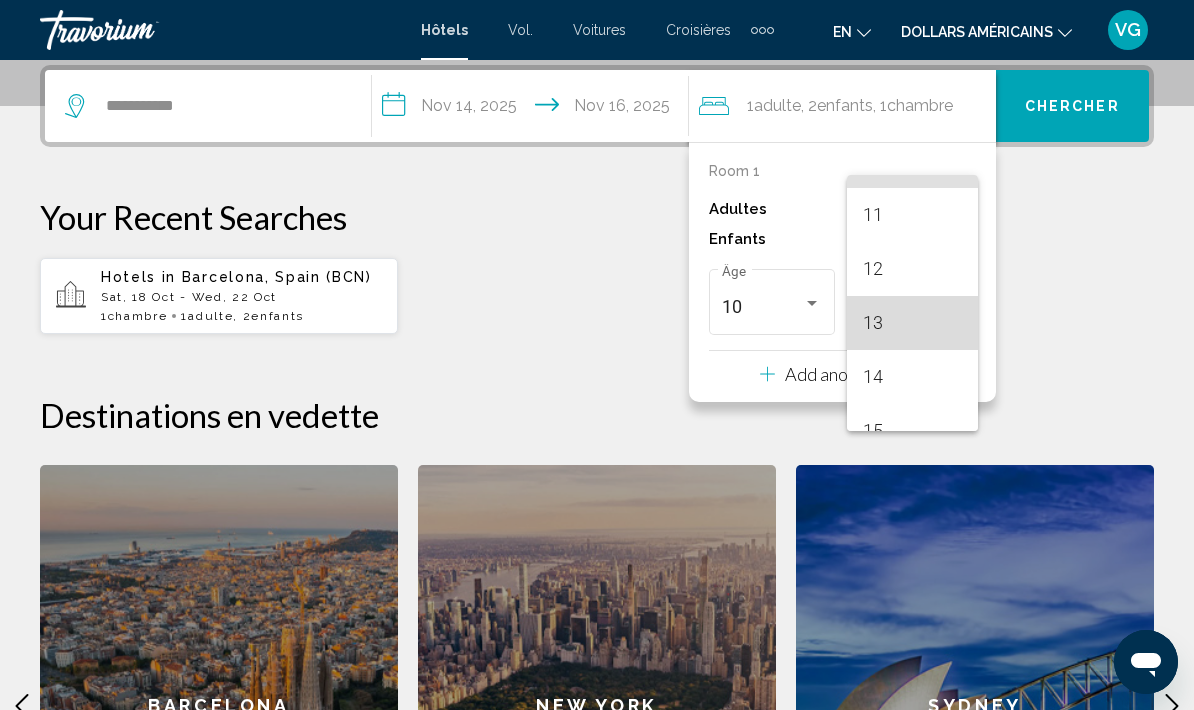 click on "13" at bounding box center [912, 323] 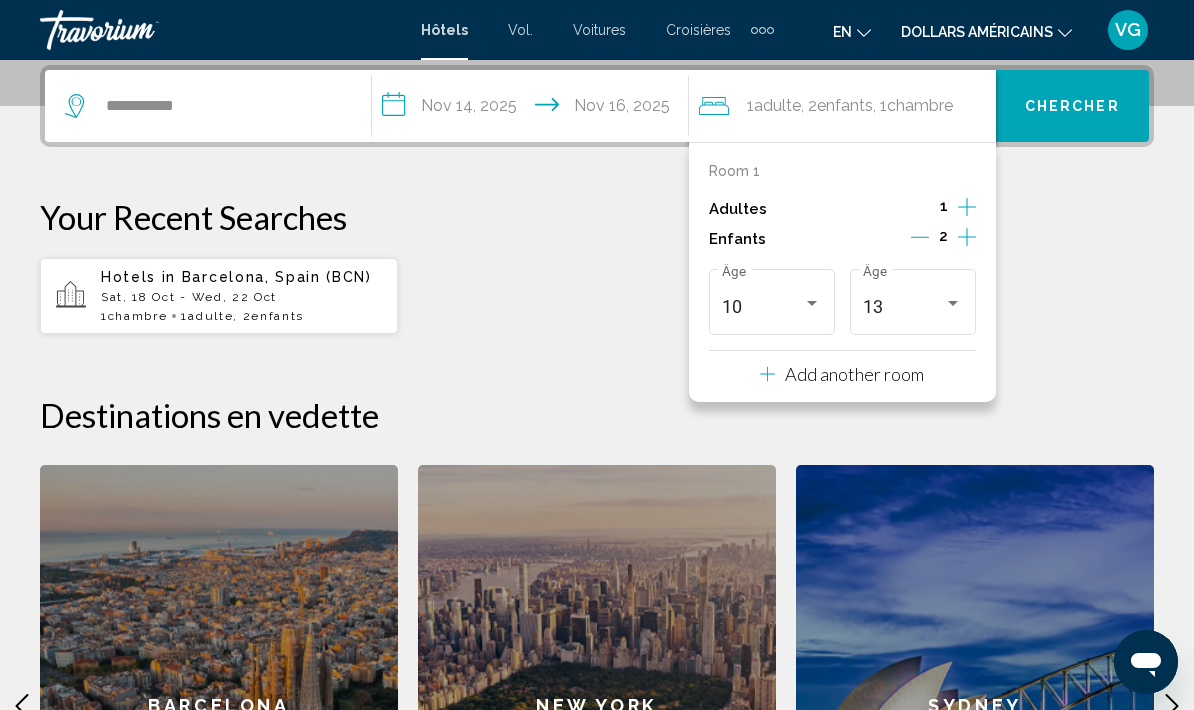 click on "Chercher" at bounding box center (1072, 107) 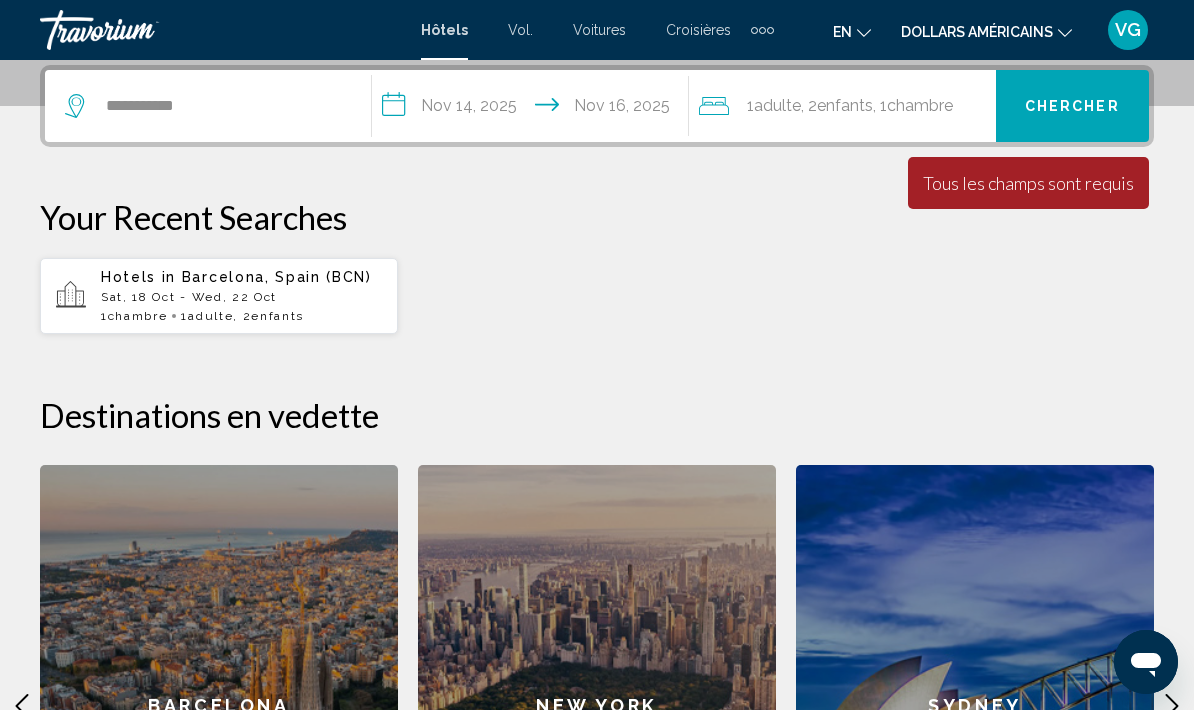 click on "Chercher" at bounding box center [1072, 106] 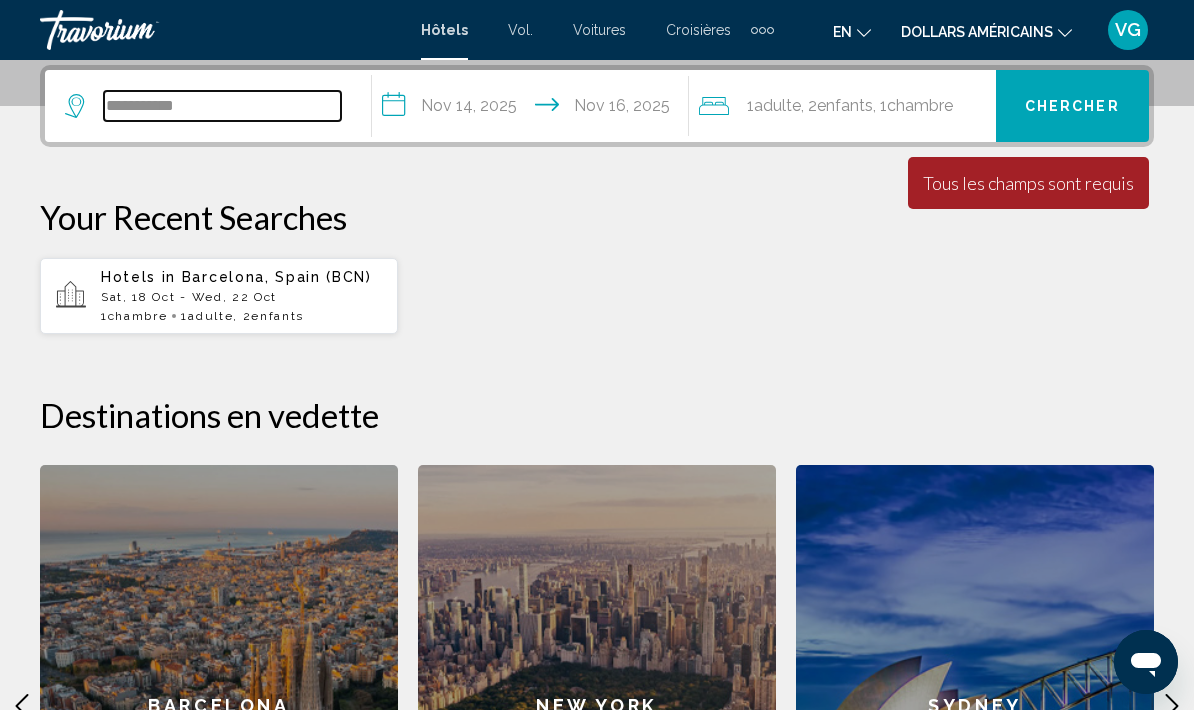 click on "**********" at bounding box center (222, 106) 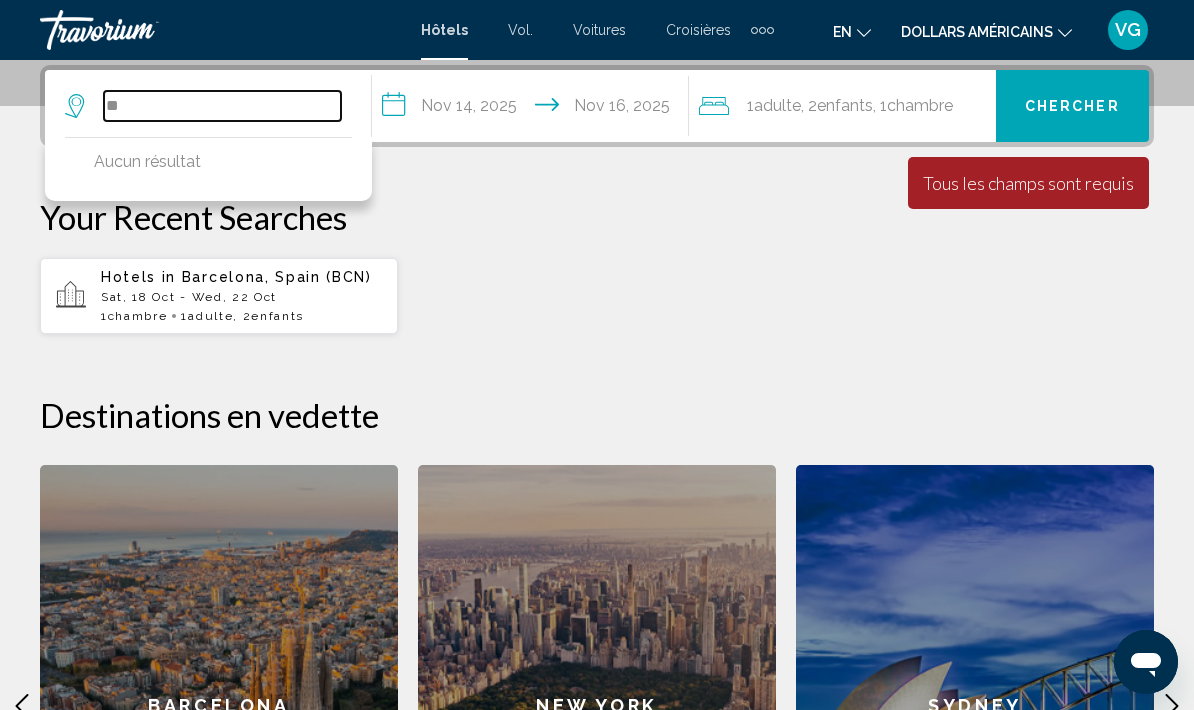 type on "*" 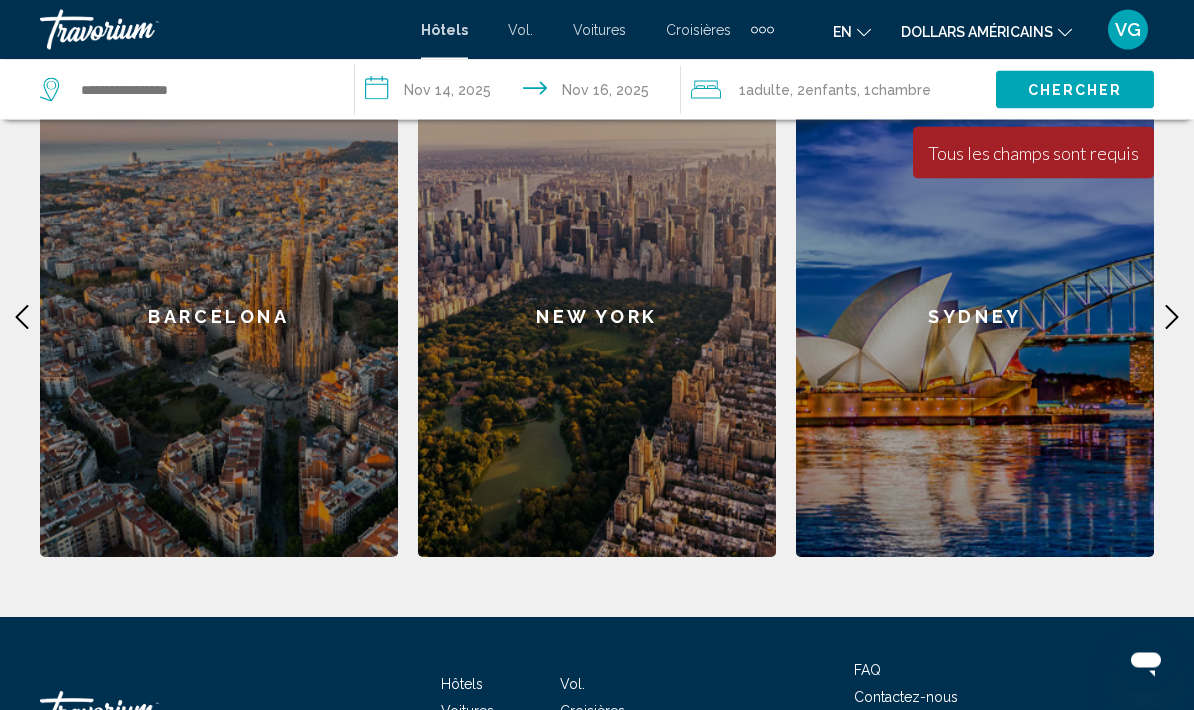 scroll, scrollTop: 882, scrollLeft: 0, axis: vertical 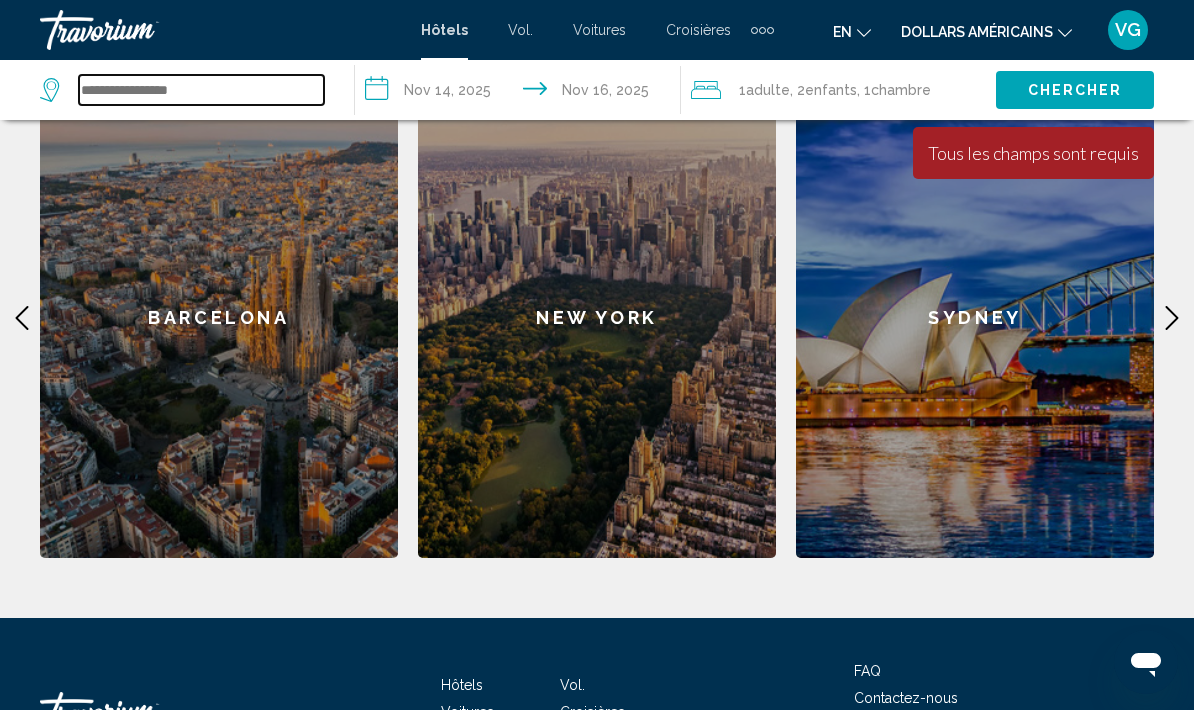 type 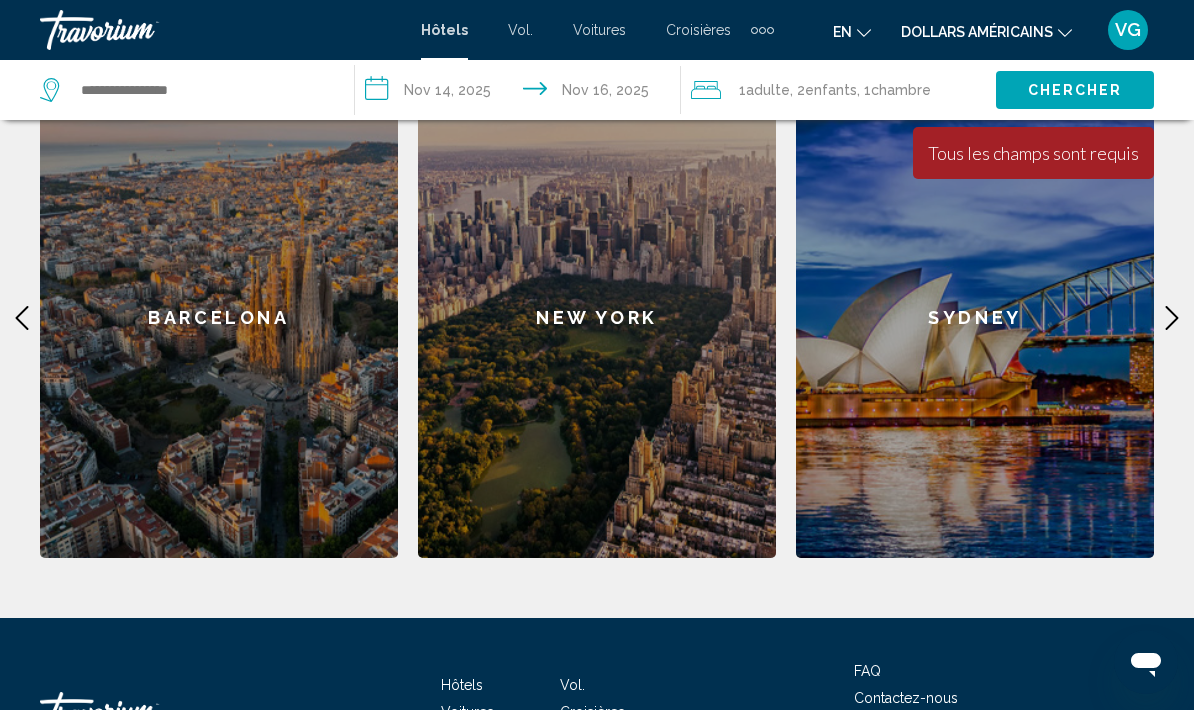 click on "Activités" at bounding box center (467, 739) 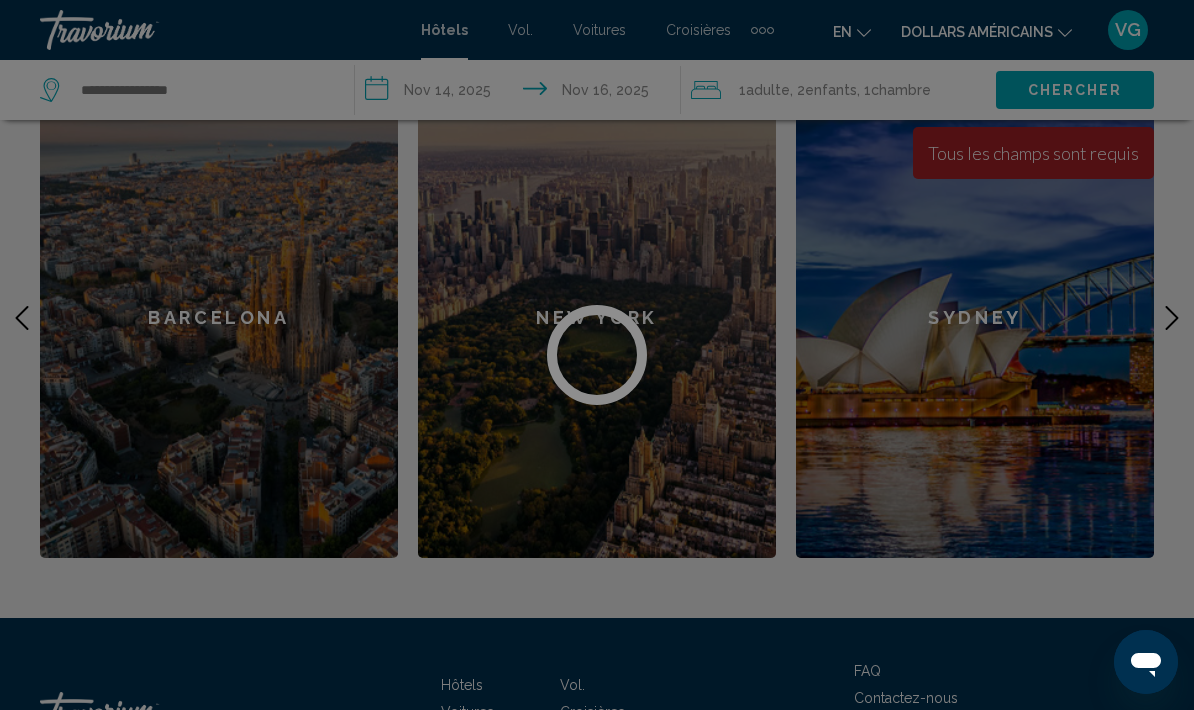 scroll, scrollTop: 376, scrollLeft: 0, axis: vertical 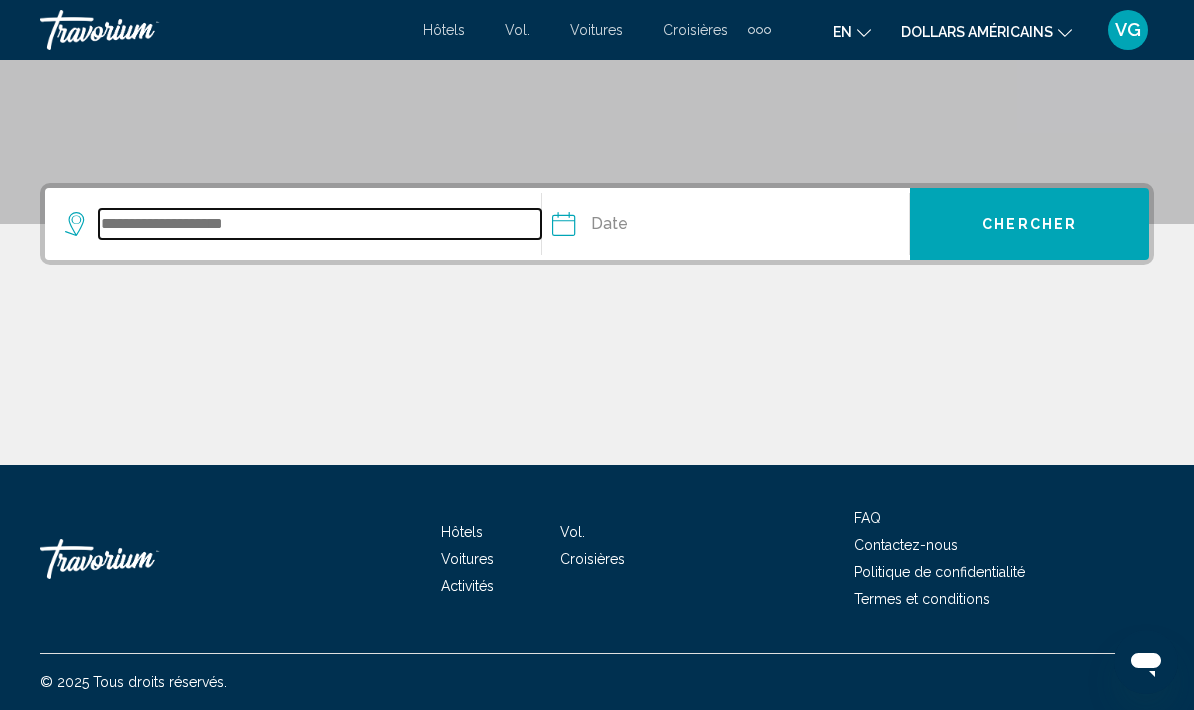 click at bounding box center [320, 224] 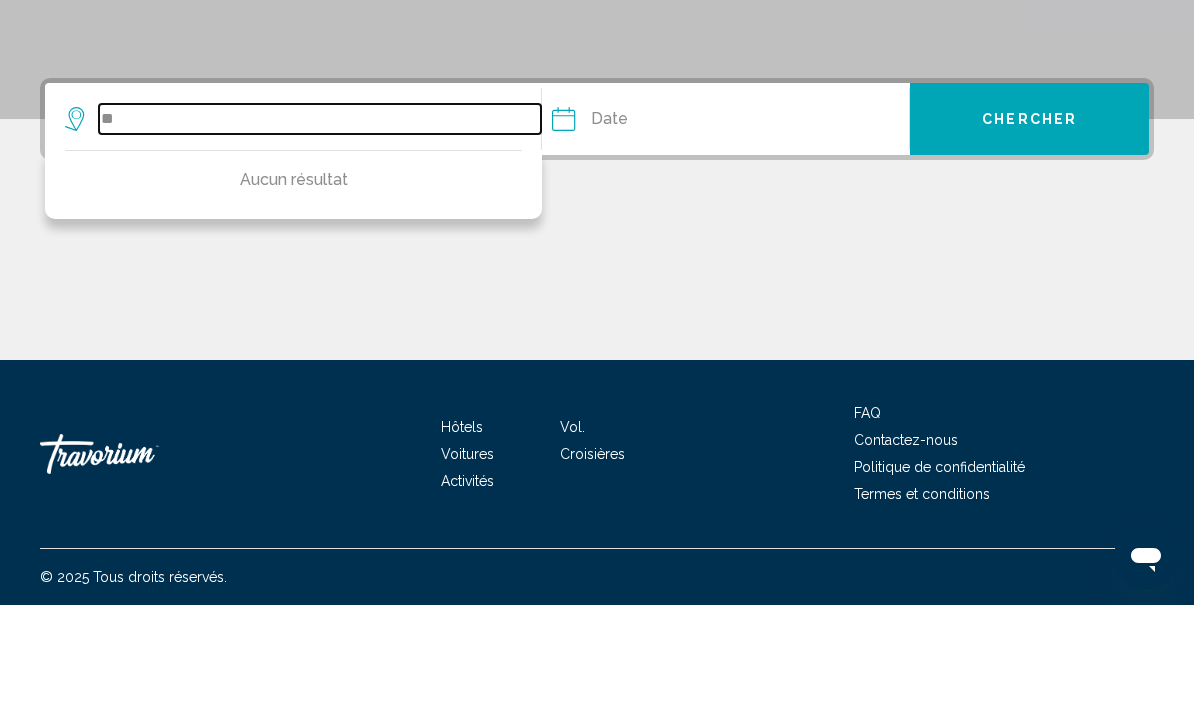type on "*" 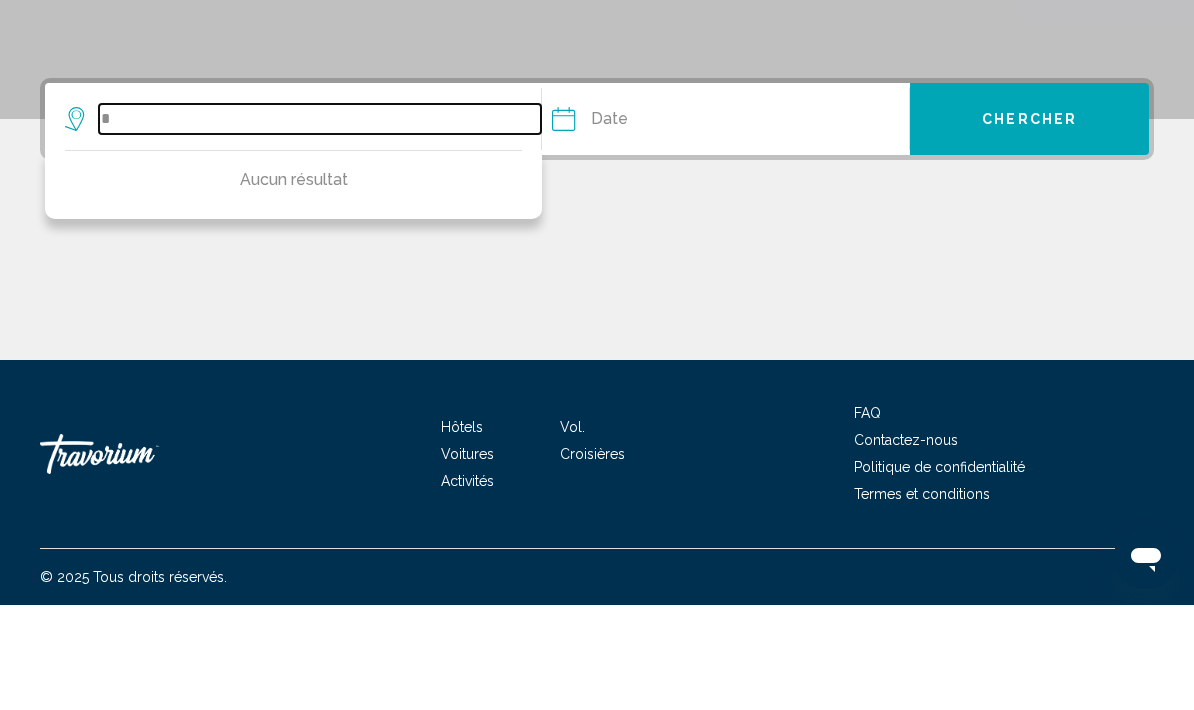 type 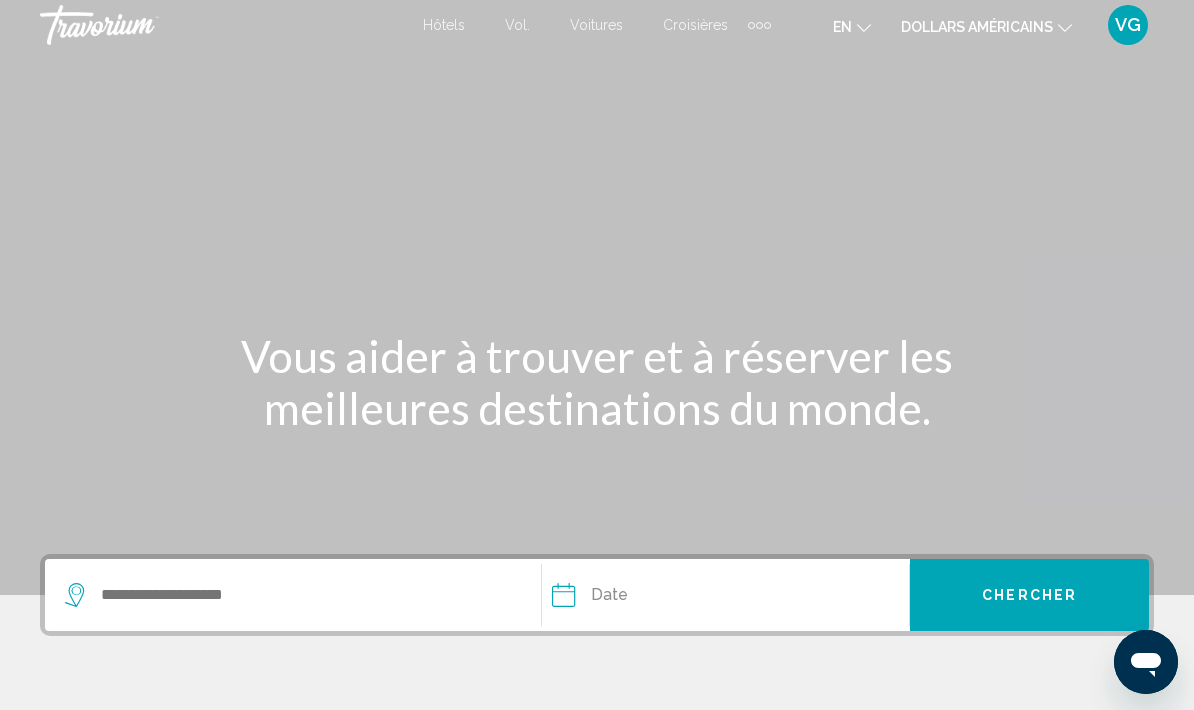 scroll, scrollTop: 0, scrollLeft: 0, axis: both 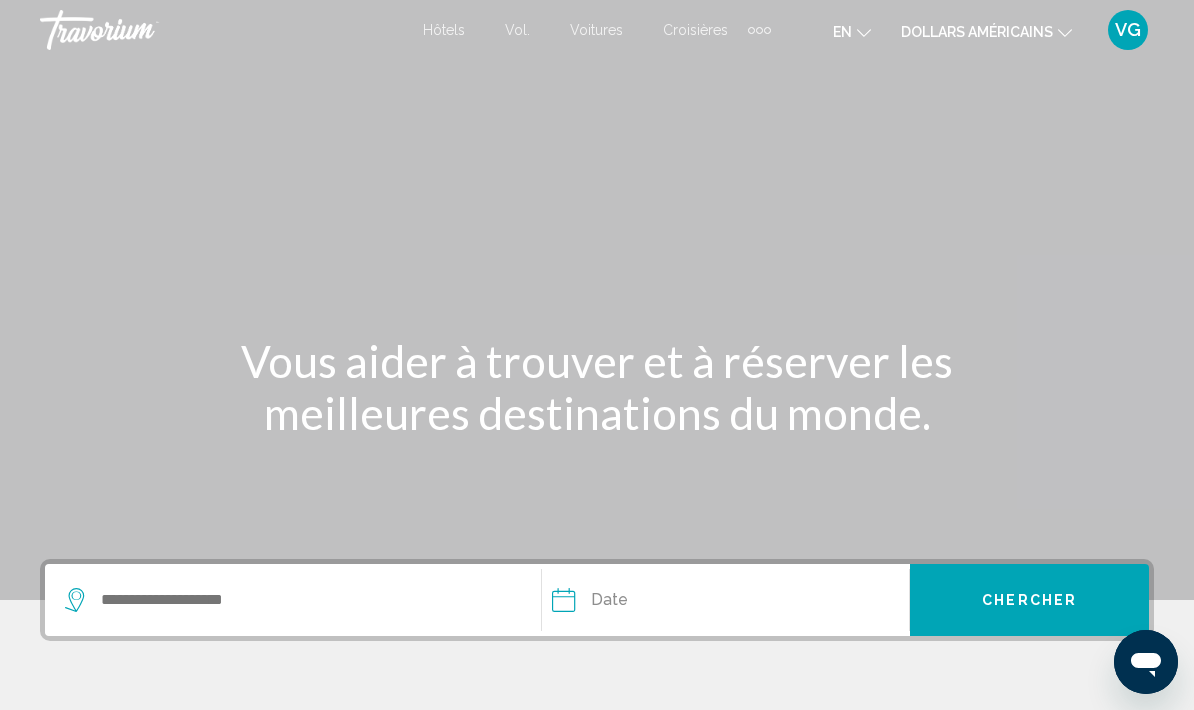 click at bounding box center [767, 30] 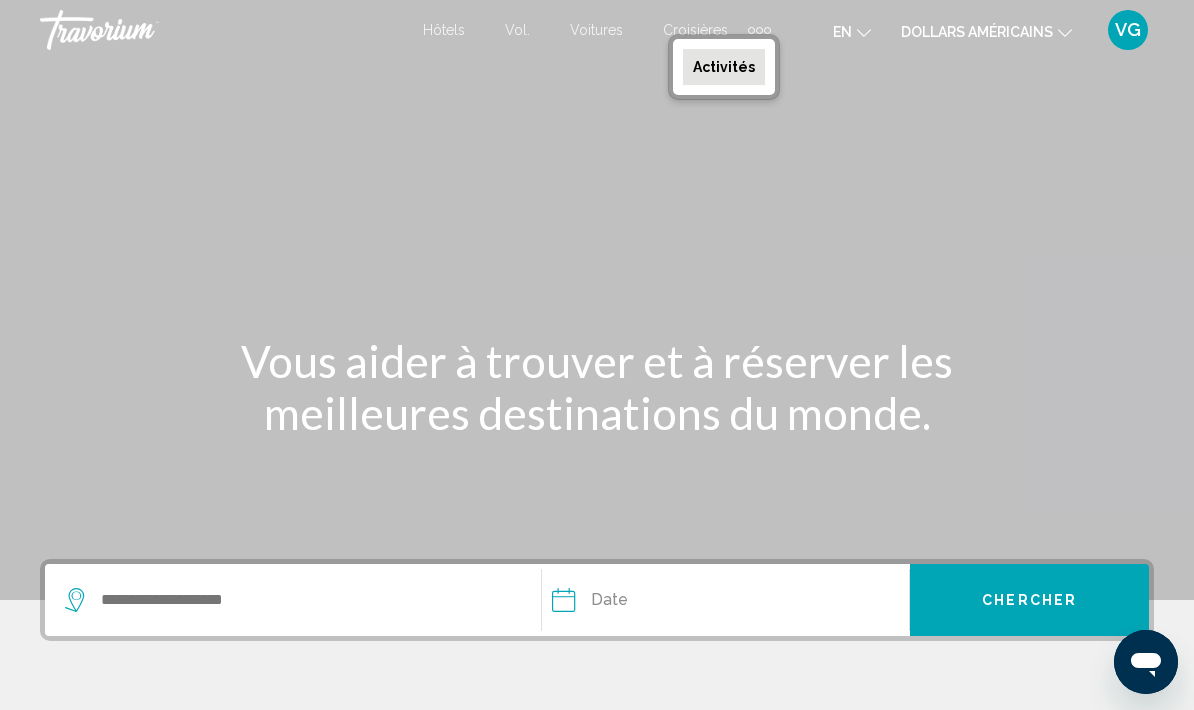 click on "dollars américains" 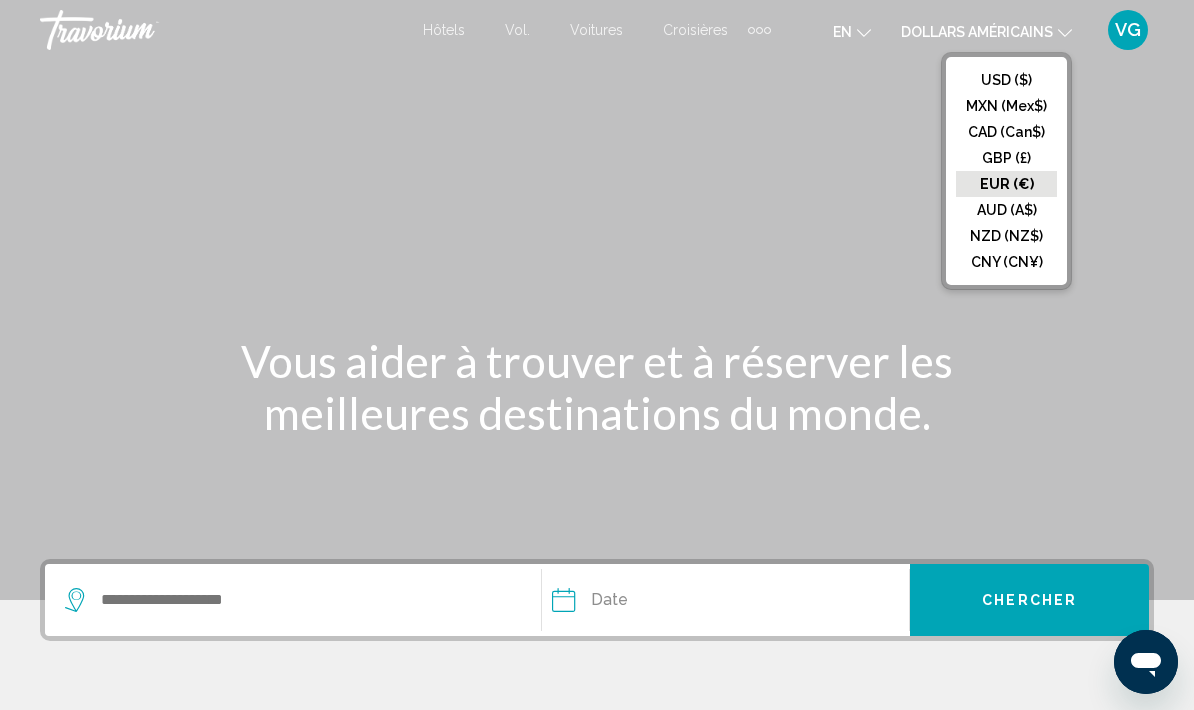 click on "EUR (€)" 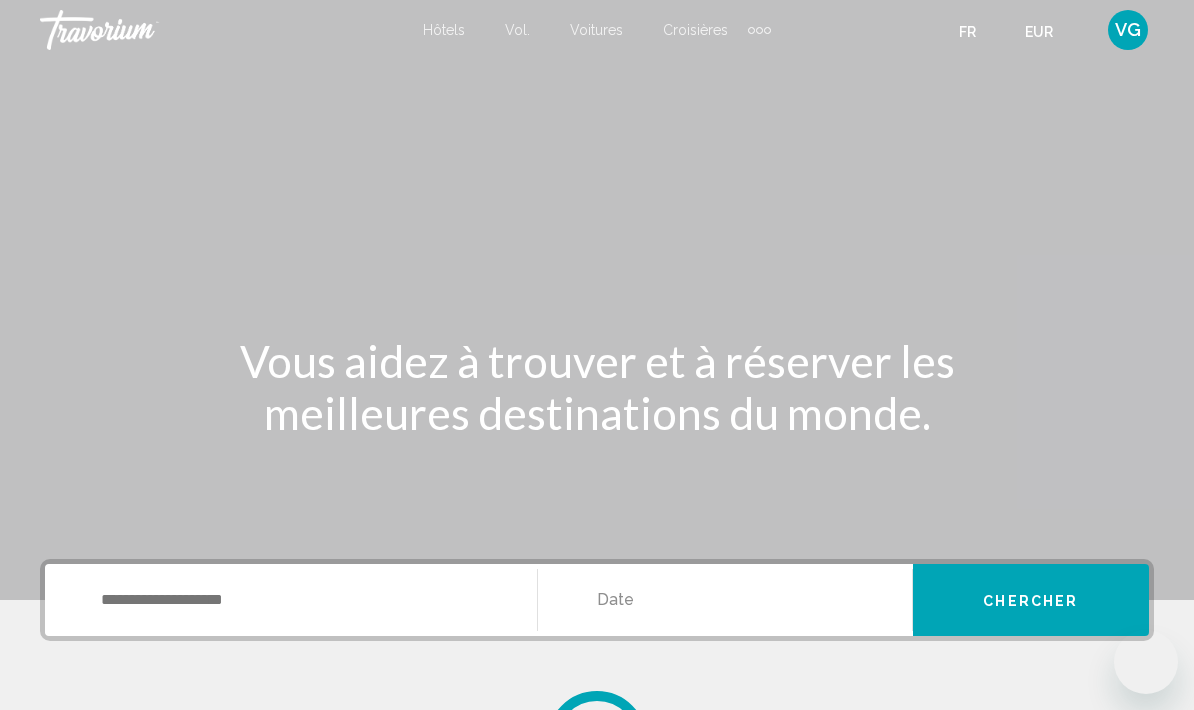 scroll, scrollTop: 0, scrollLeft: 0, axis: both 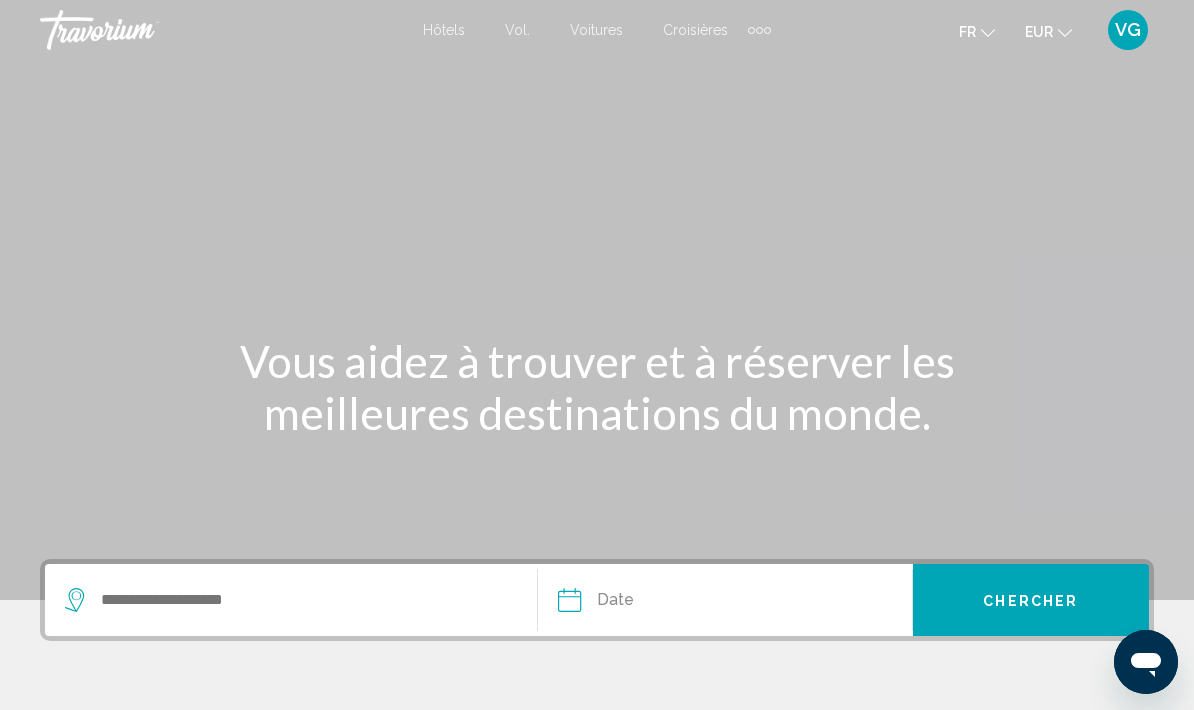 click on "Hôtels" at bounding box center (444, 30) 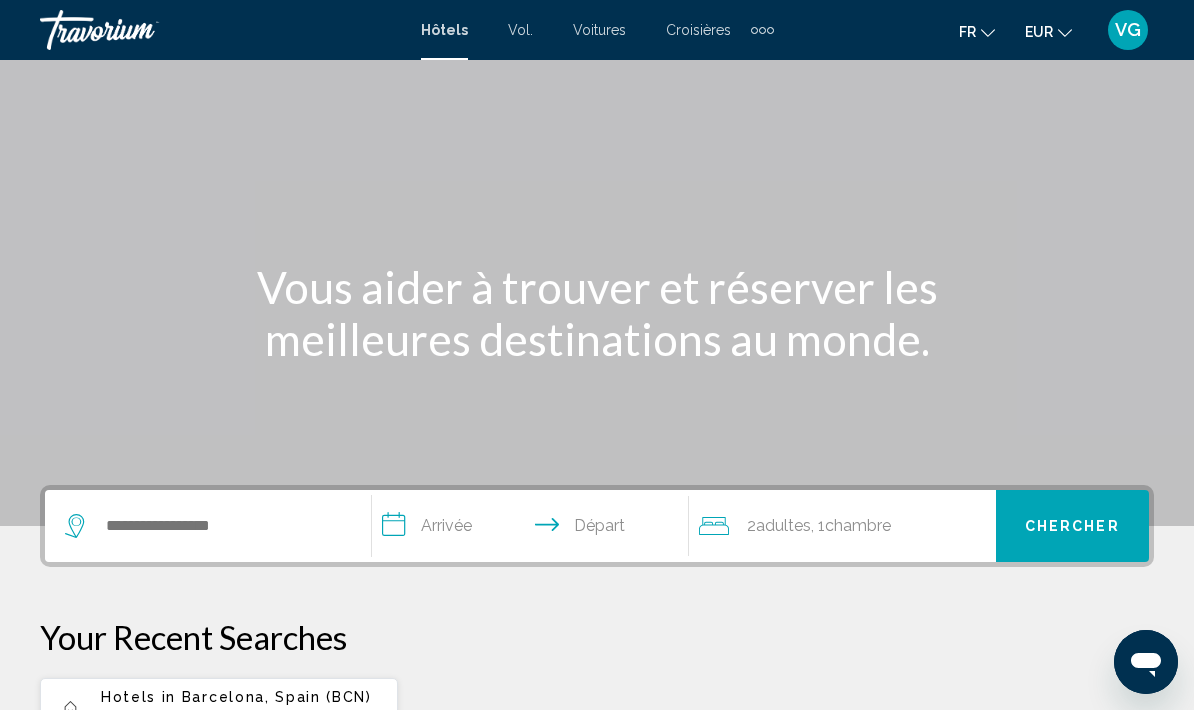 scroll, scrollTop: 53, scrollLeft: 0, axis: vertical 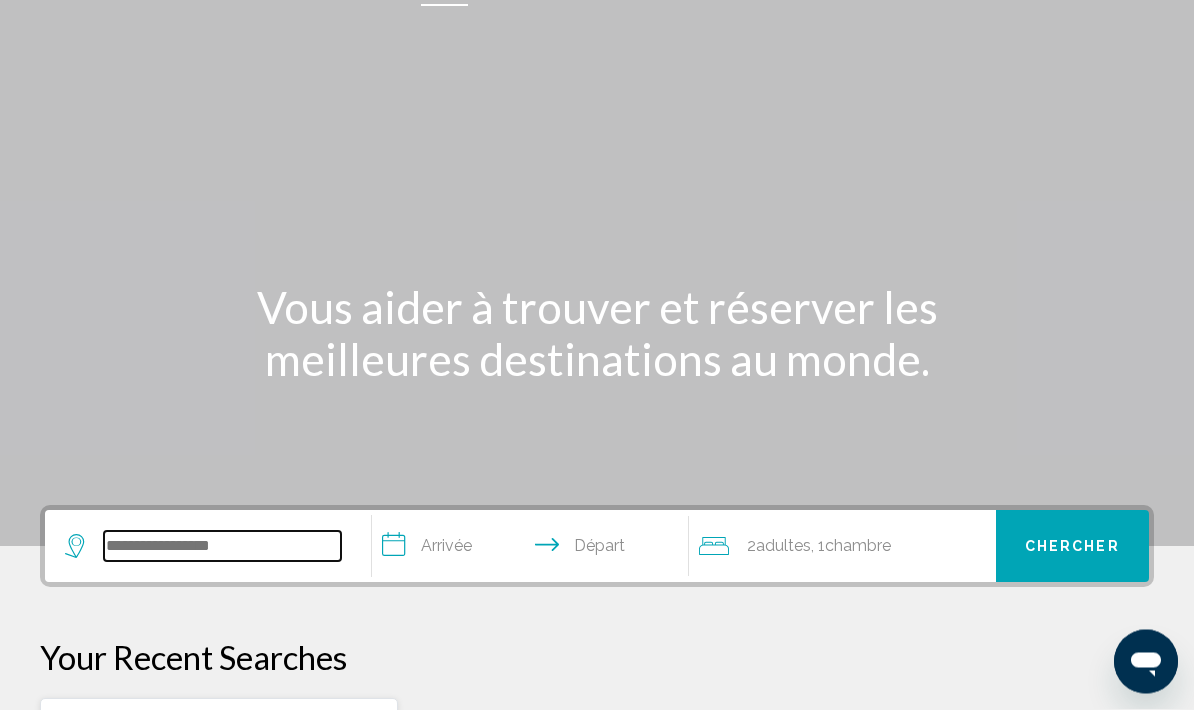 click at bounding box center (222, 547) 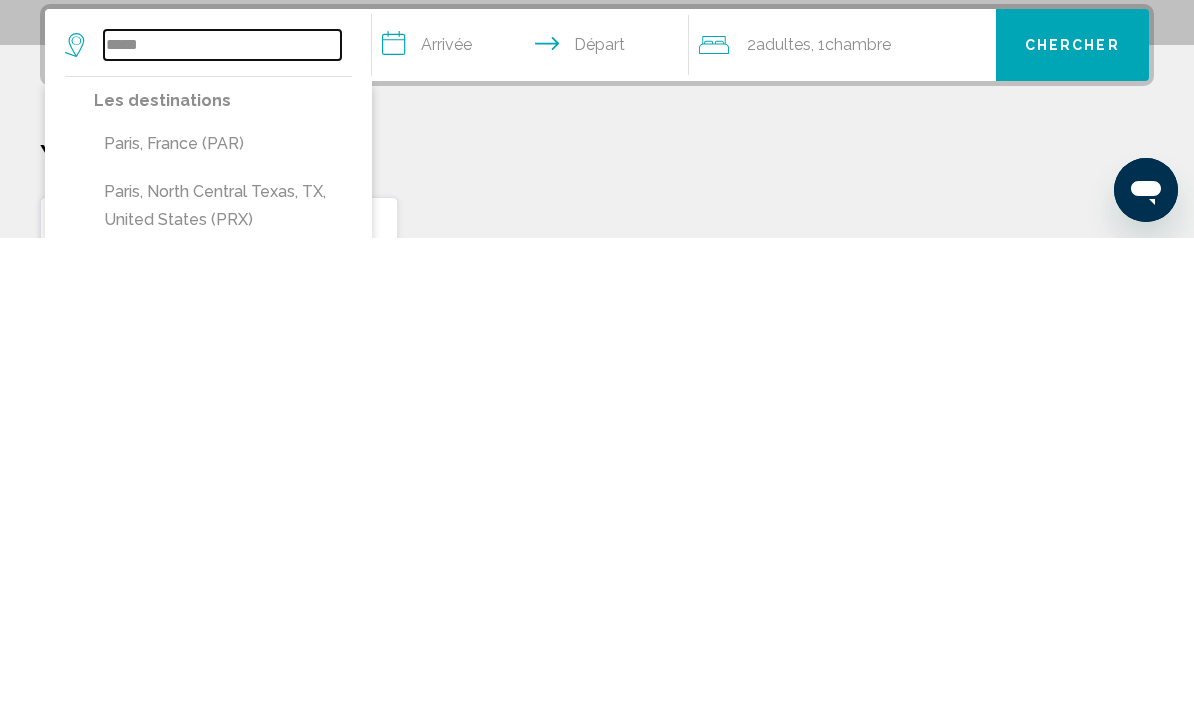 scroll, scrollTop: 94, scrollLeft: 0, axis: vertical 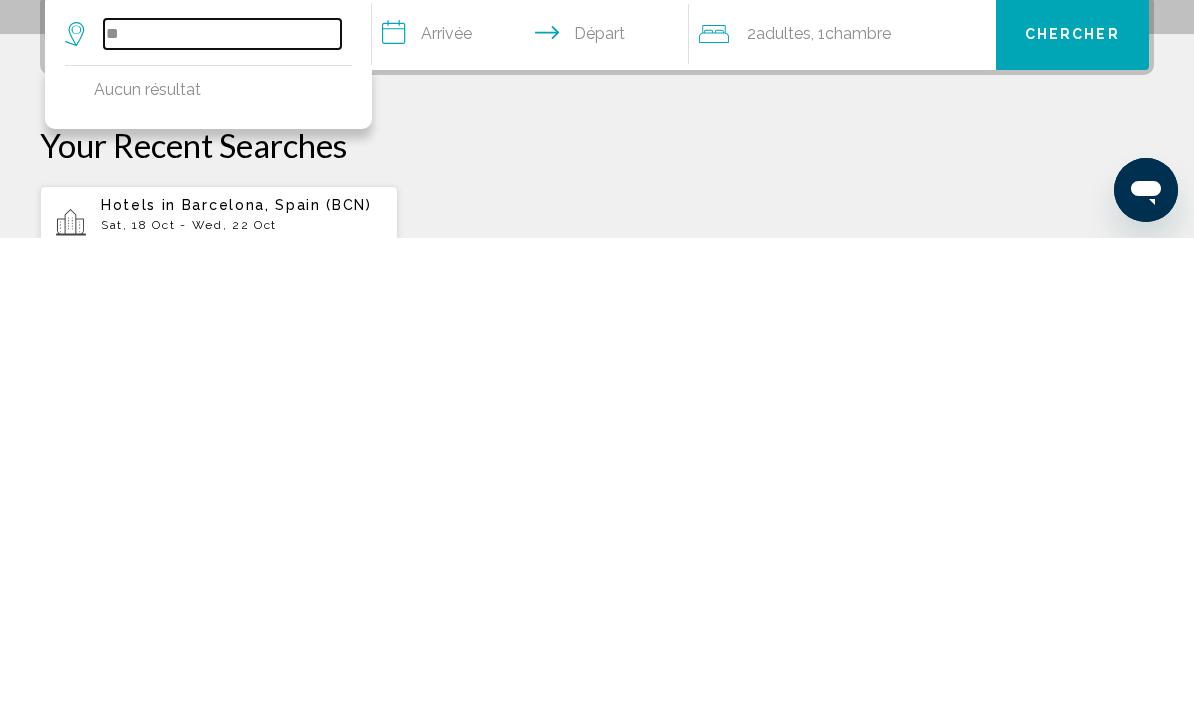 type on "*" 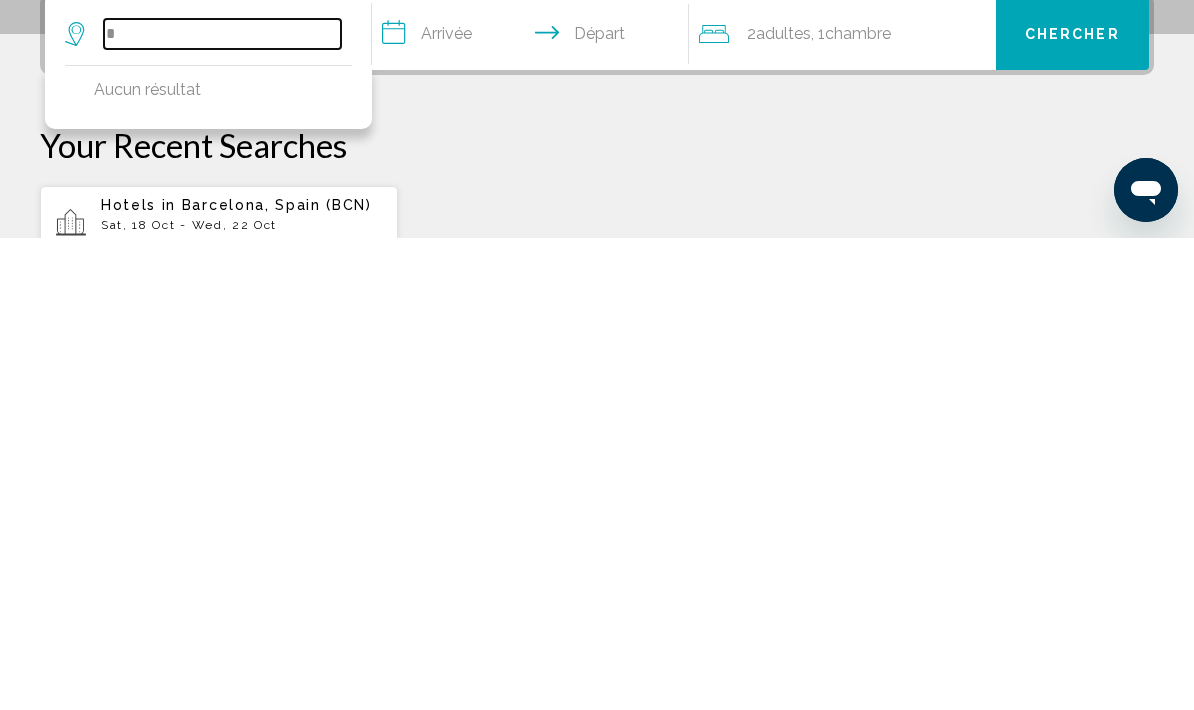 type 